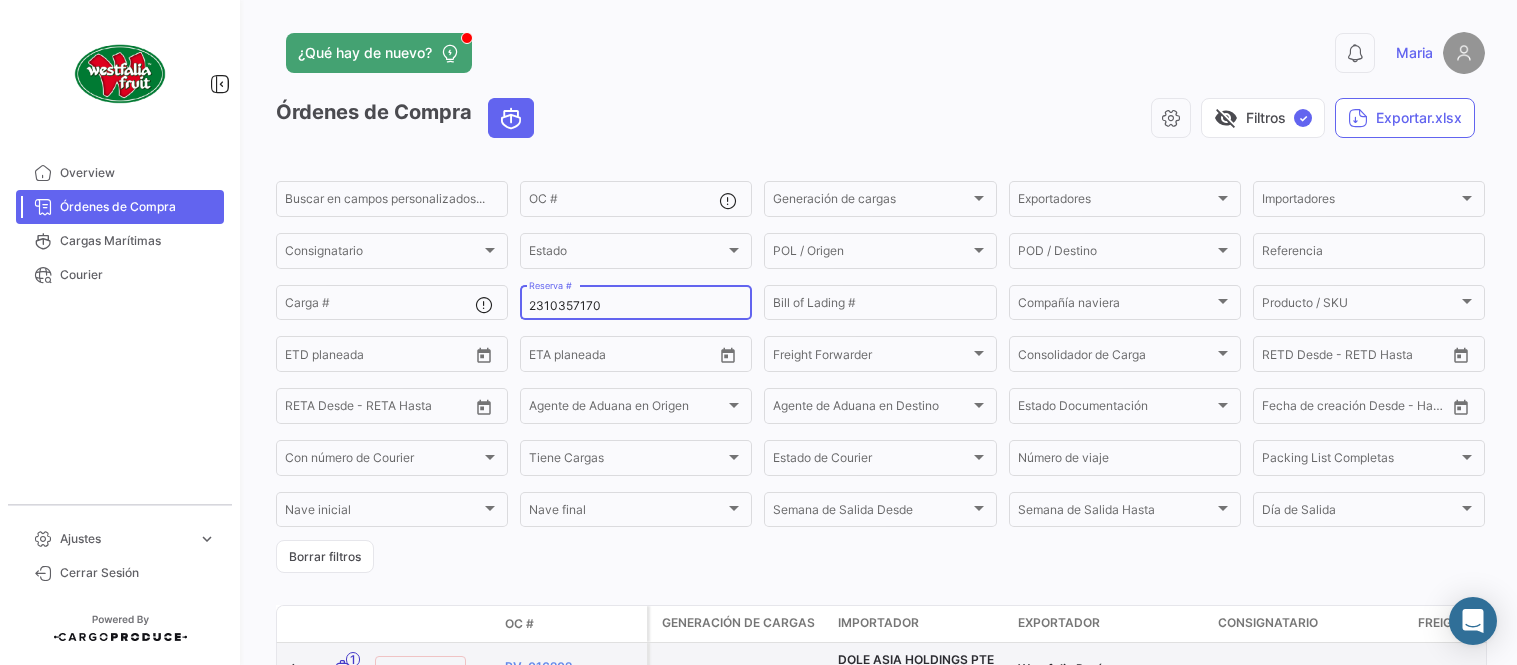 scroll, scrollTop: 0, scrollLeft: 0, axis: both 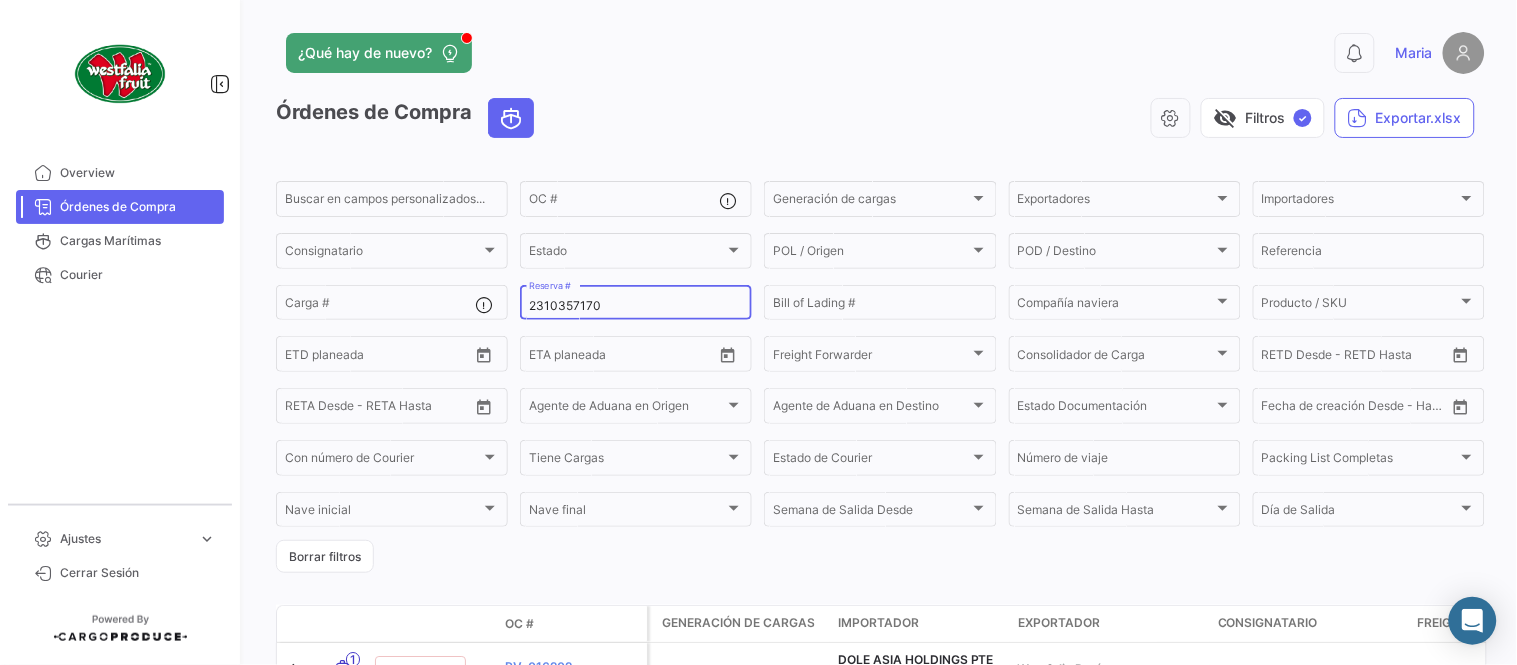 paste on "[NUMBER]" 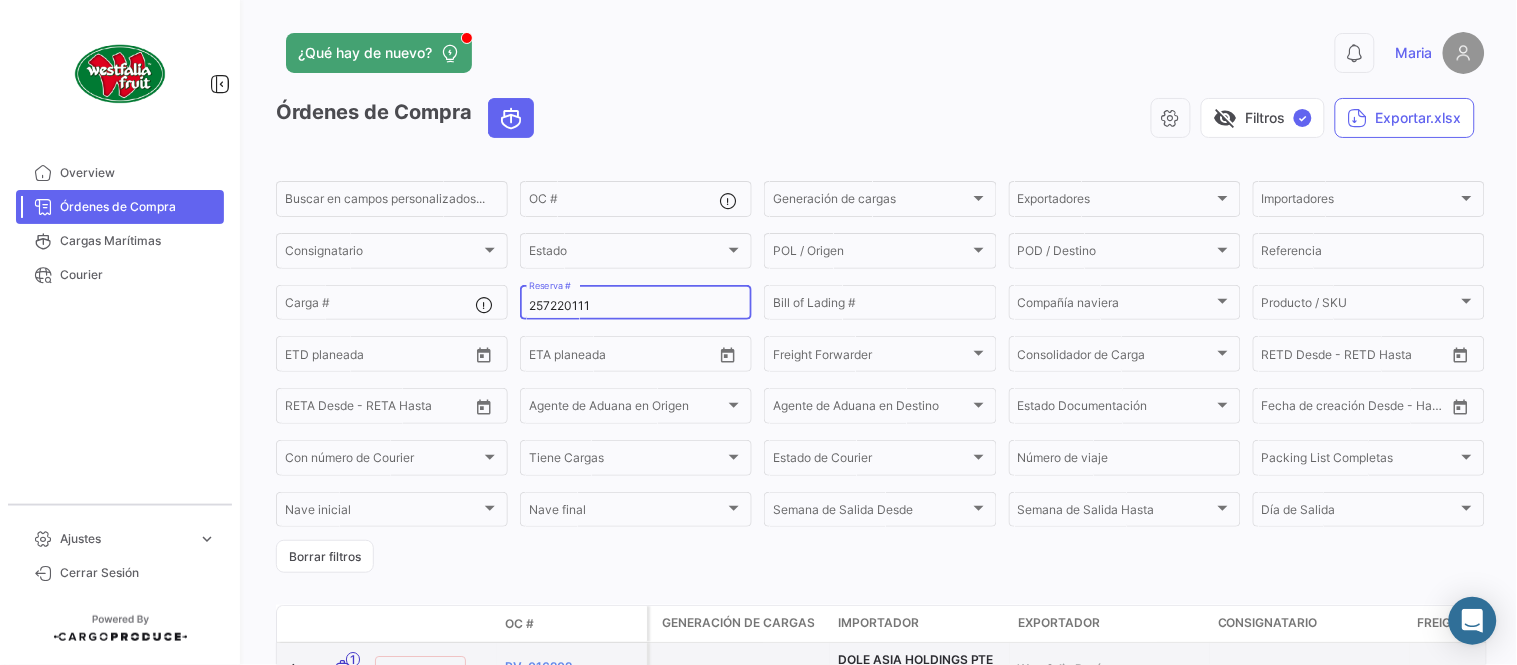 type on "257220111" 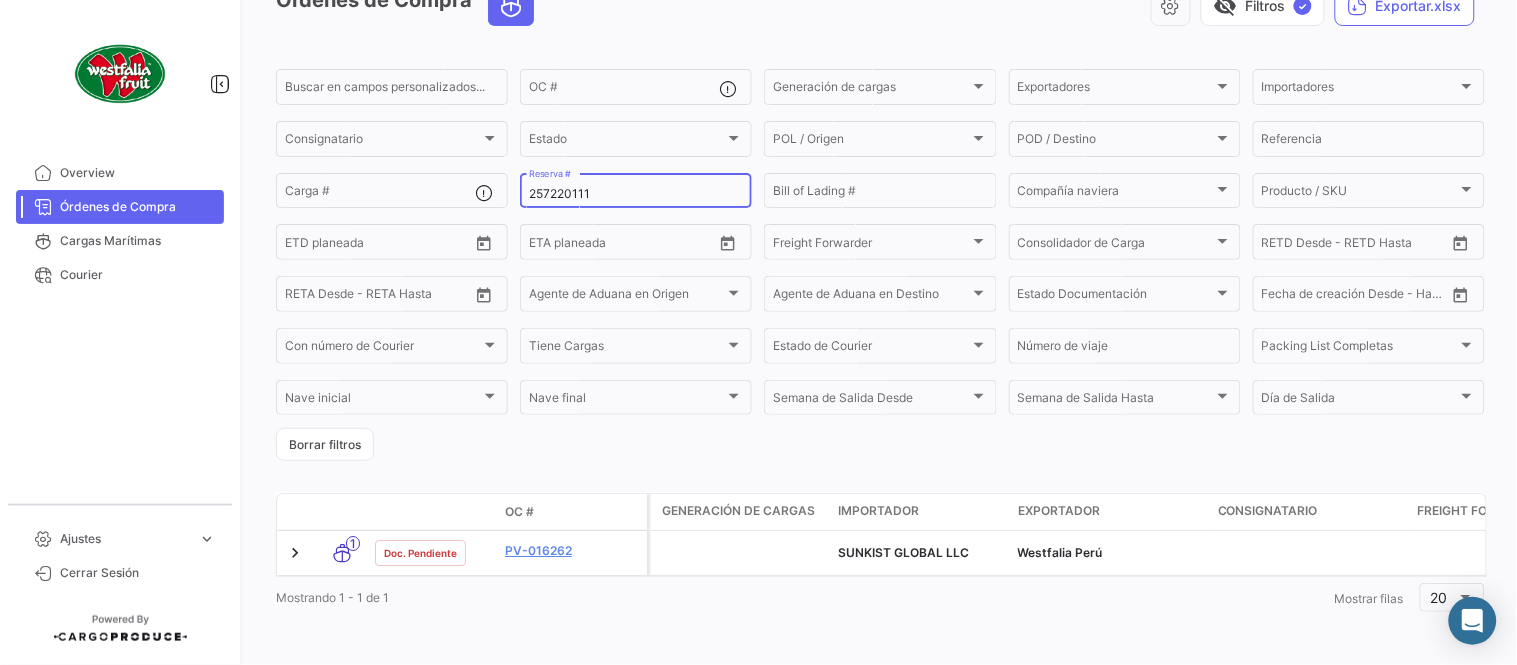 scroll, scrollTop: 128, scrollLeft: 0, axis: vertical 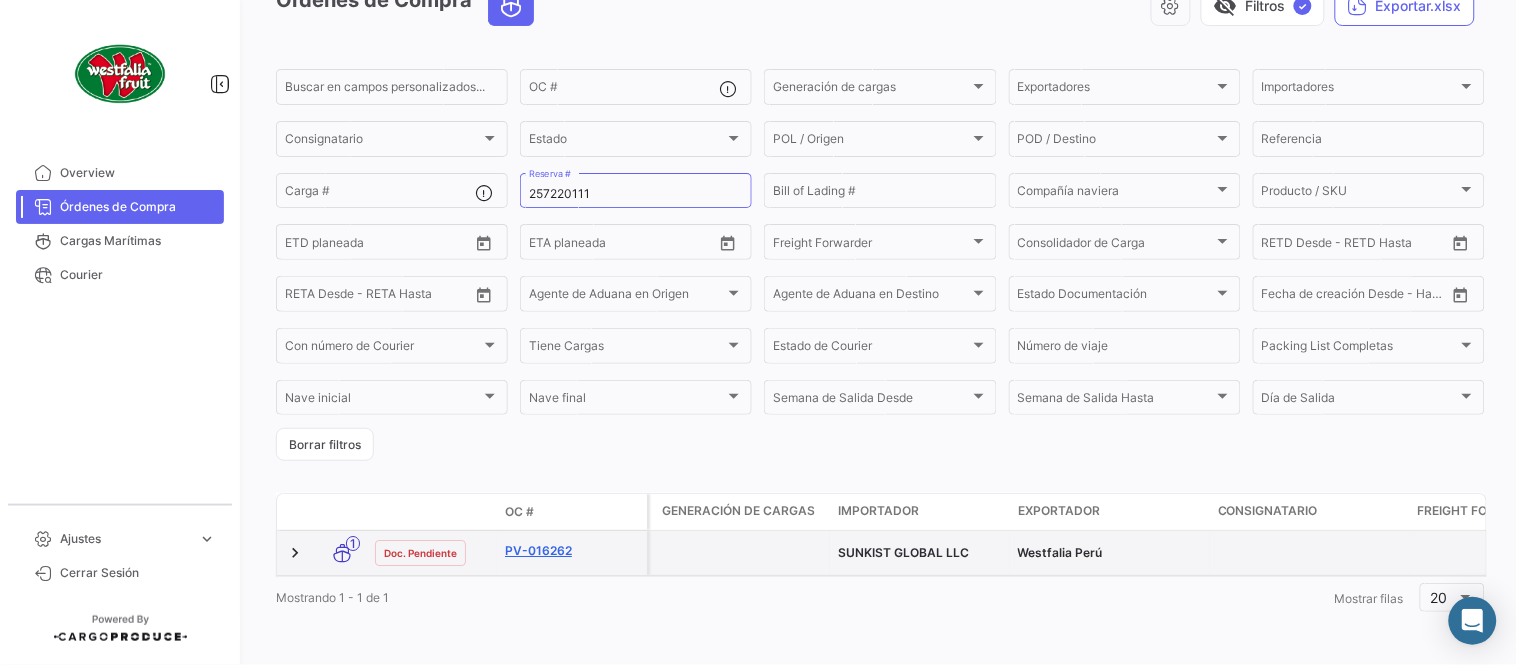 click on "PV-016262" 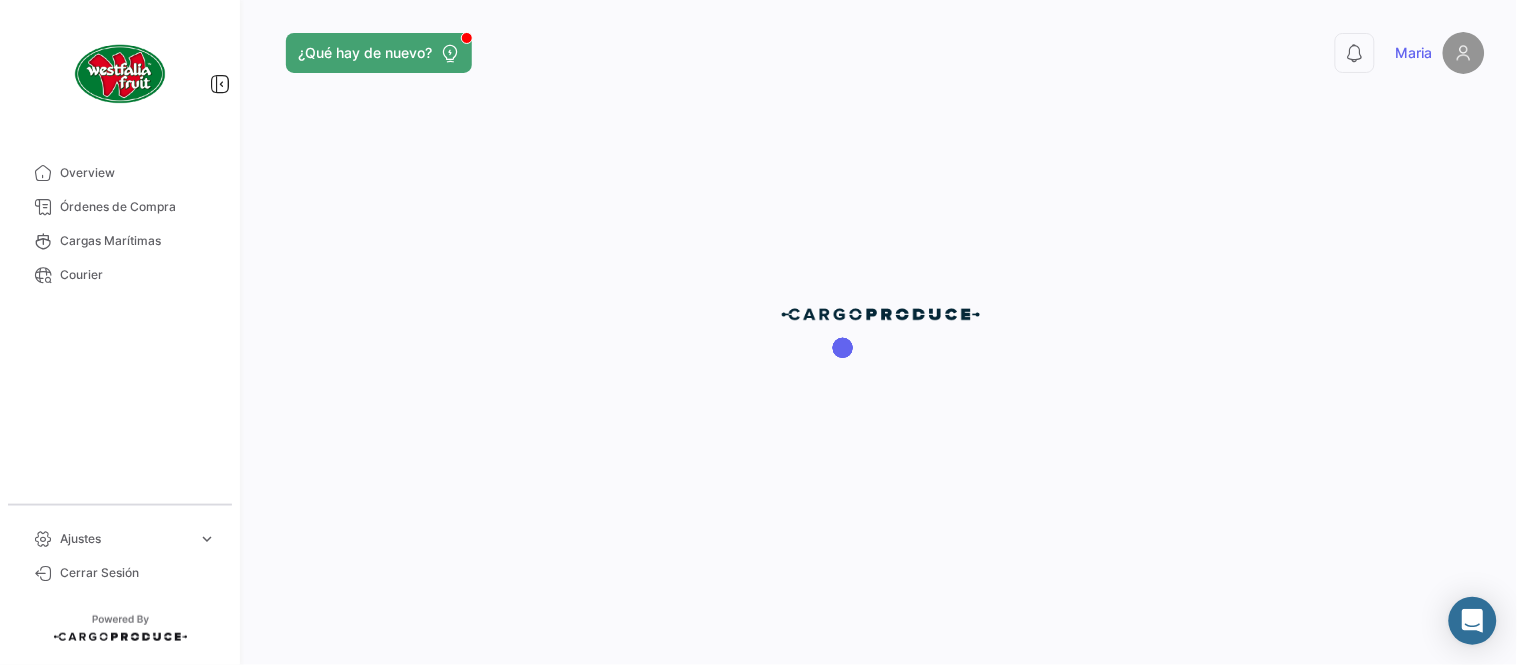 scroll, scrollTop: 0, scrollLeft: 0, axis: both 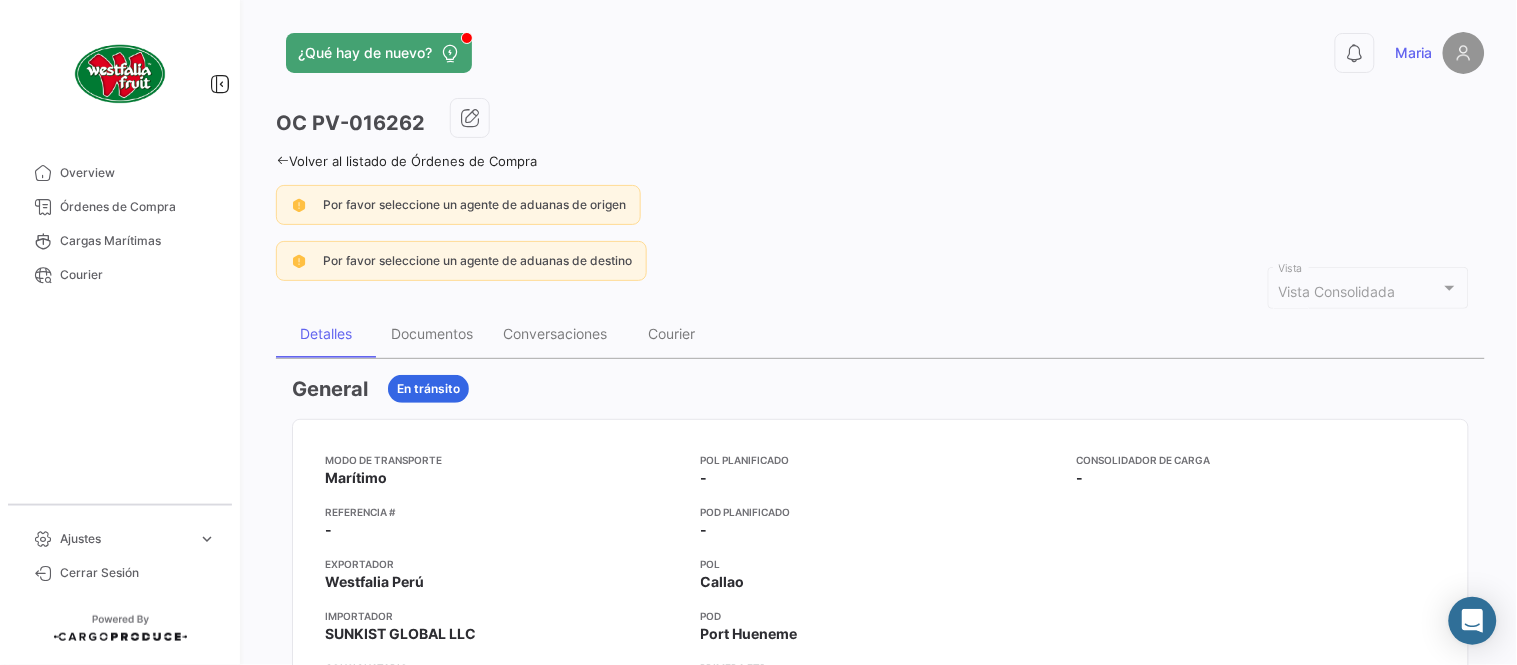 click on "OC
PV-016262  Volver al listado de Órdenes de Compra  Por favor seleccione un agente de aduanas de origen Por favor seleccione un agente de aduanas de destino Vista Consolidada Vista Detalles Documentos Conversaciones Courier General  En tránsito  Modo de Transporte
Marítimo  Referencia #
-  Exportador
Westfalia Perú  Importador
SUNKIST GLOBAL LLC  Consignatario
-  Agente de Aduana en Origen
-  Agente de Aduana en Destino
-  POL Planificado
-   POD Planificado
-   POL
Callao  POD
Port Hueneme  Primera ETD
02/08/2025 19:11
Primera ETA
18/08/2025 18:00
Semana de Salida
31 - 2025  Día de Salida
Sábado  Consolidador de Carga
-  Temperatura
- AC
- Productos/SKU Solicitados Nombre del SKU Código de SKU Moneda  Precio por Cajas   Cantidad de Cajas  Subtotal  Clementina - Frescos Mandarina  USD 0  1  USD 0.00 Numero de cajas  1  Precio Total  USD   0.00  Generación de cargas por Reserva/BL No hay envíos para mostrar Cargas Carga # ETD ETA" 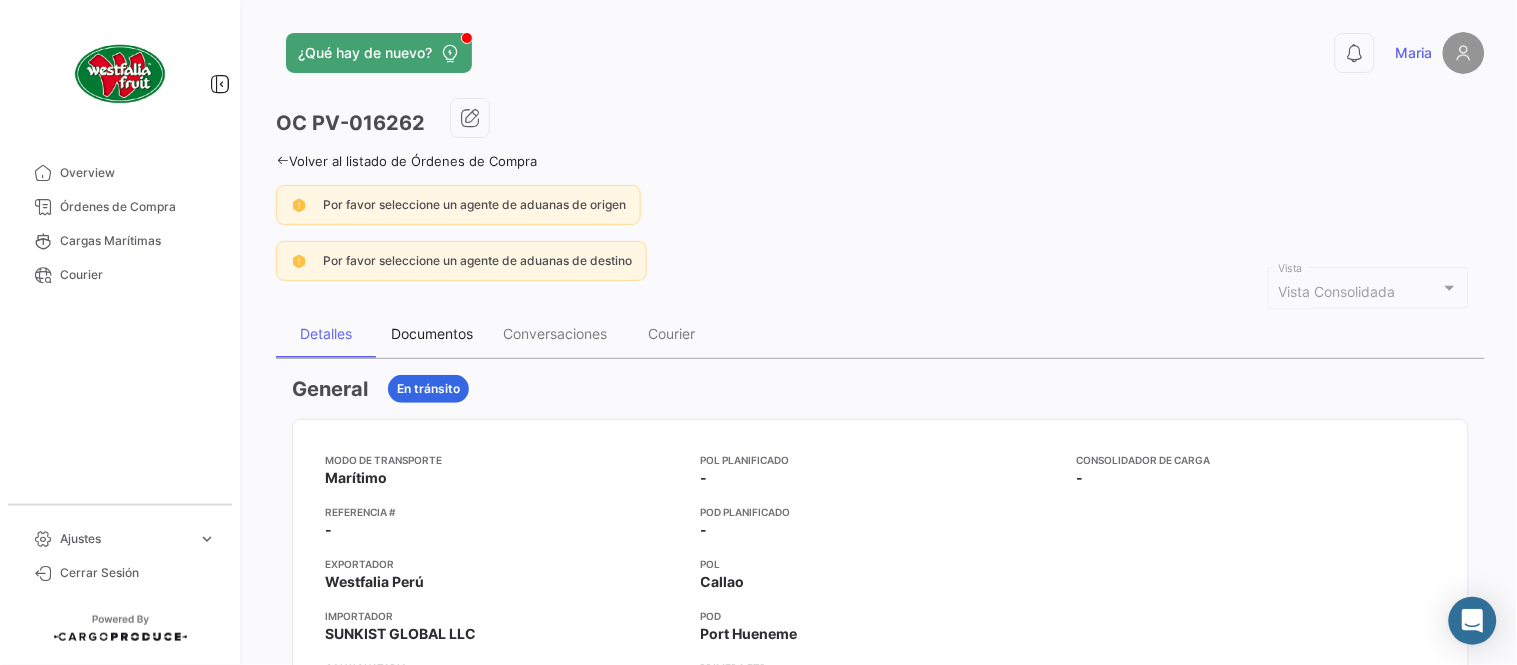 click on "Documentos" at bounding box center [432, 333] 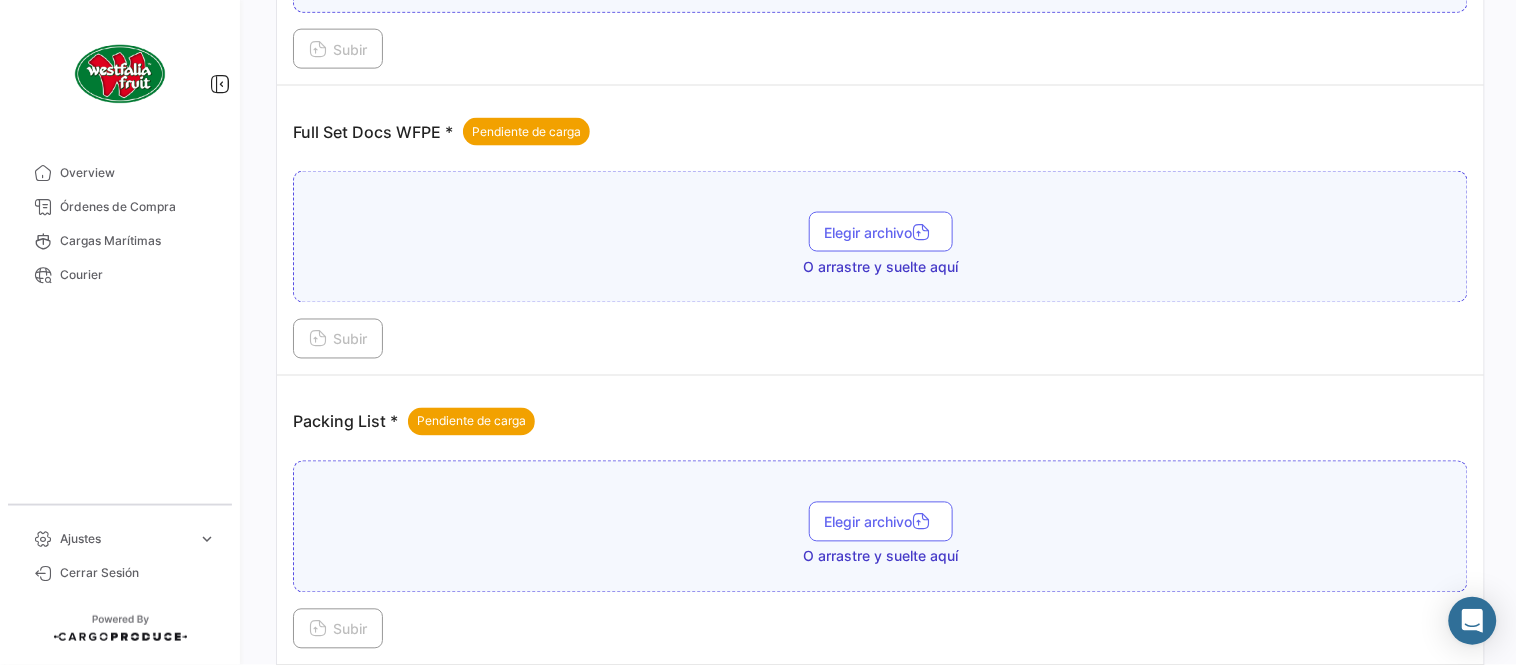 scroll, scrollTop: 806, scrollLeft: 0, axis: vertical 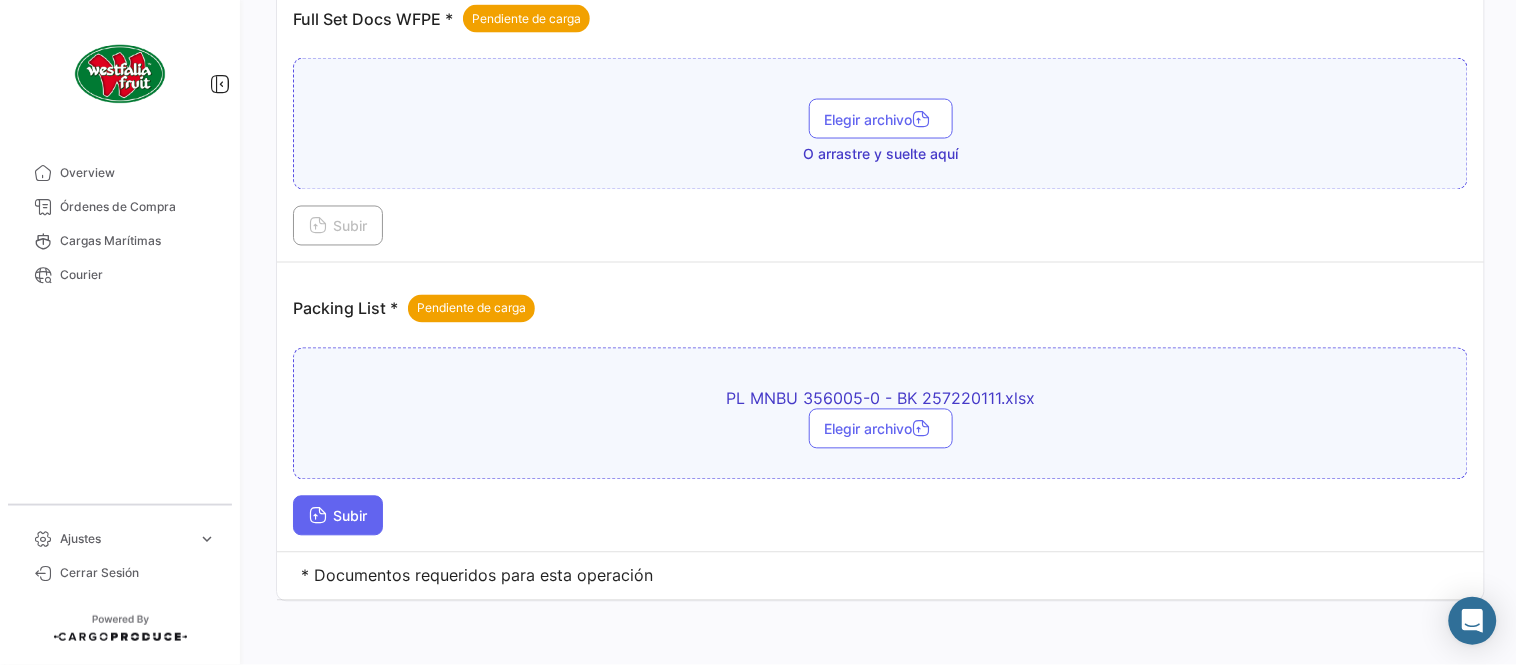 click on "Subir" at bounding box center (338, 516) 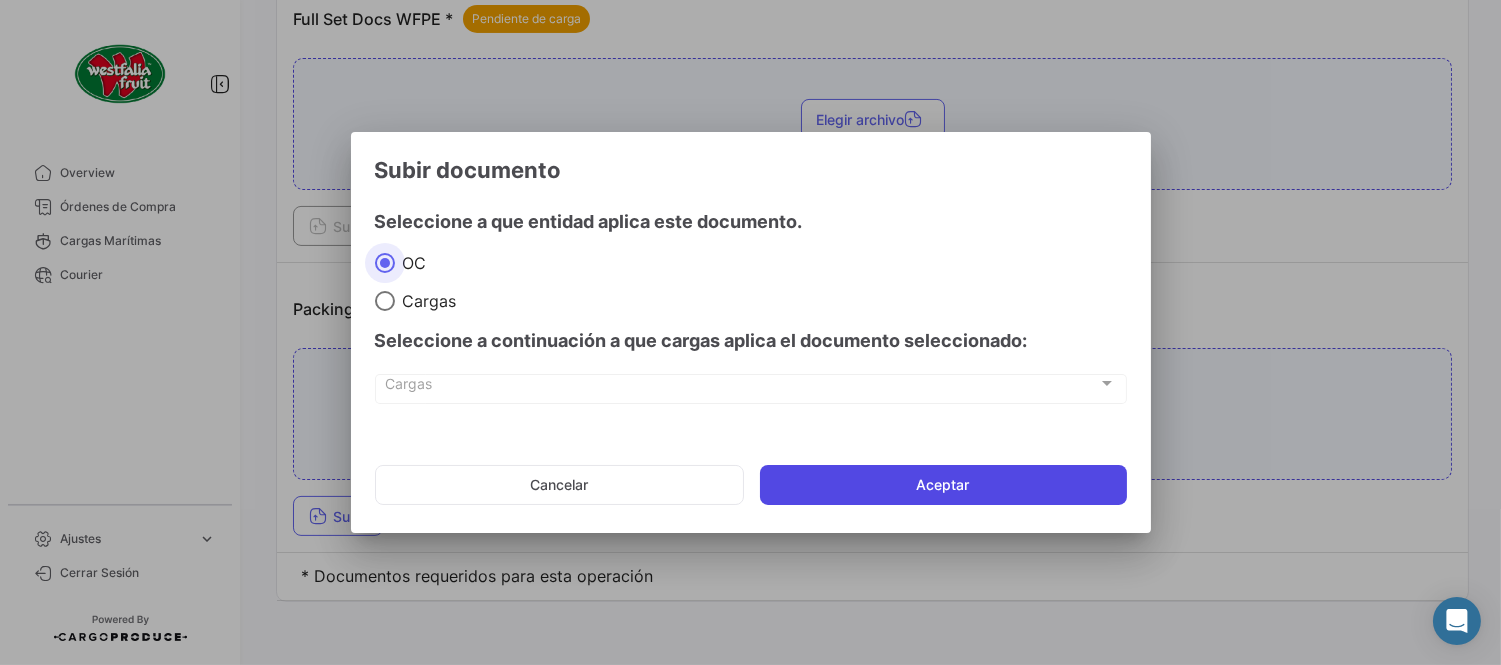 click on "Aceptar" 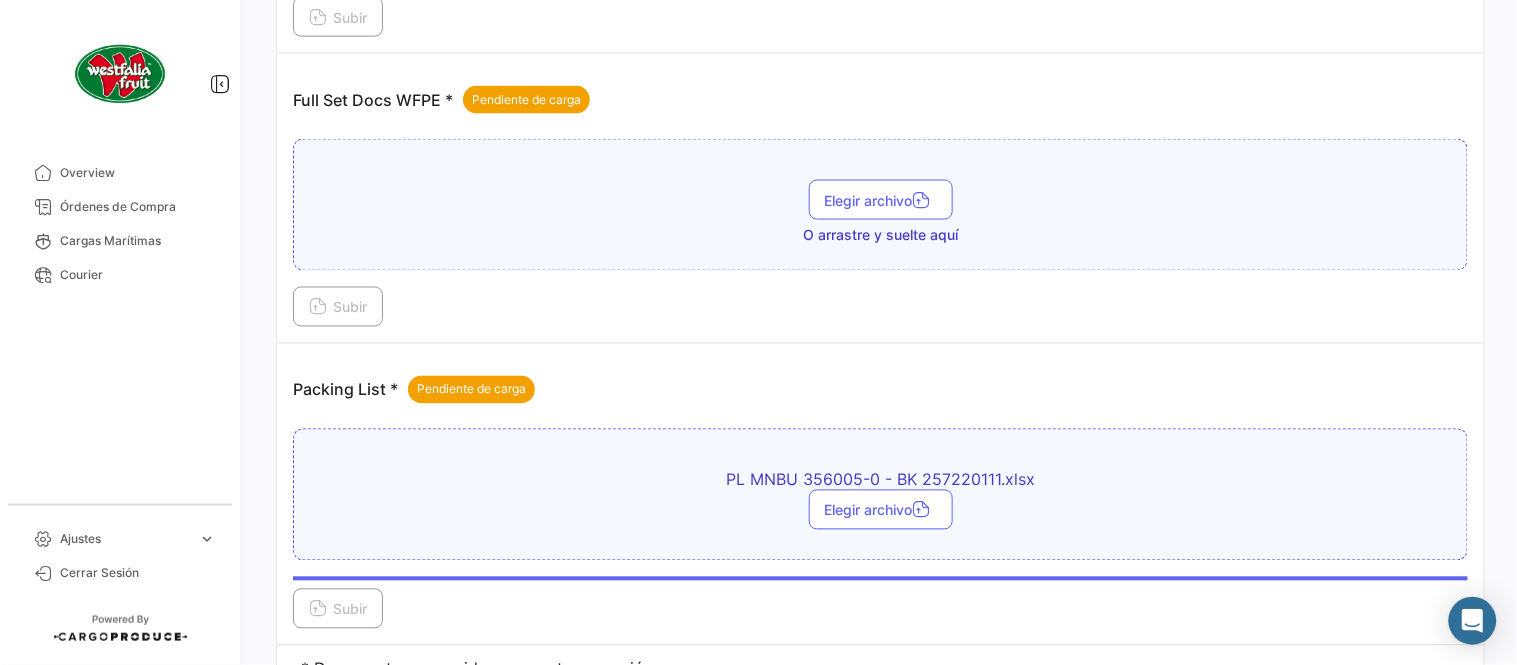scroll, scrollTop: 584, scrollLeft: 0, axis: vertical 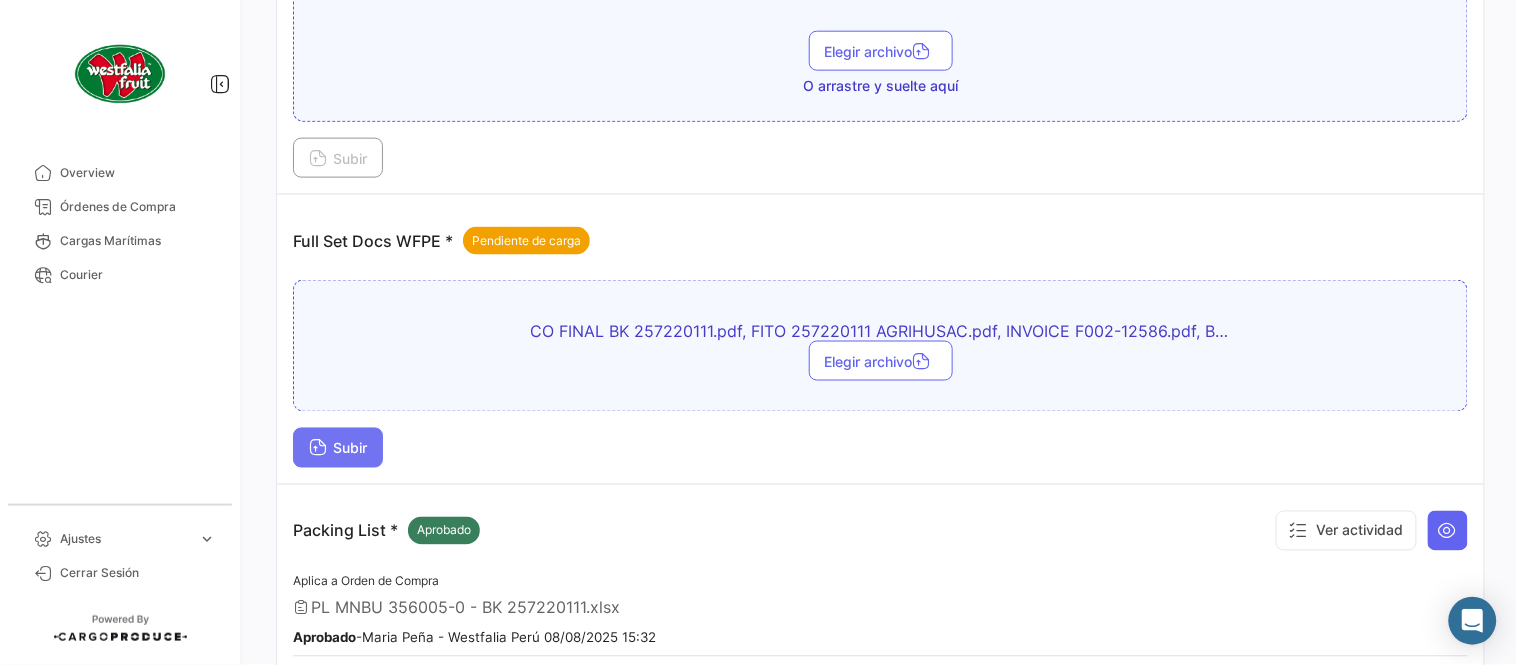 click on "Subir" at bounding box center (338, 448) 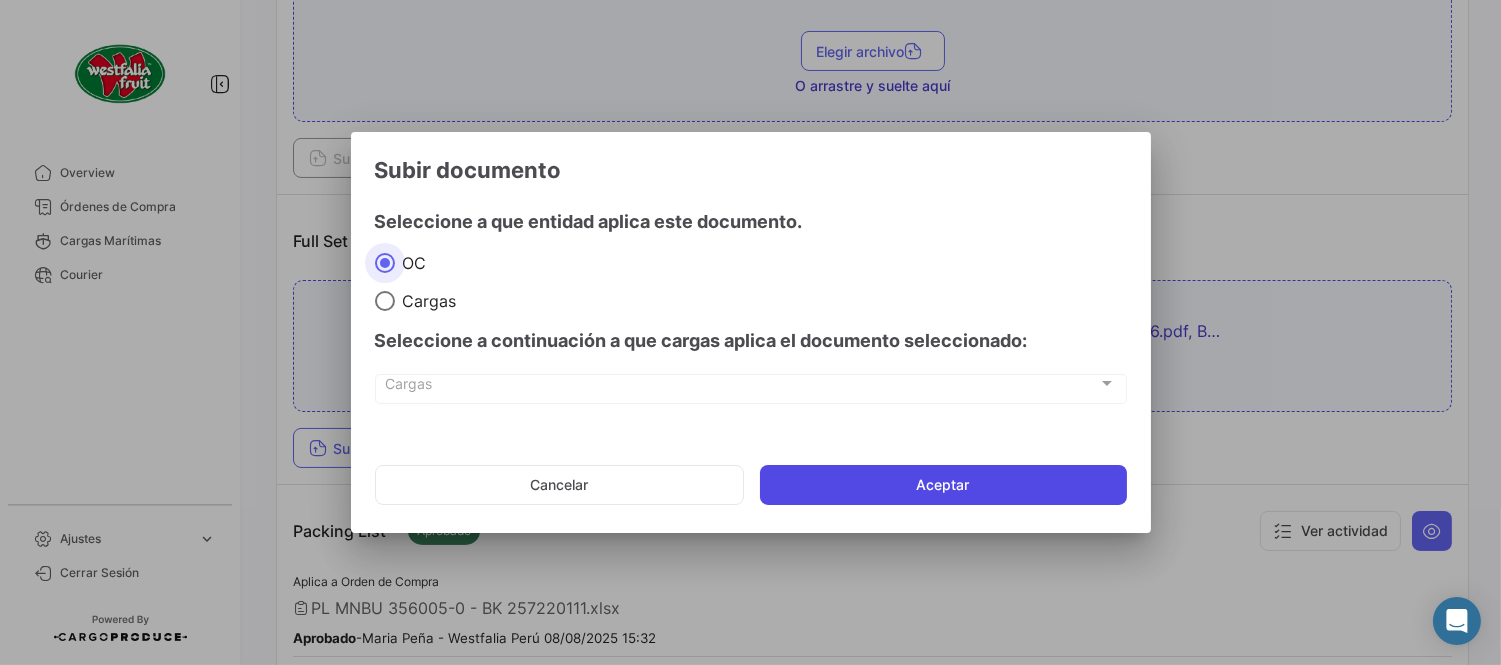 click on "Aceptar" 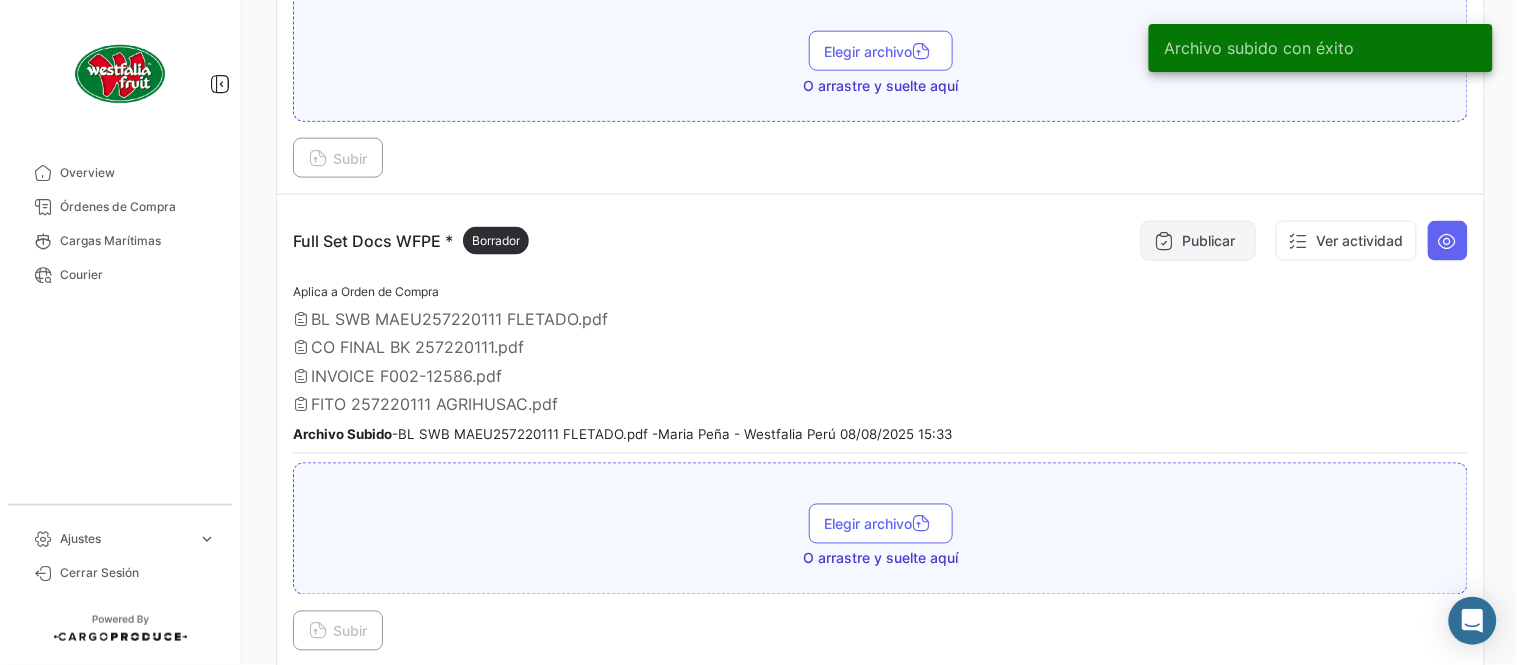 click on "Publicar" at bounding box center (1198, 241) 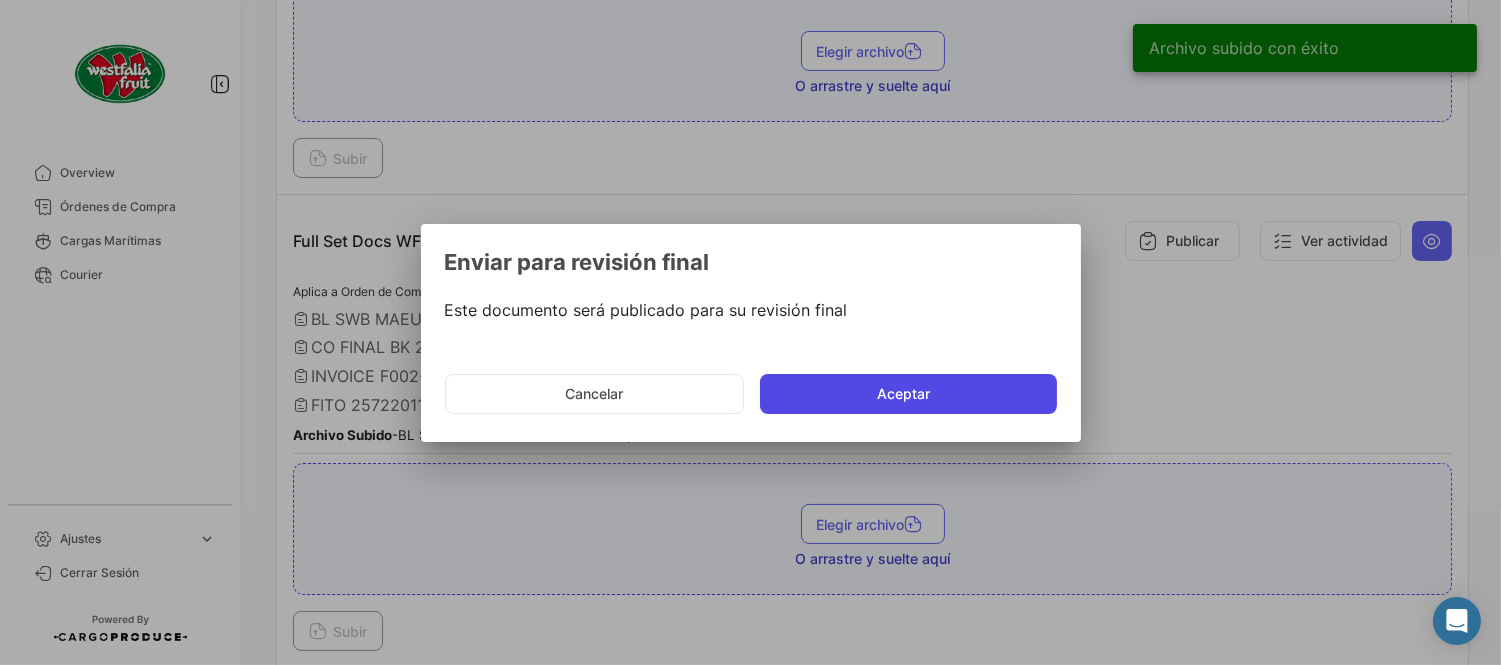 click on "Aceptar" 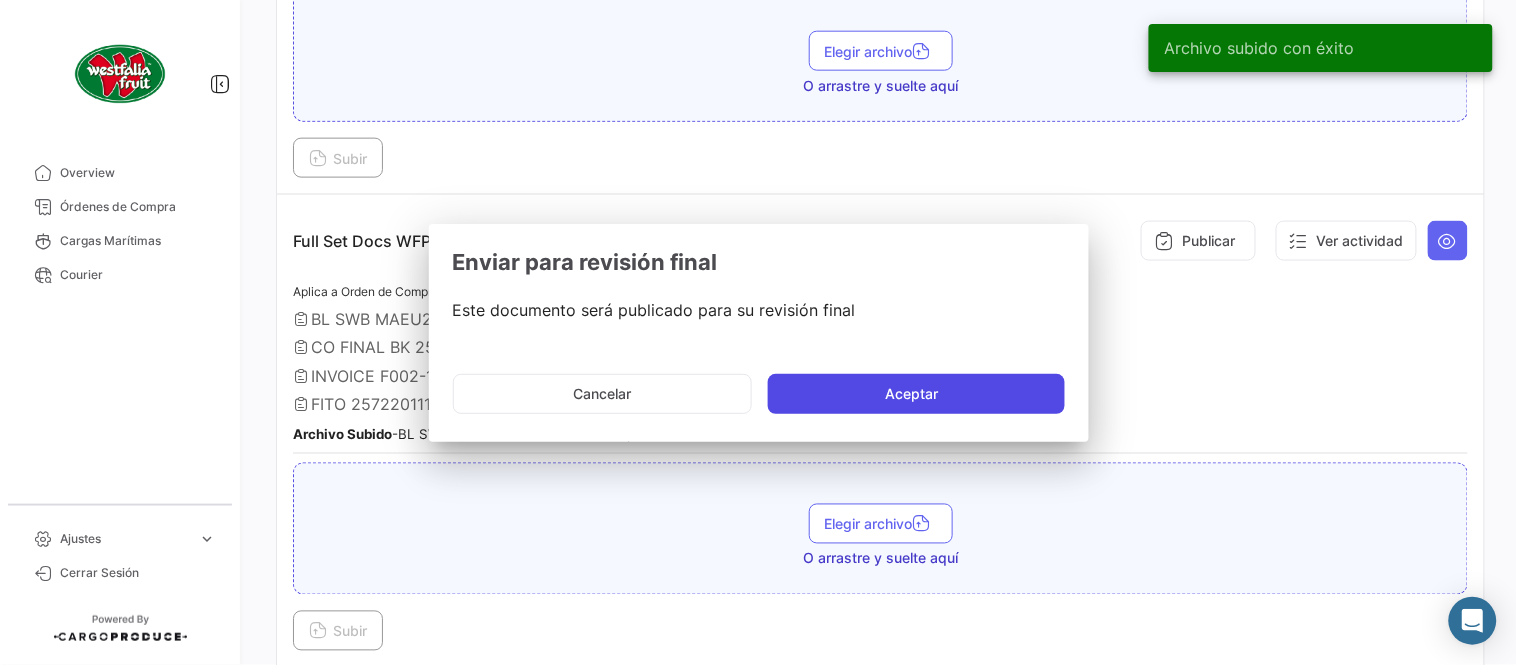 type 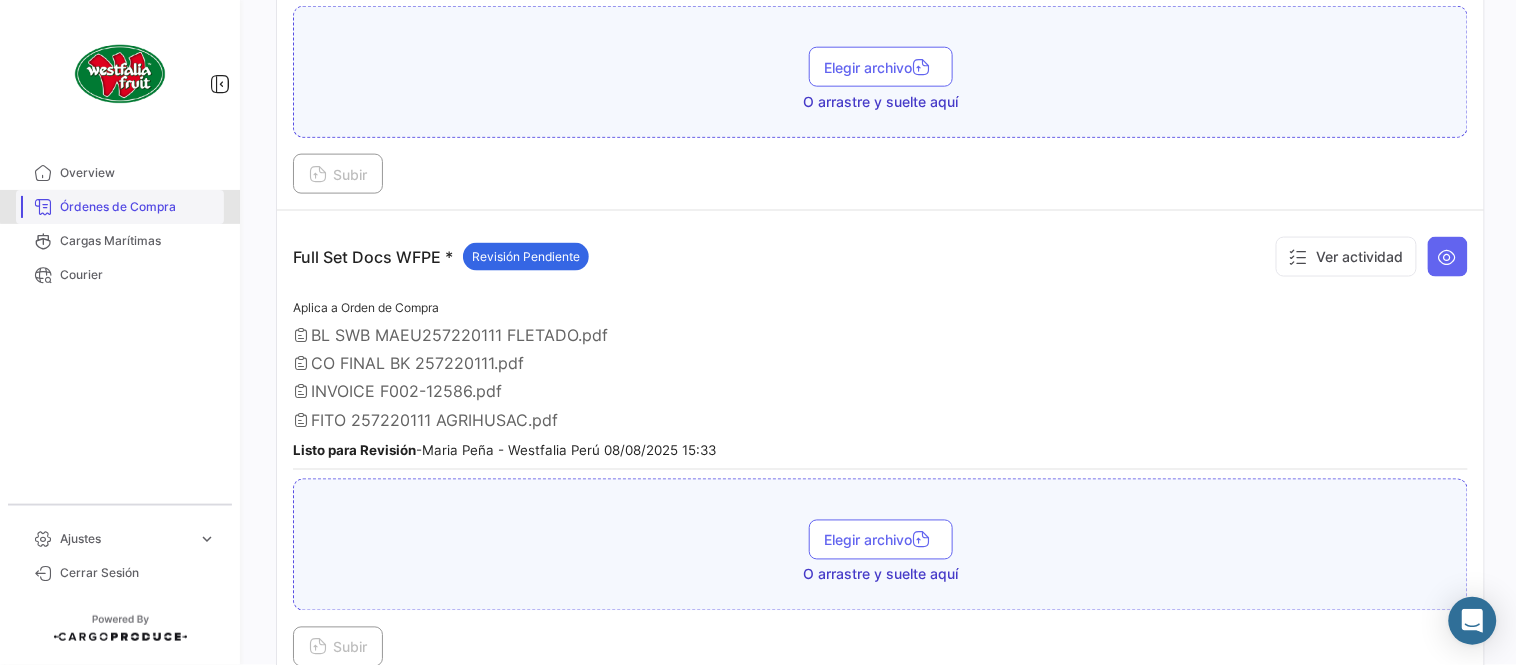 click on "Órdenes de Compra" at bounding box center (138, 207) 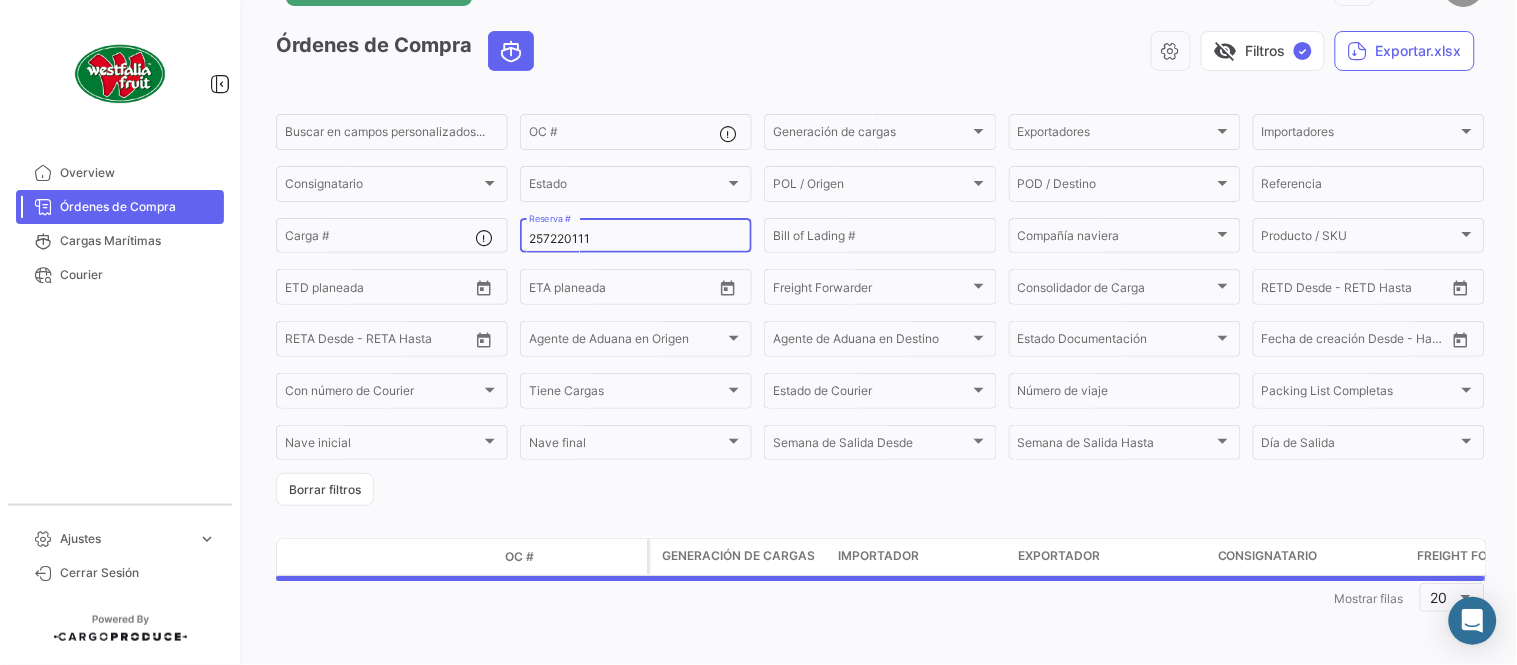 scroll, scrollTop: 0, scrollLeft: 0, axis: both 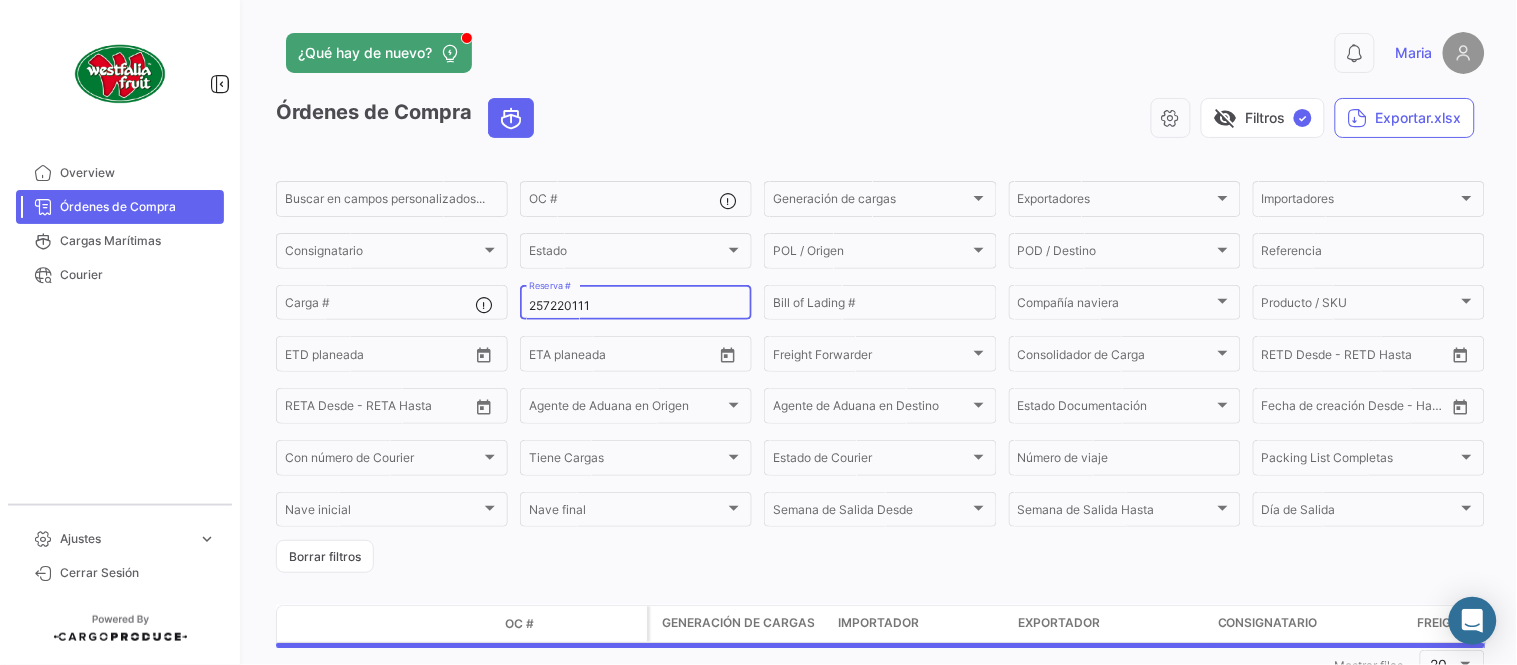 click on "257220111" at bounding box center [636, 306] 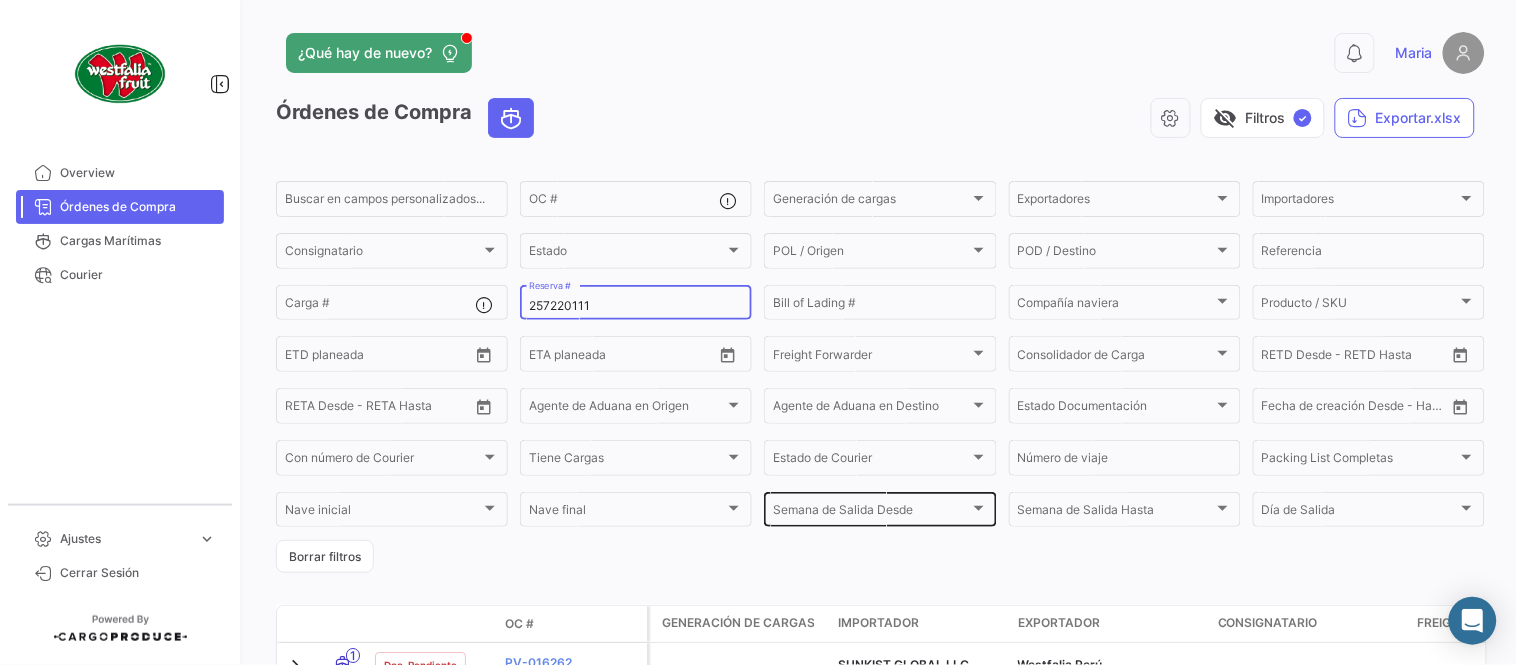 paste on "[NUMBER]" 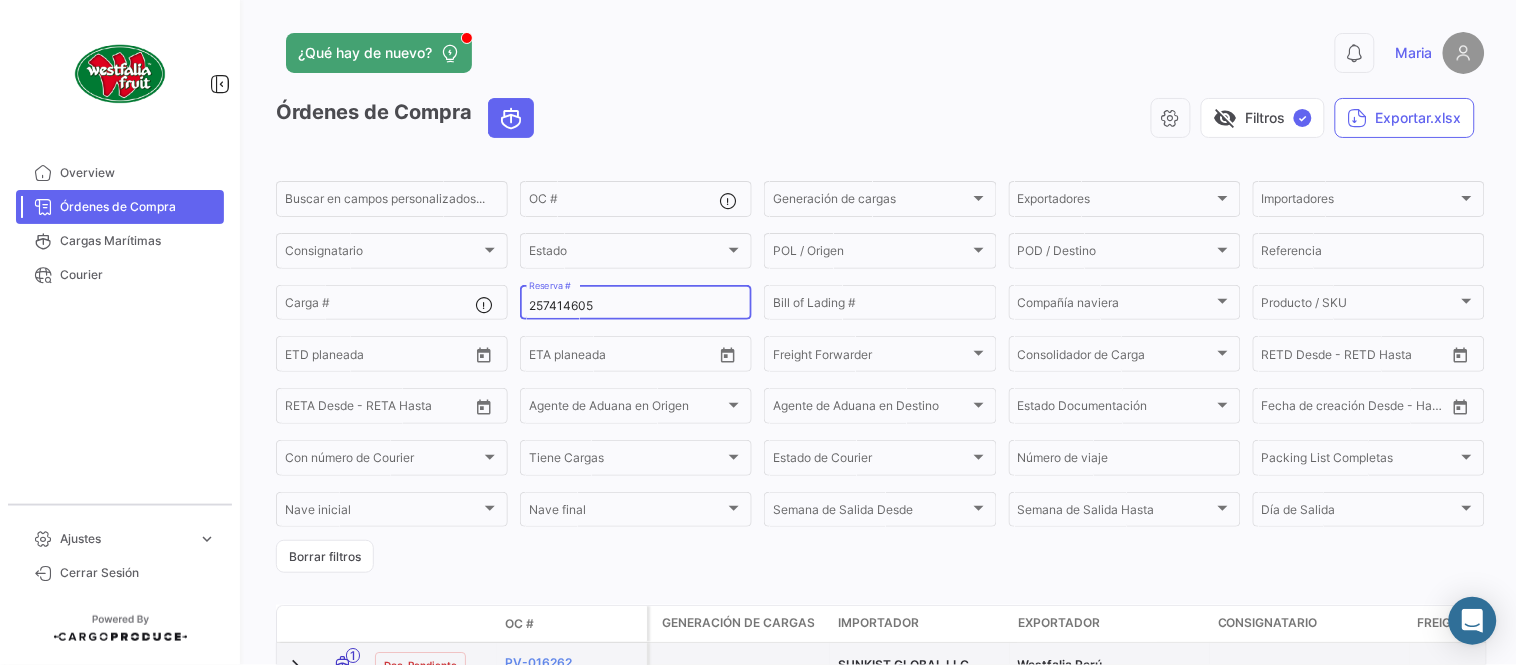 type on "257414605" 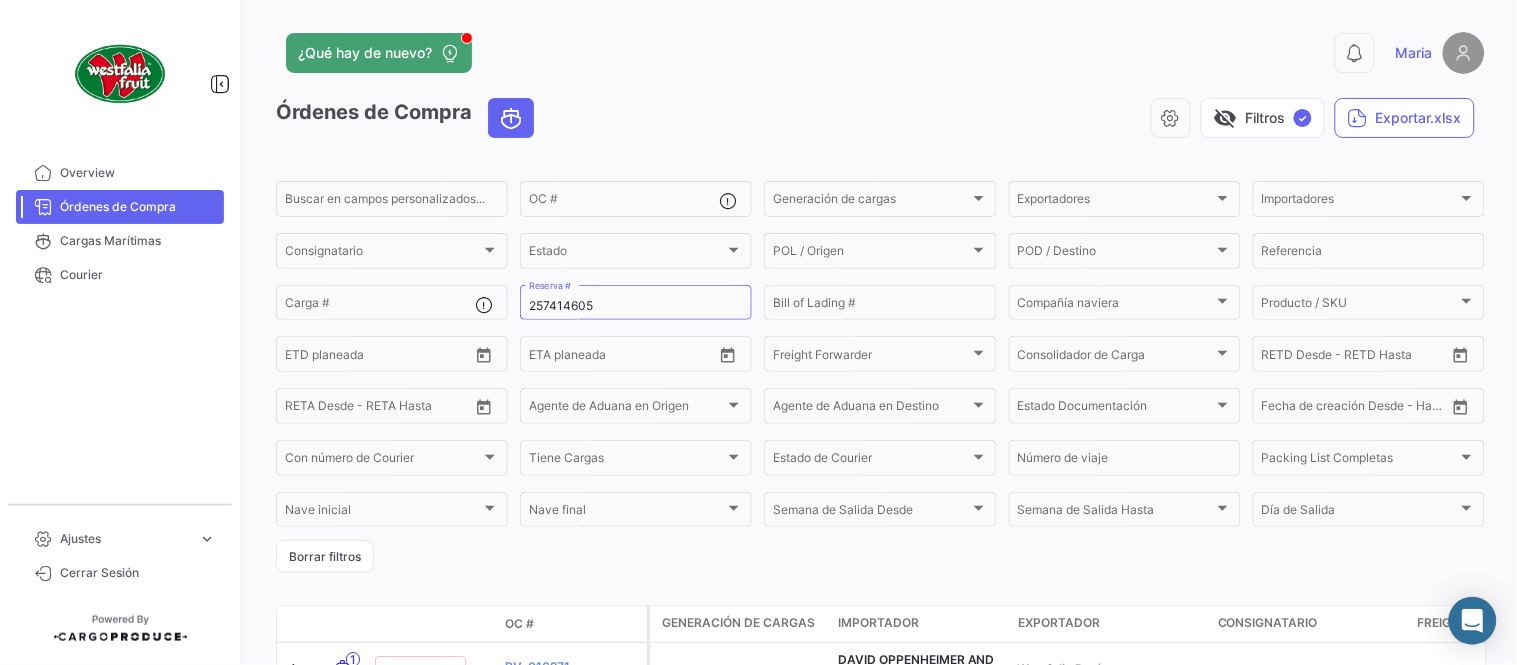 drag, startPoint x: 623, startPoint y: 125, endPoint x: 614, endPoint y: 272, distance: 147.27525 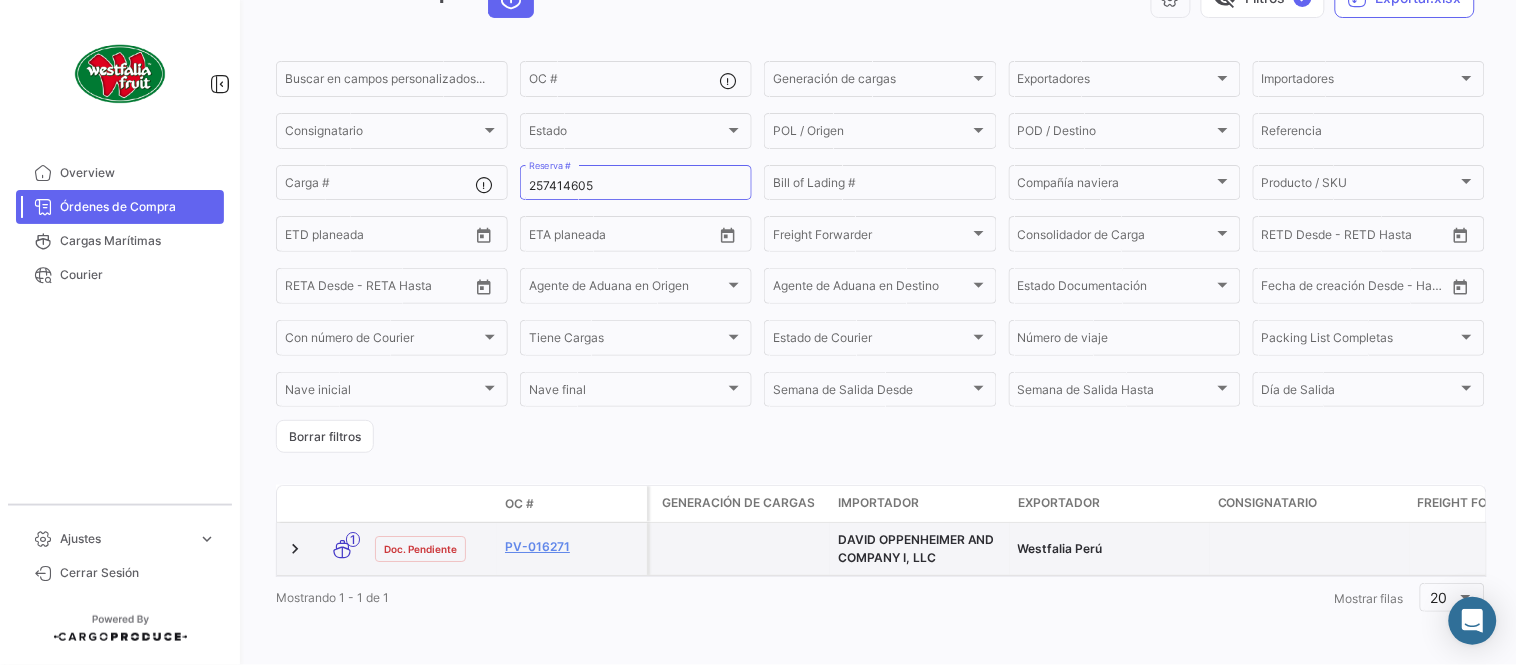 scroll, scrollTop: 136, scrollLeft: 0, axis: vertical 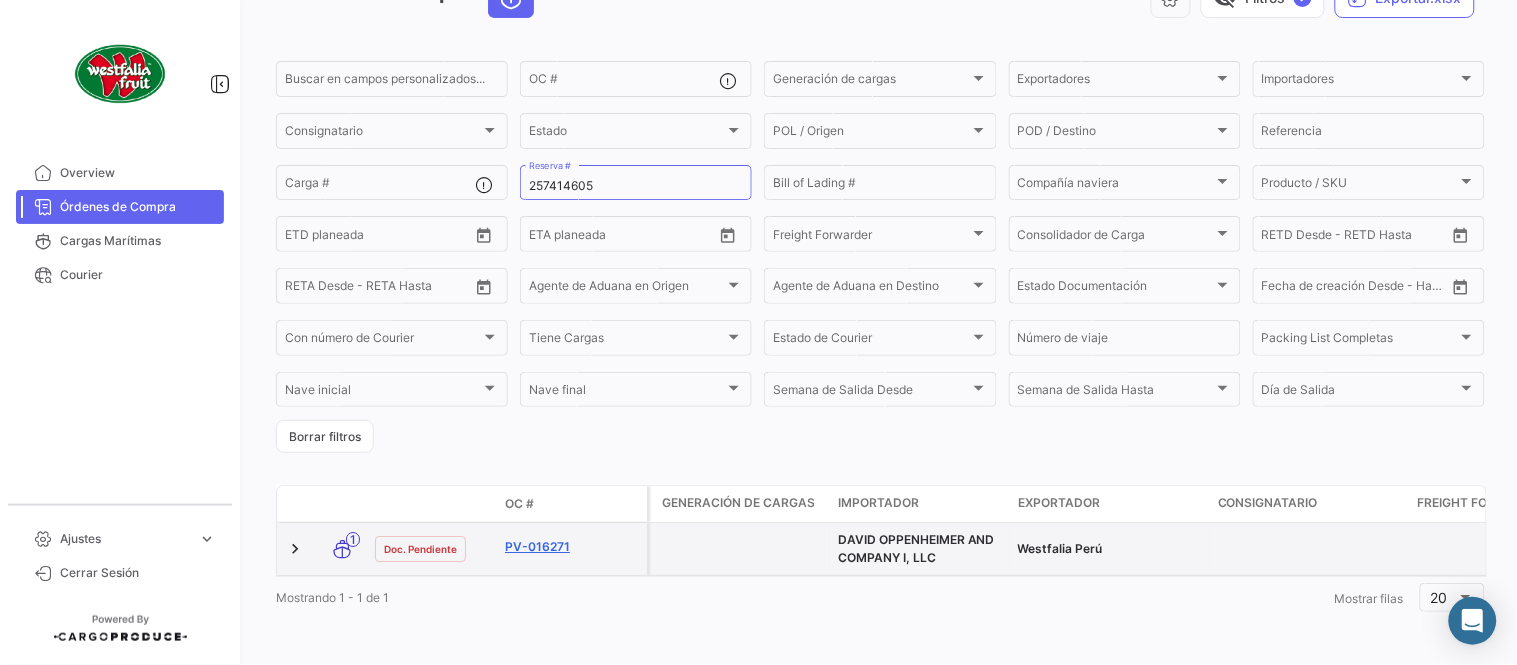 click on "PV-016271" 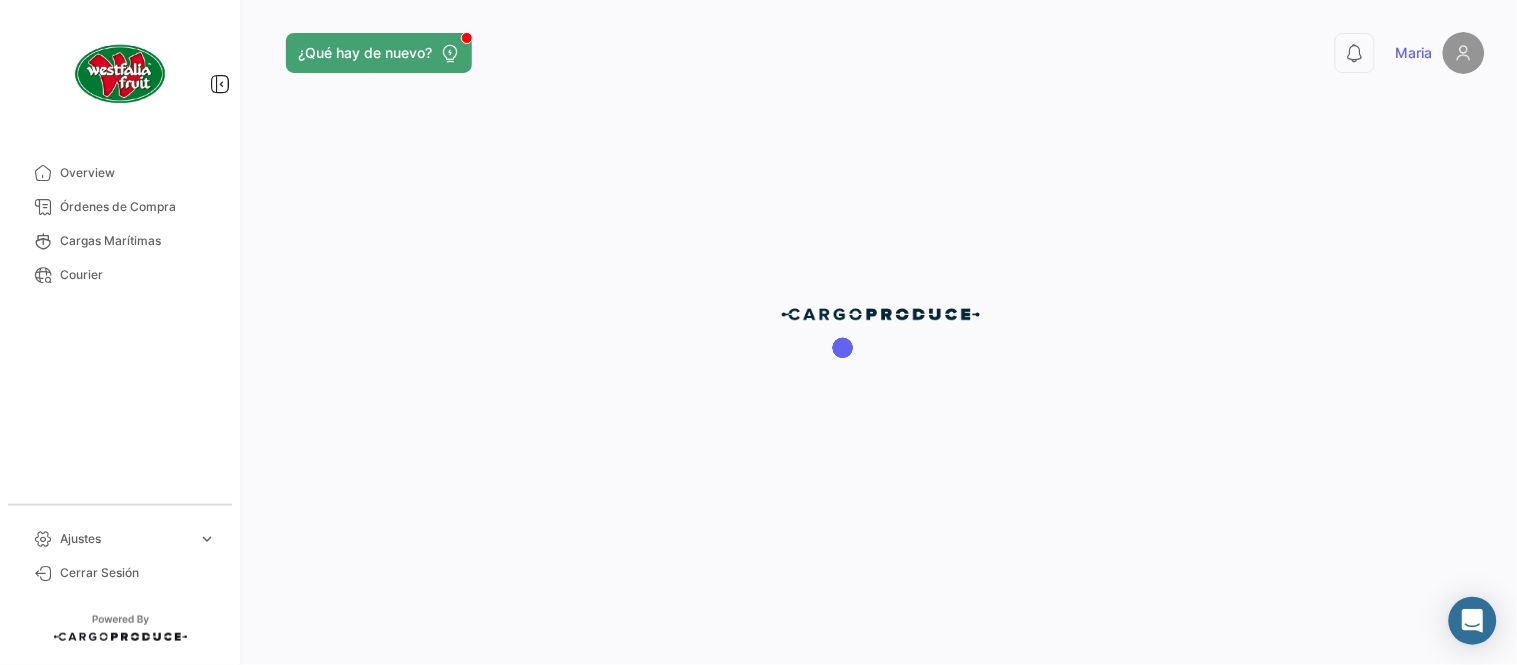 scroll, scrollTop: 0, scrollLeft: 0, axis: both 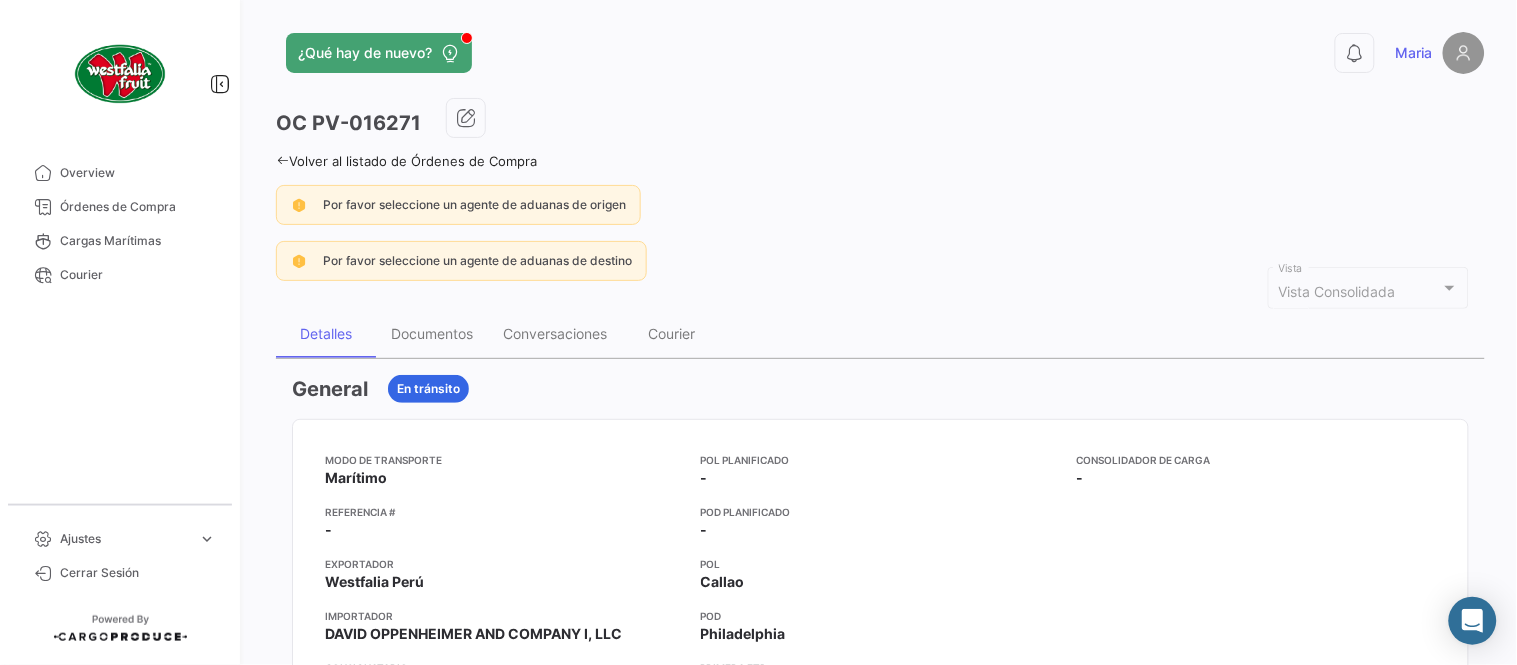 click on "¿Qué hay de nuevo? 0 [FIRST]" 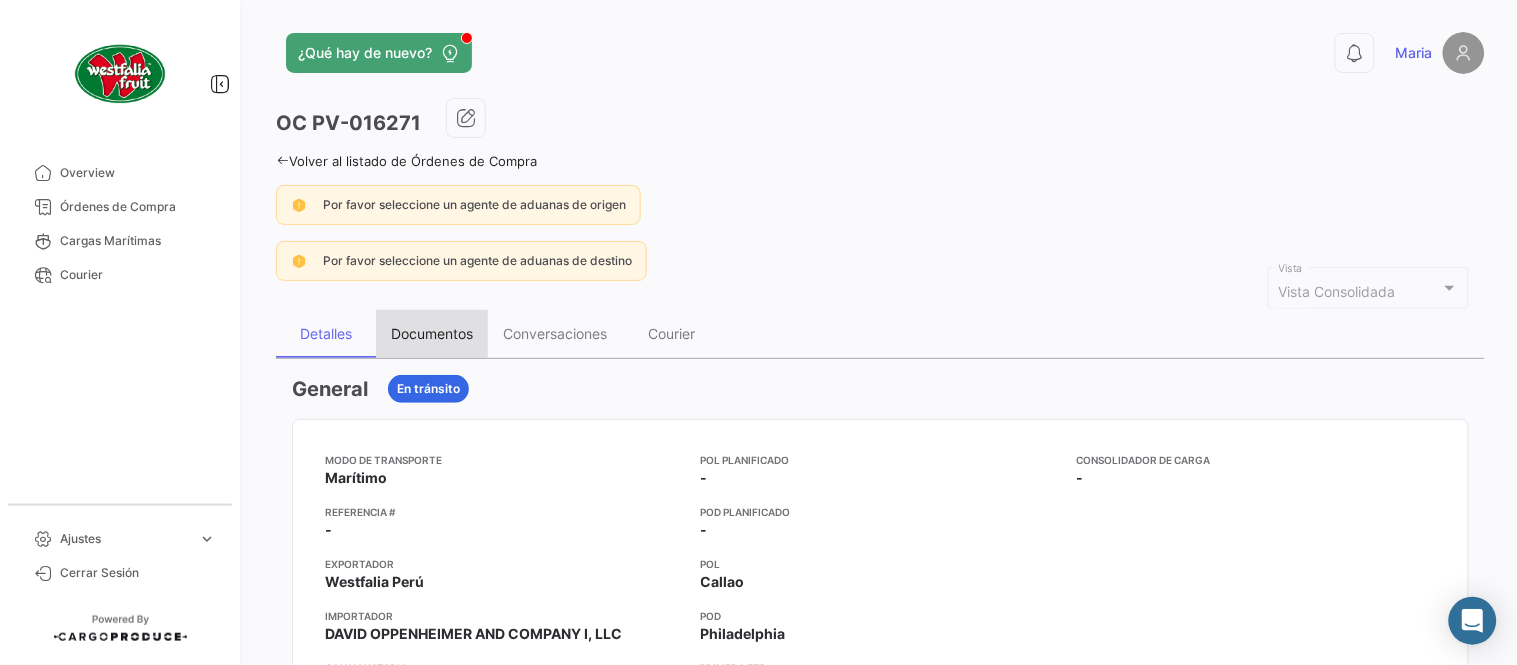 click on "Documentos" at bounding box center (432, 333) 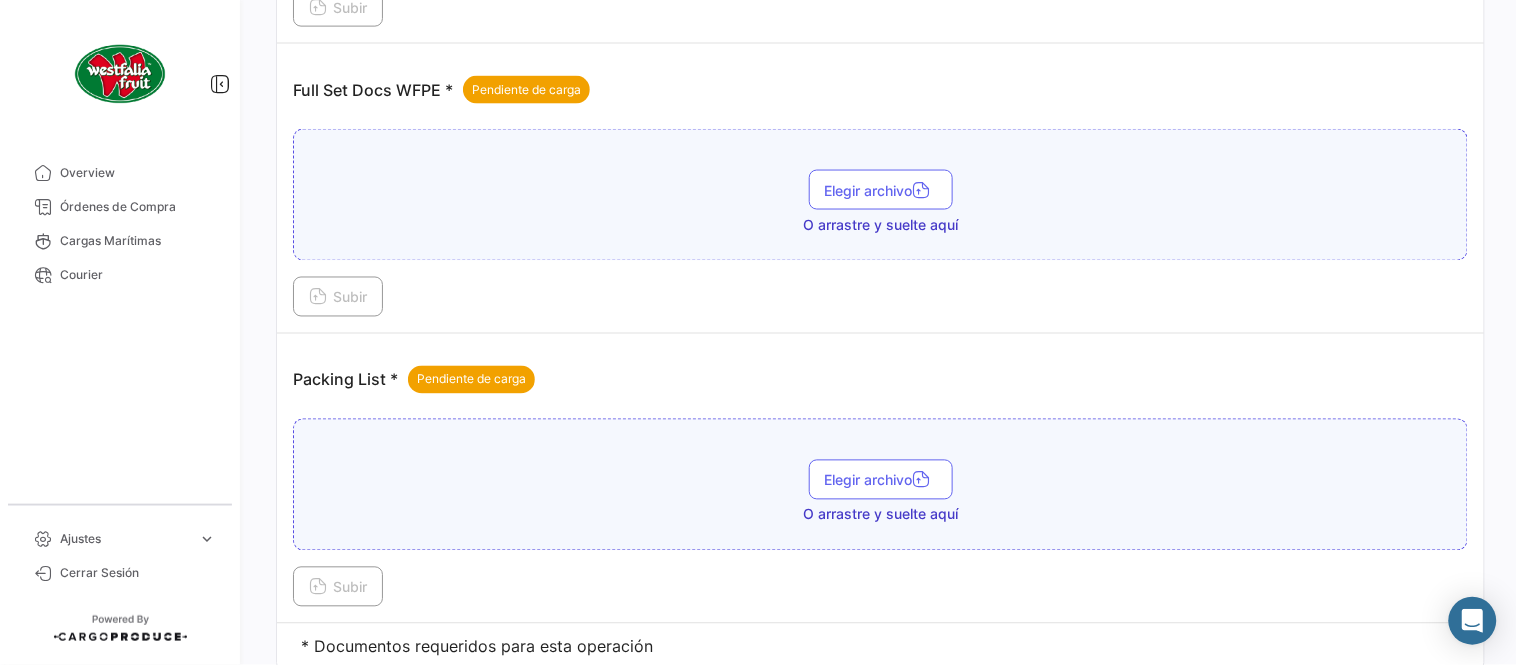 scroll, scrollTop: 806, scrollLeft: 0, axis: vertical 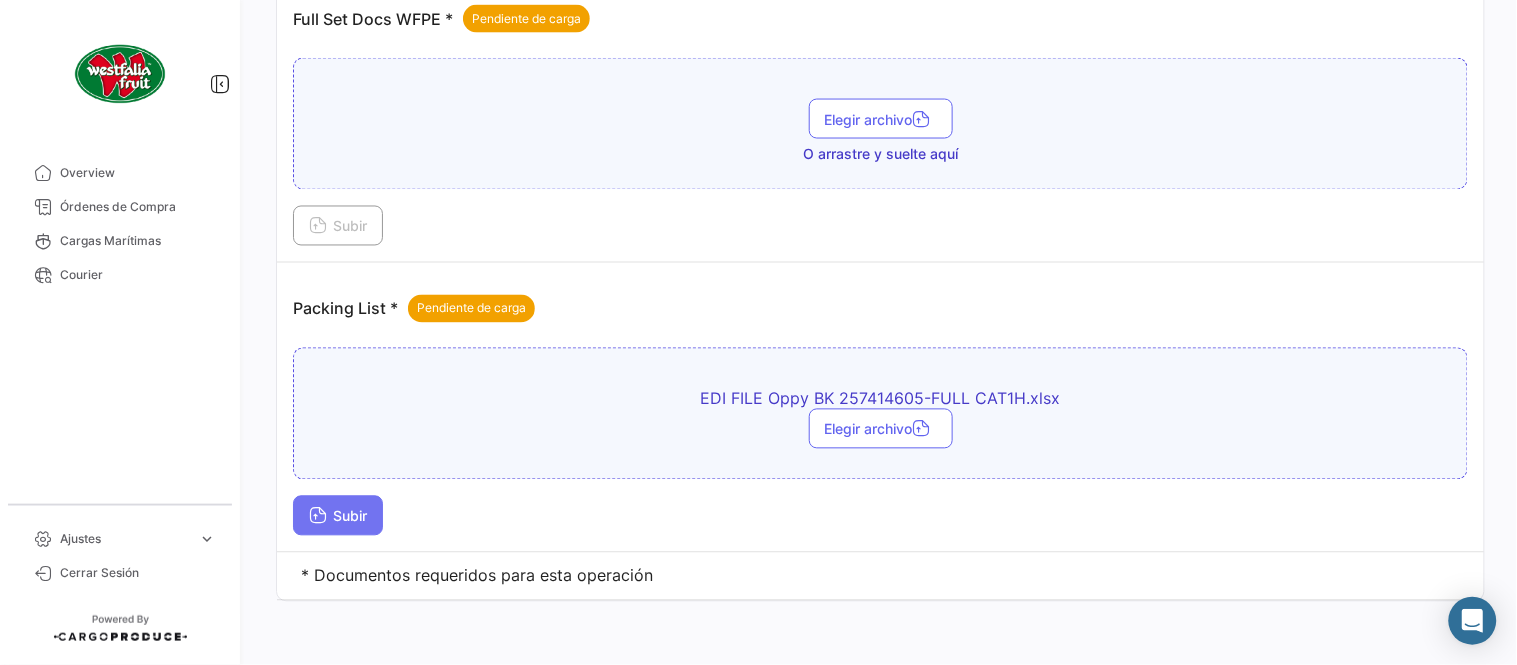 click on "Subir" at bounding box center (338, 516) 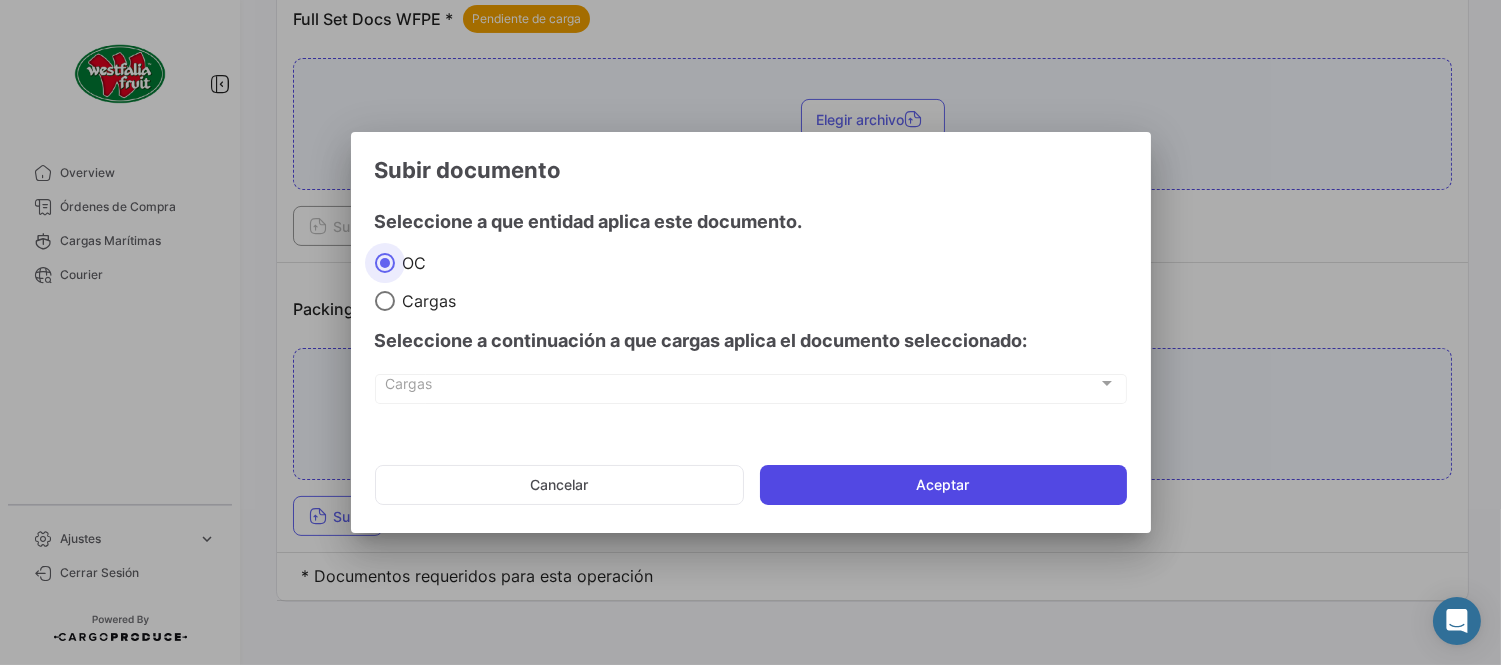 click on "Aceptar" 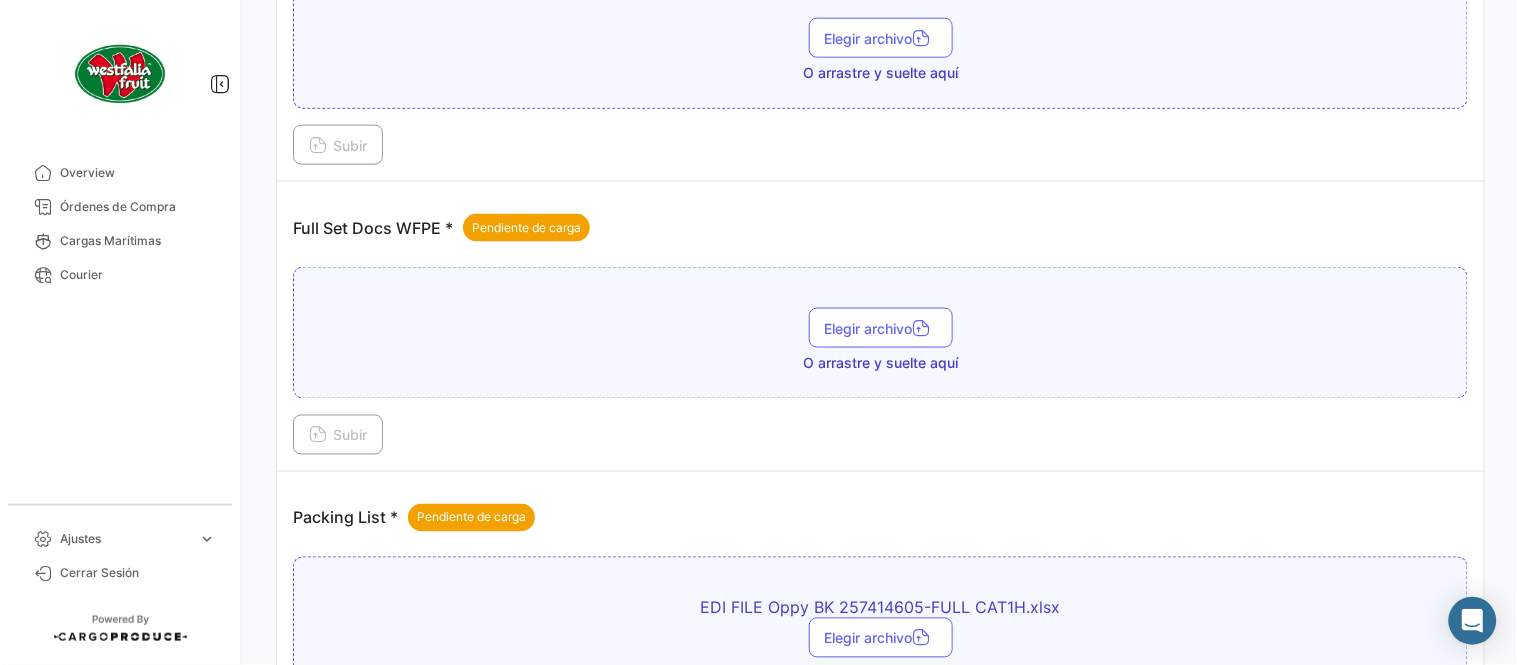 scroll, scrollTop: 584, scrollLeft: 0, axis: vertical 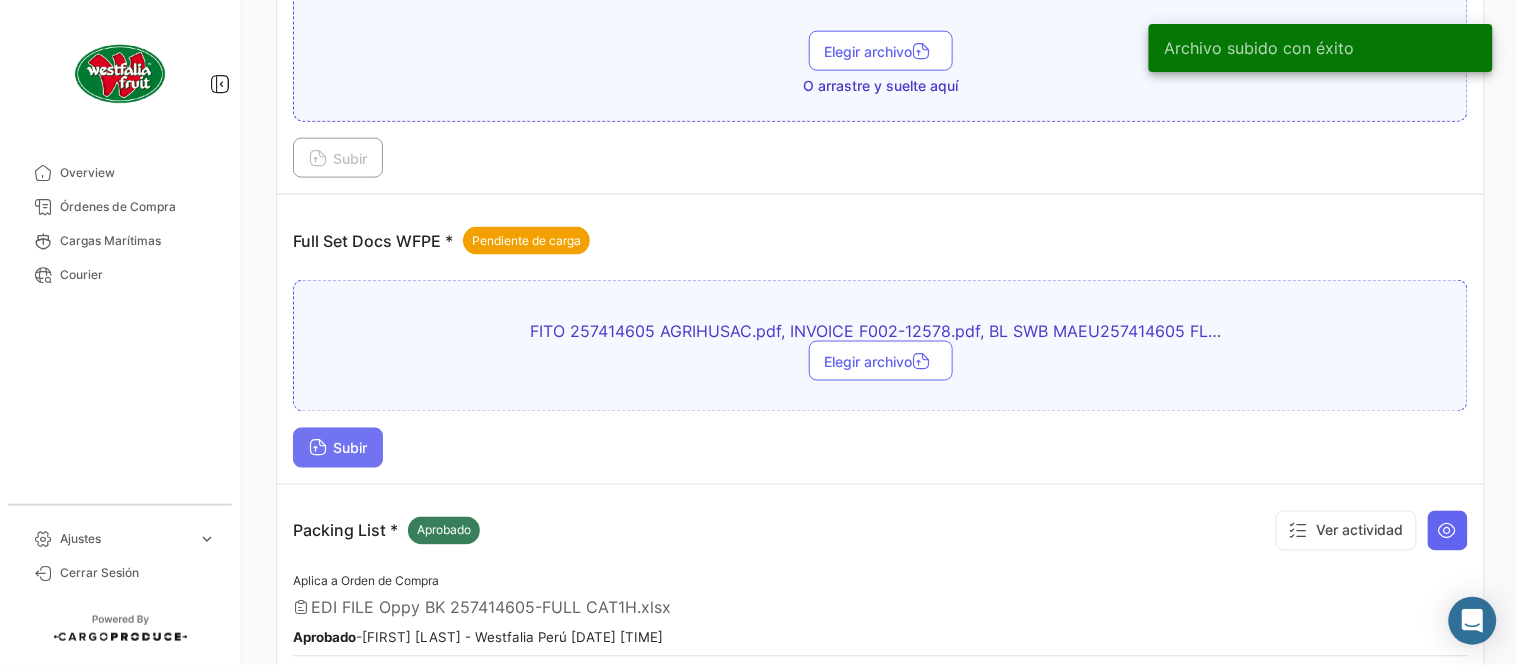 click on "Subir" at bounding box center (338, 448) 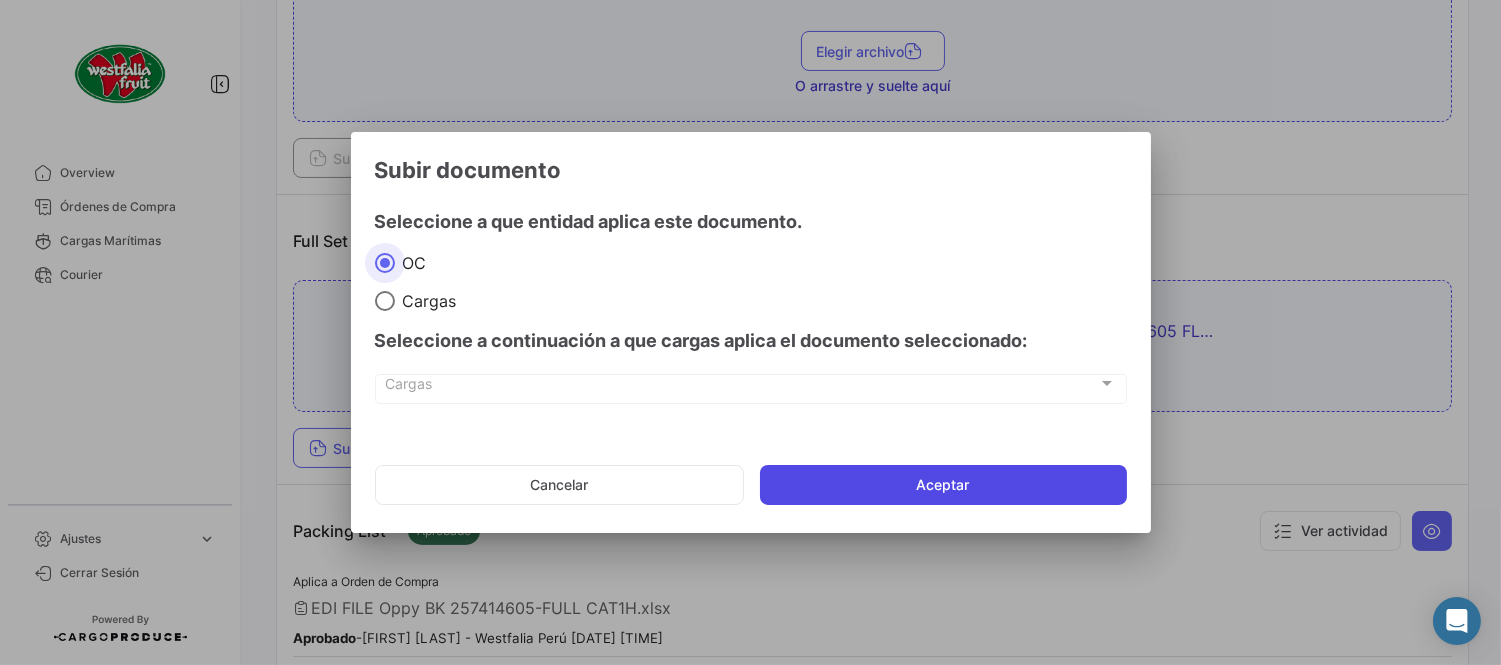 click on "Aceptar" 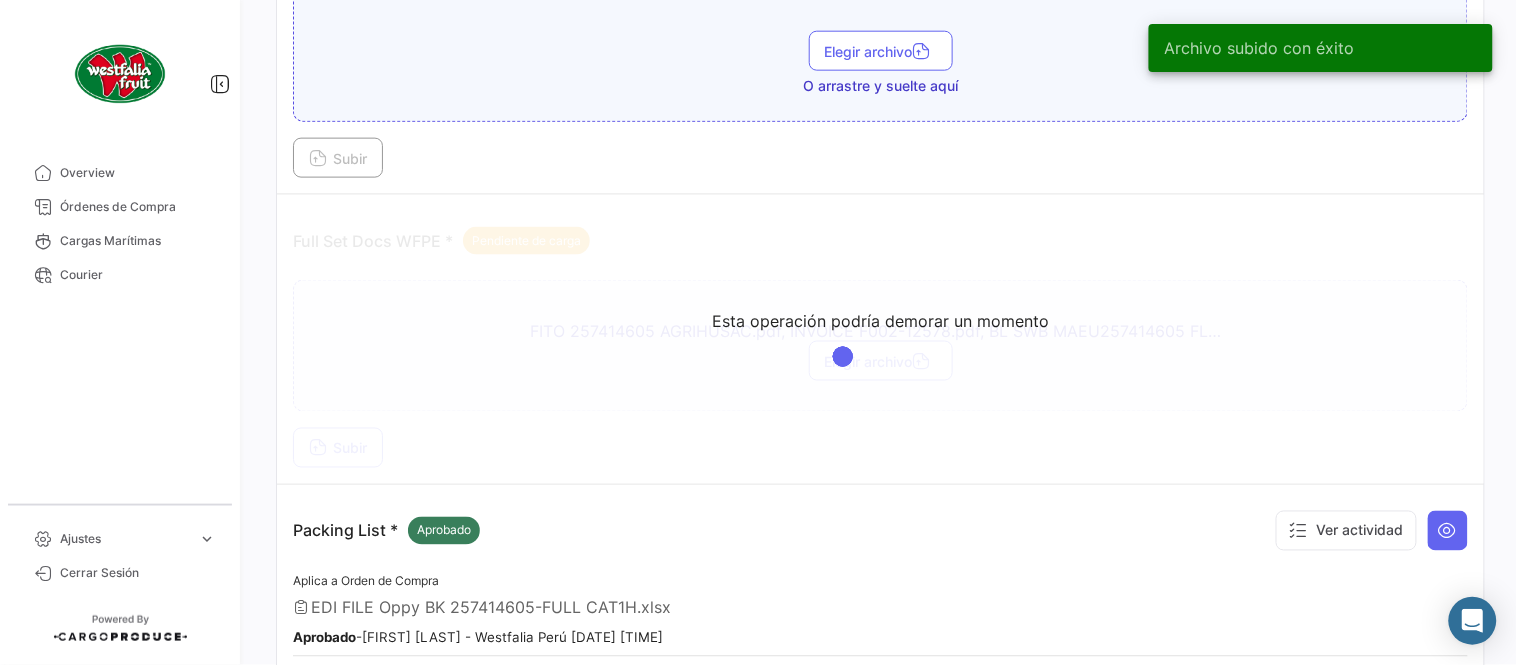 click on "Esta operación podría demorar un momento" at bounding box center [880, 339] 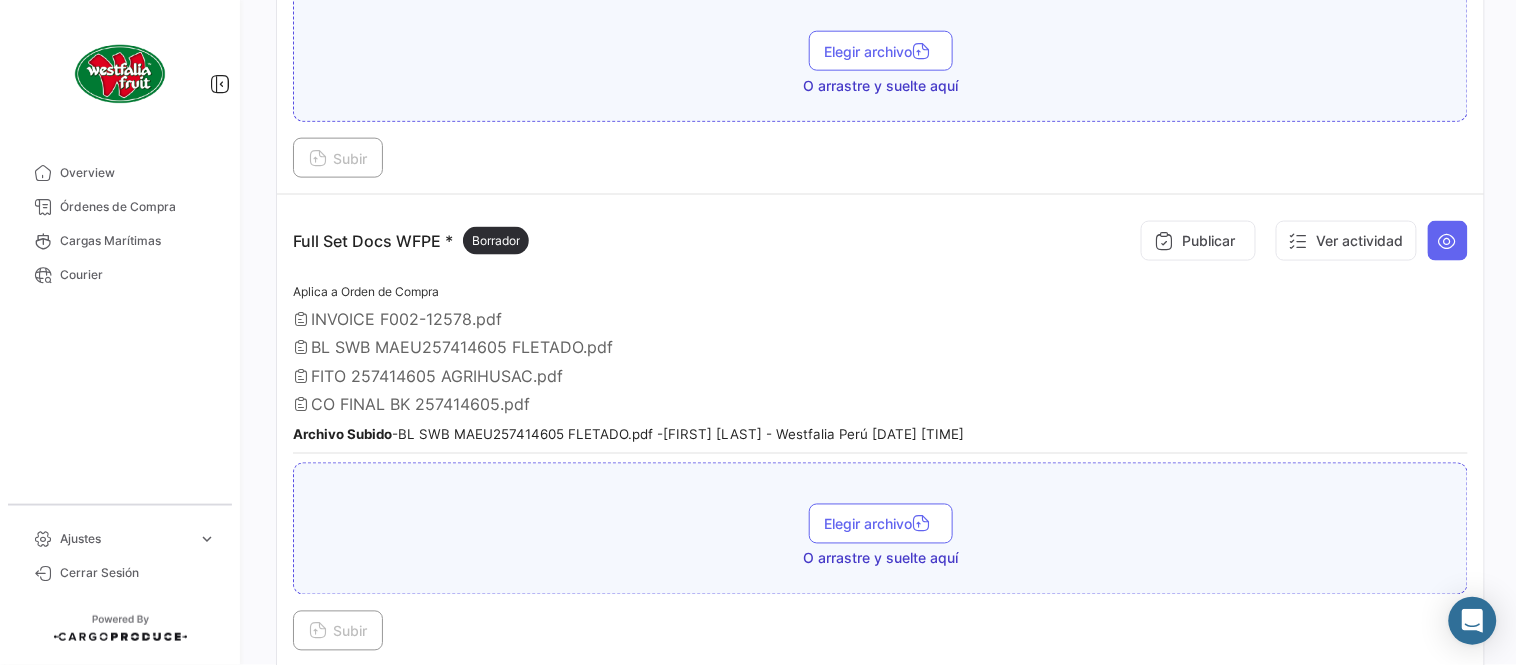 click on "INVOICE F002-12578.pdf" at bounding box center [880, 319] 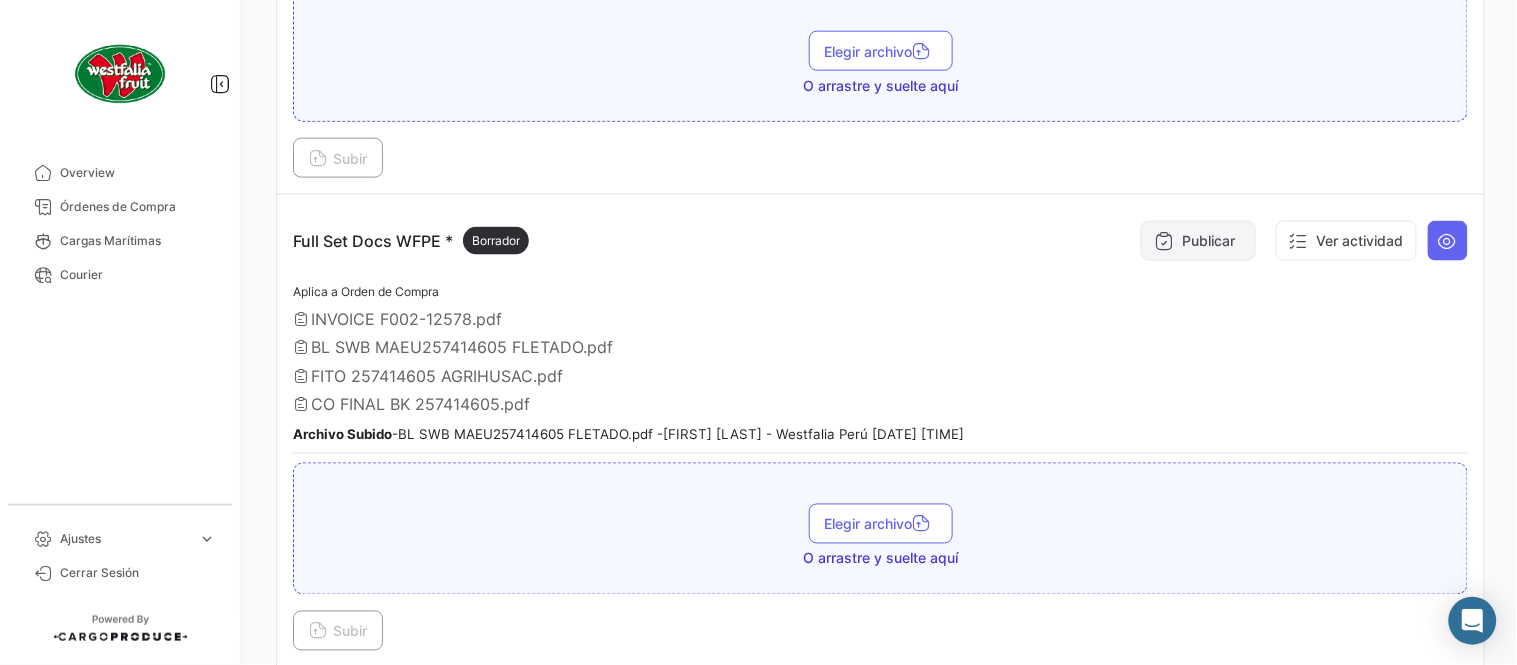 click on "Publicar" at bounding box center [1198, 241] 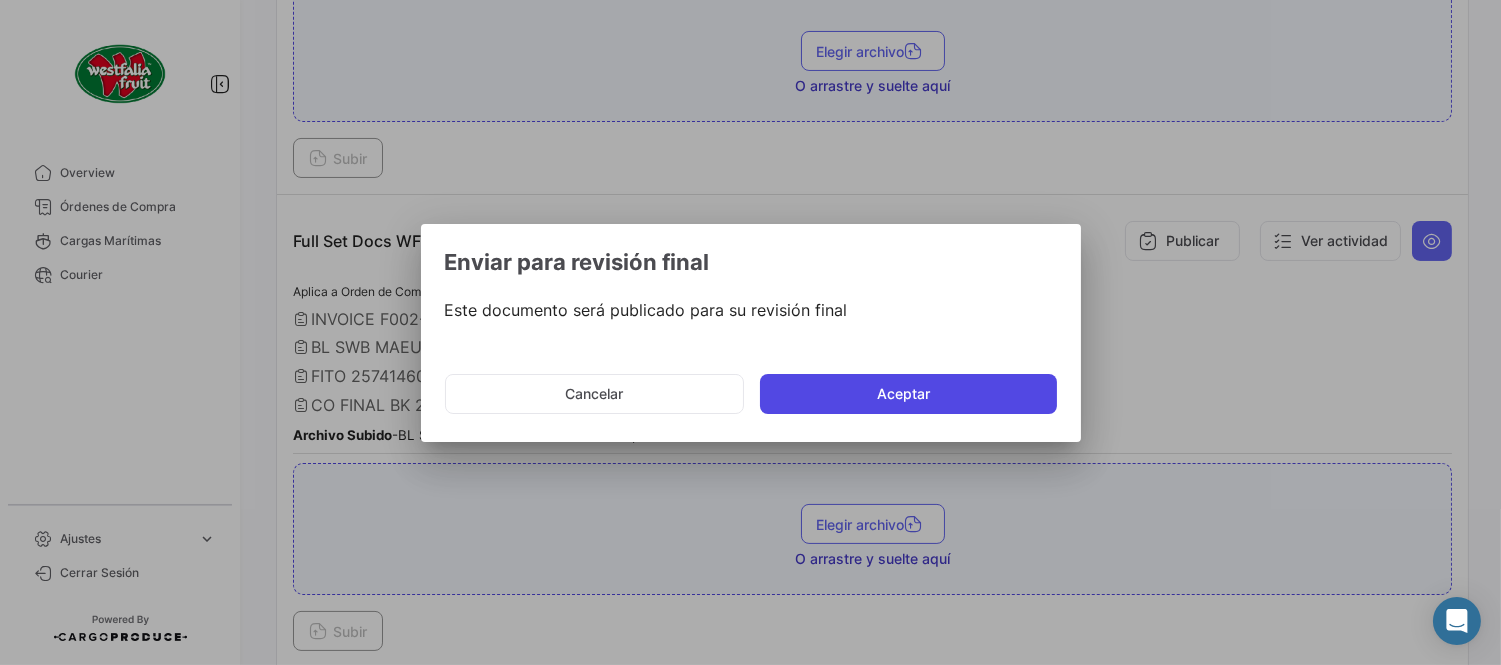 click on "Aceptar" 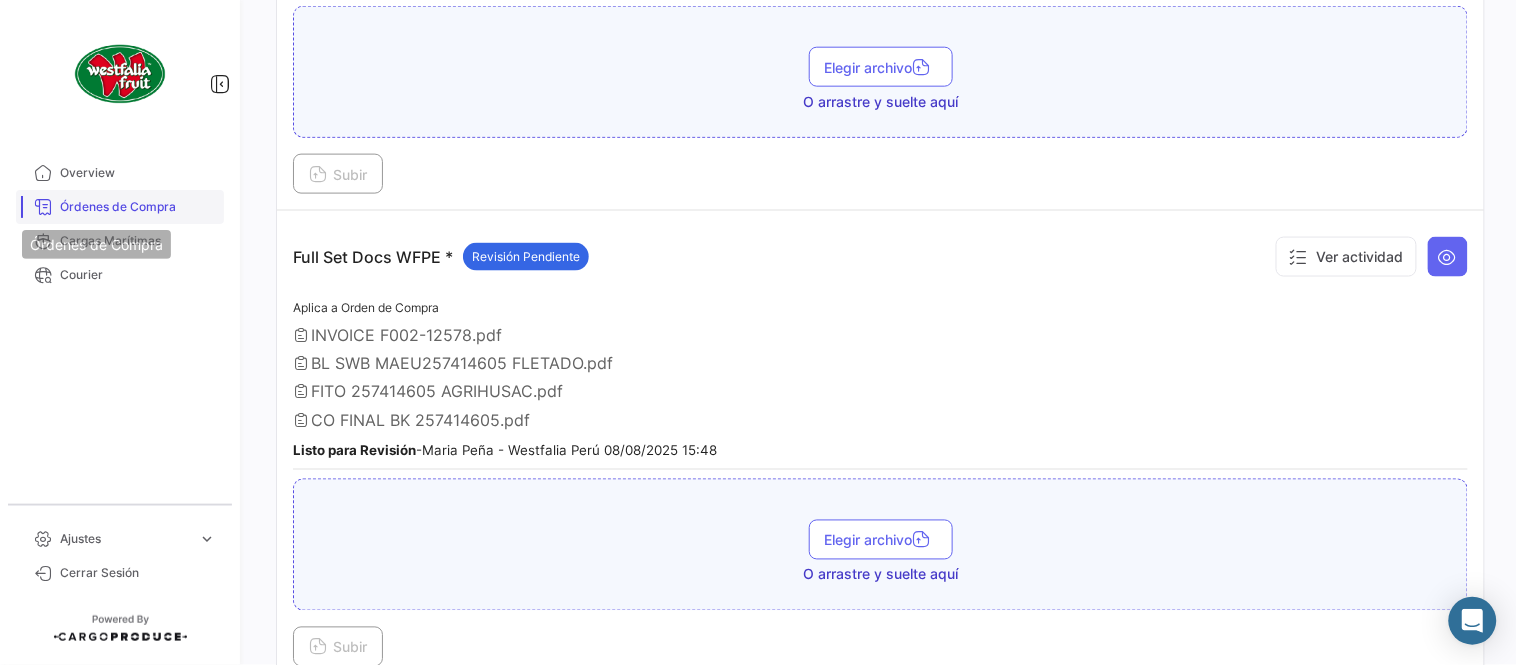 click on "Órdenes de Compra" at bounding box center (138, 207) 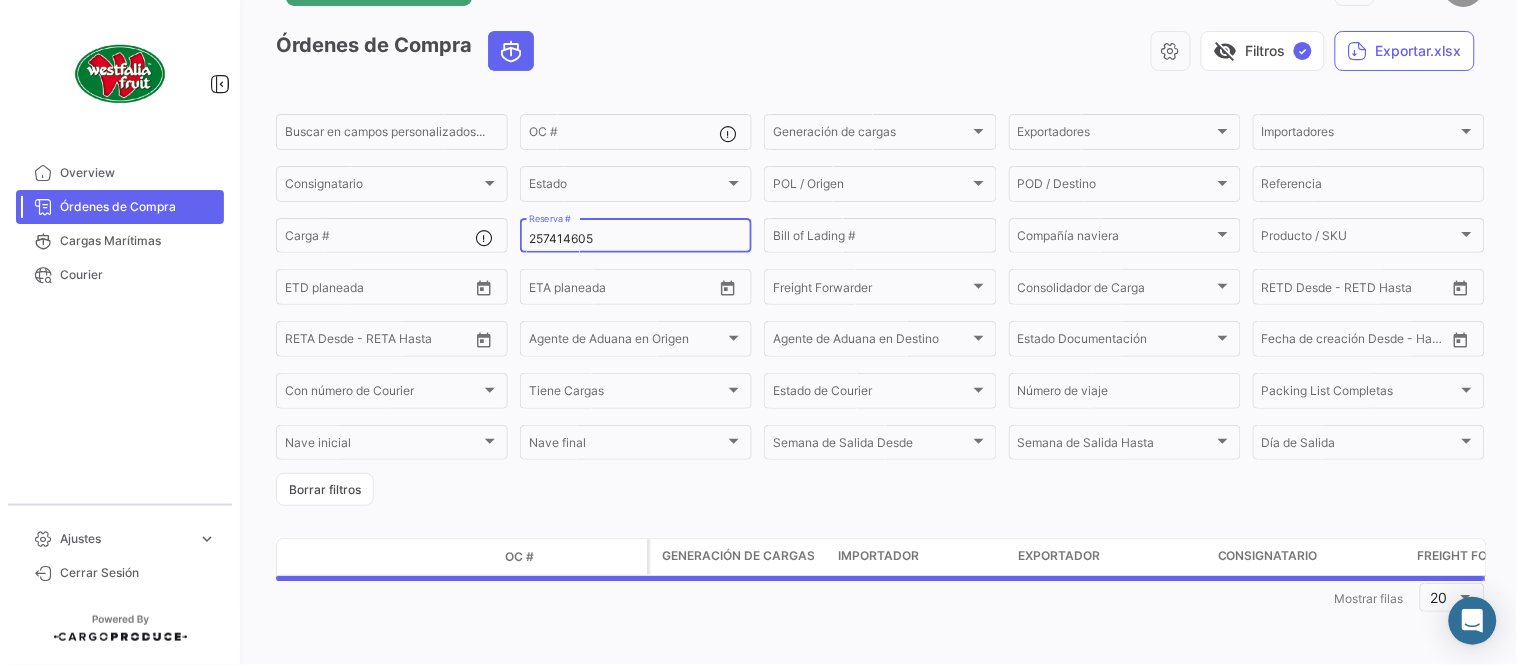 scroll, scrollTop: 0, scrollLeft: 0, axis: both 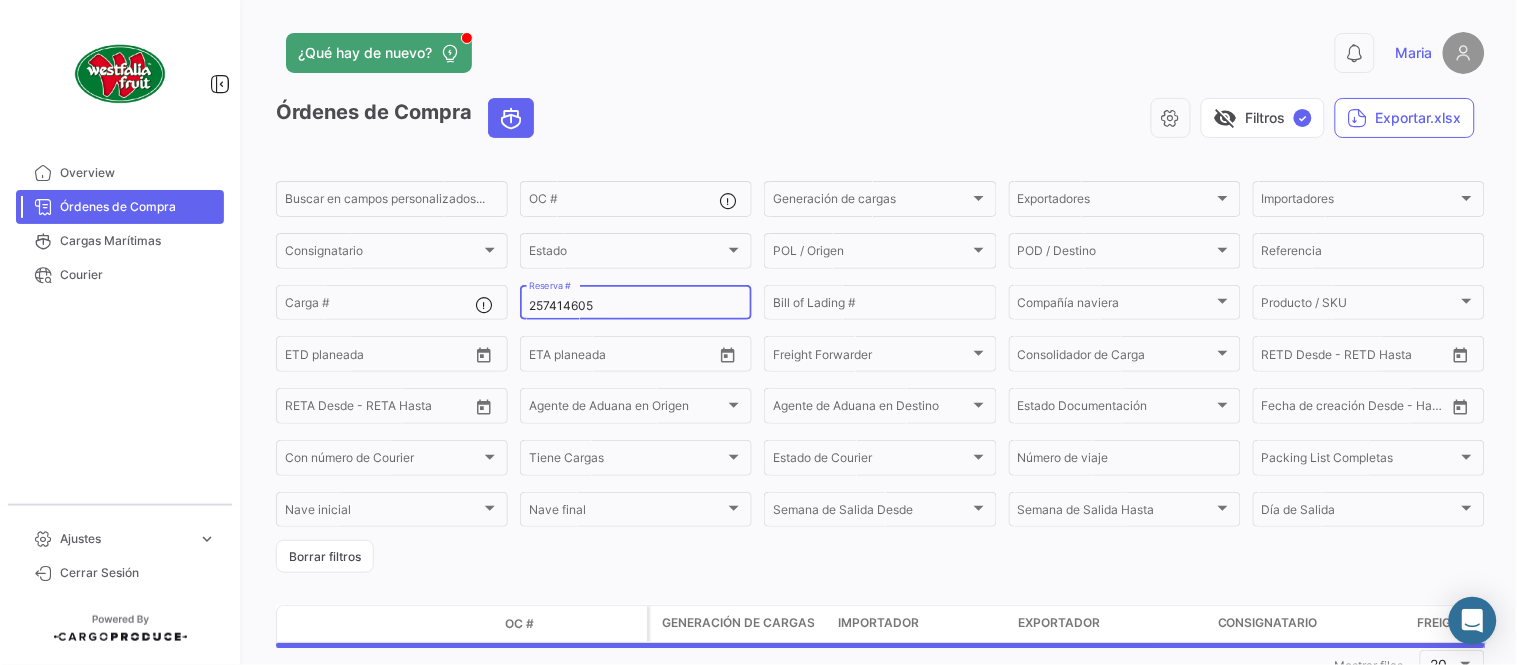 click on "257414605" at bounding box center (636, 306) 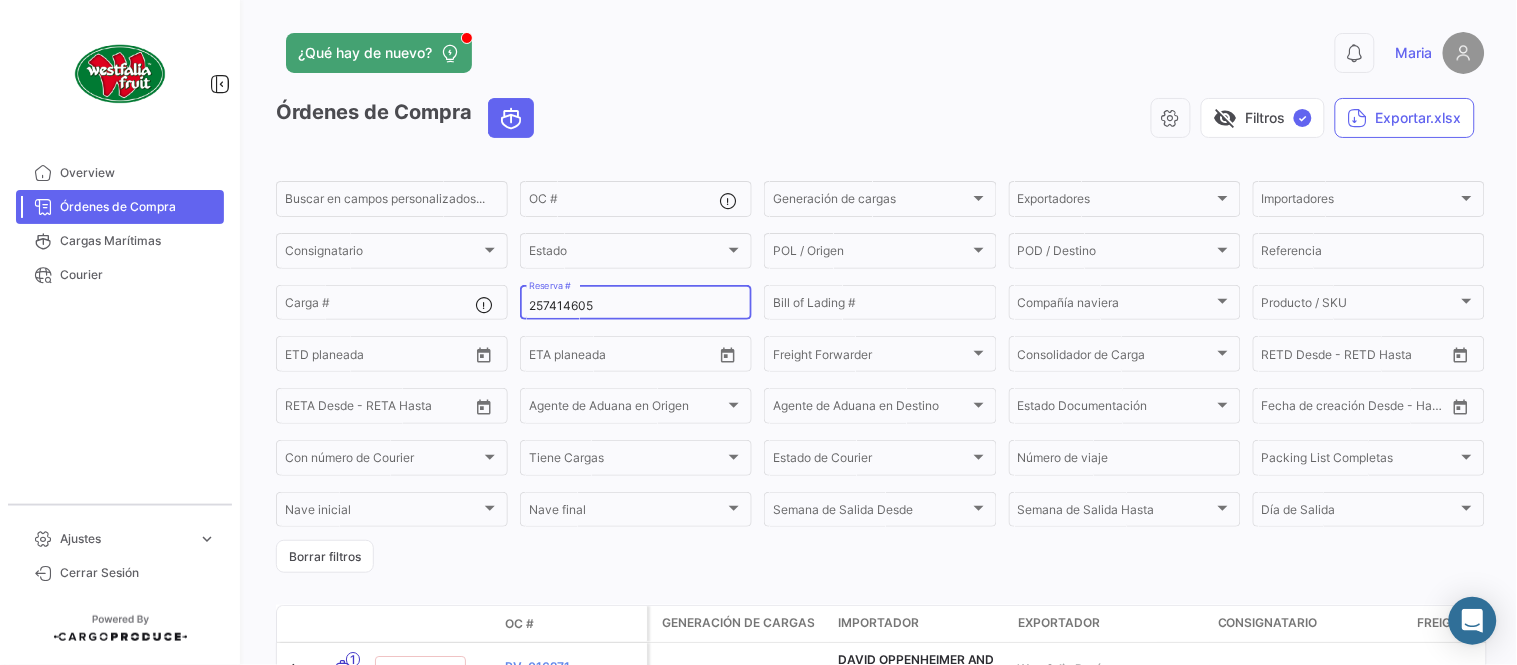 paste on "52" 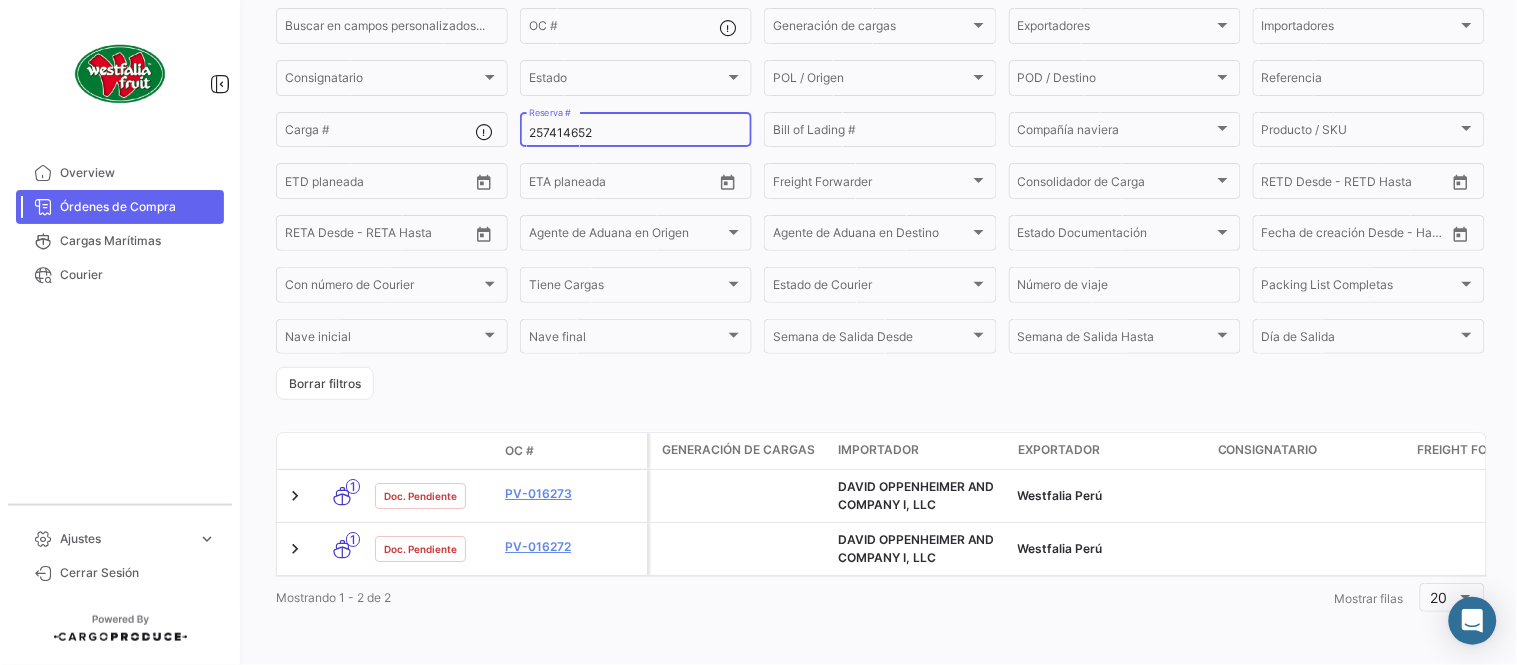 scroll, scrollTop: 190, scrollLeft: 0, axis: vertical 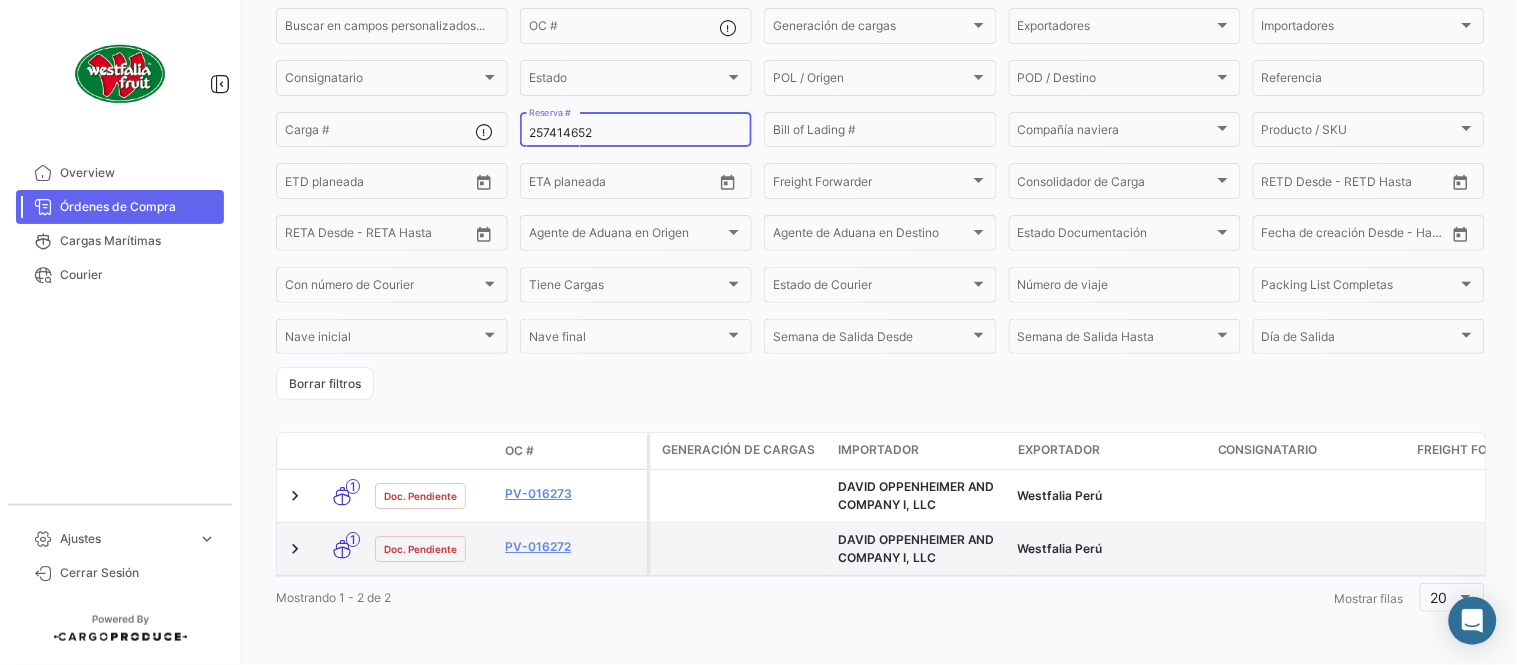 click on "PV-016272" 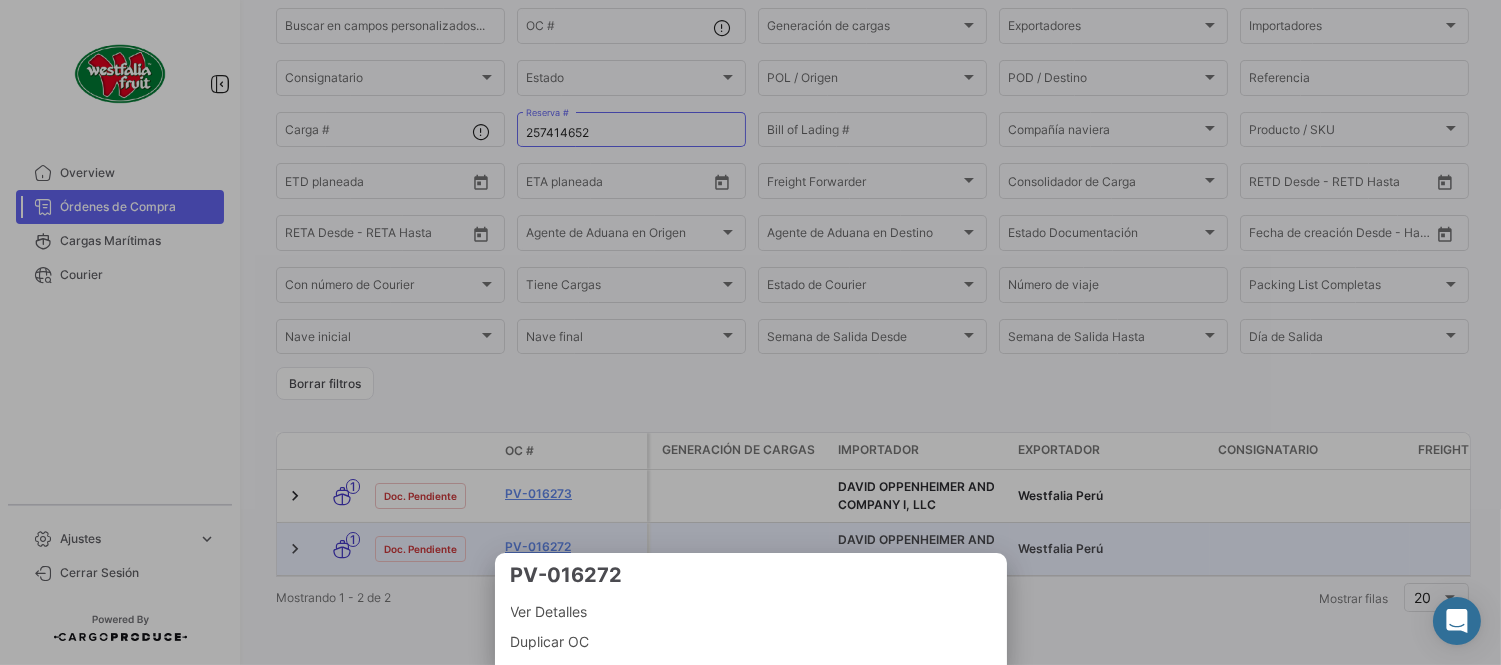 click at bounding box center [750, 332] 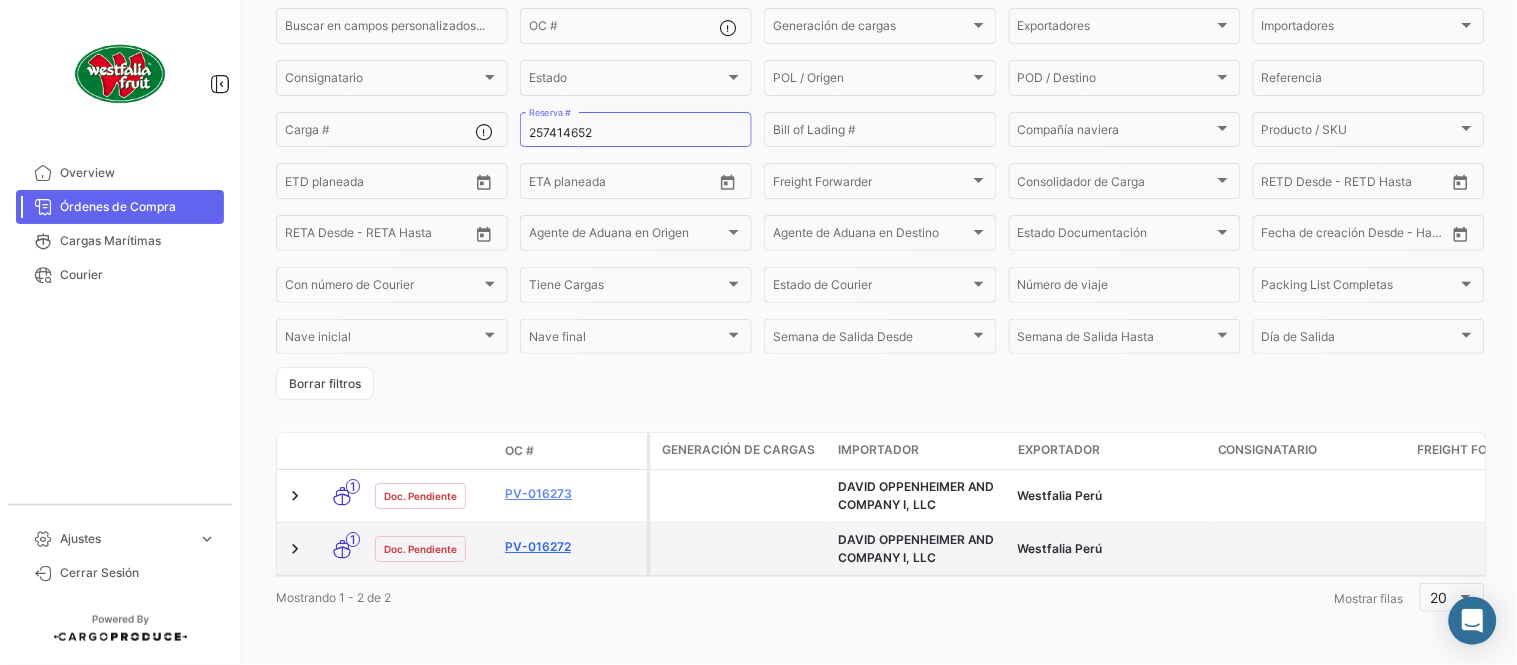 click on "PV-016272" 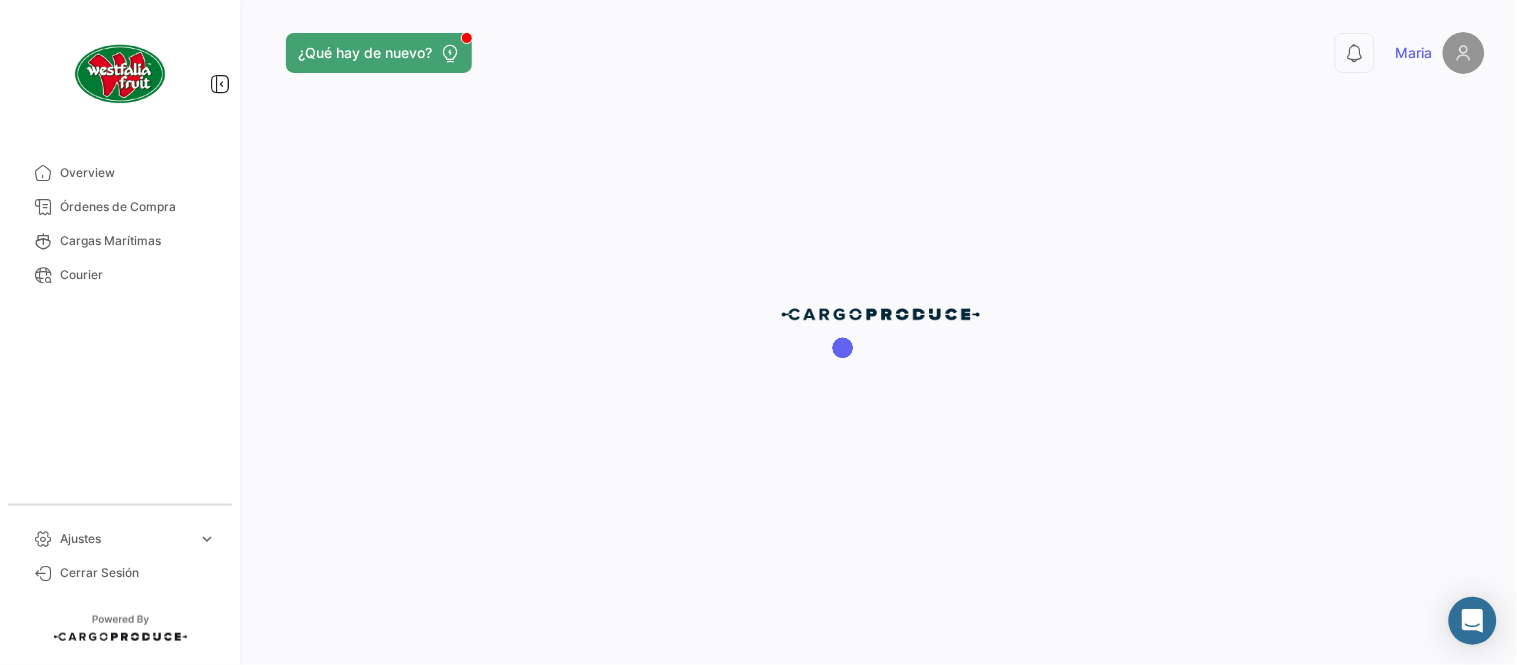 scroll, scrollTop: 0, scrollLeft: 0, axis: both 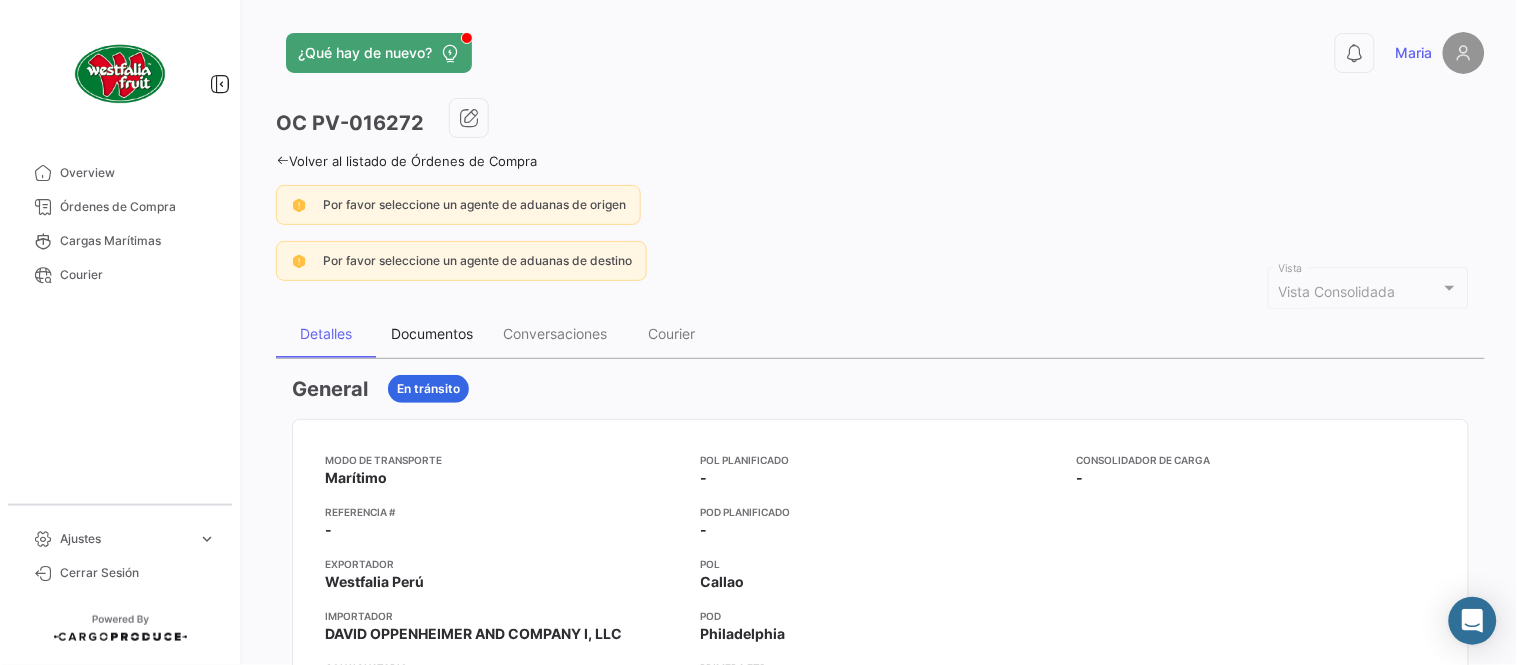 click on "Documentos" at bounding box center [432, 333] 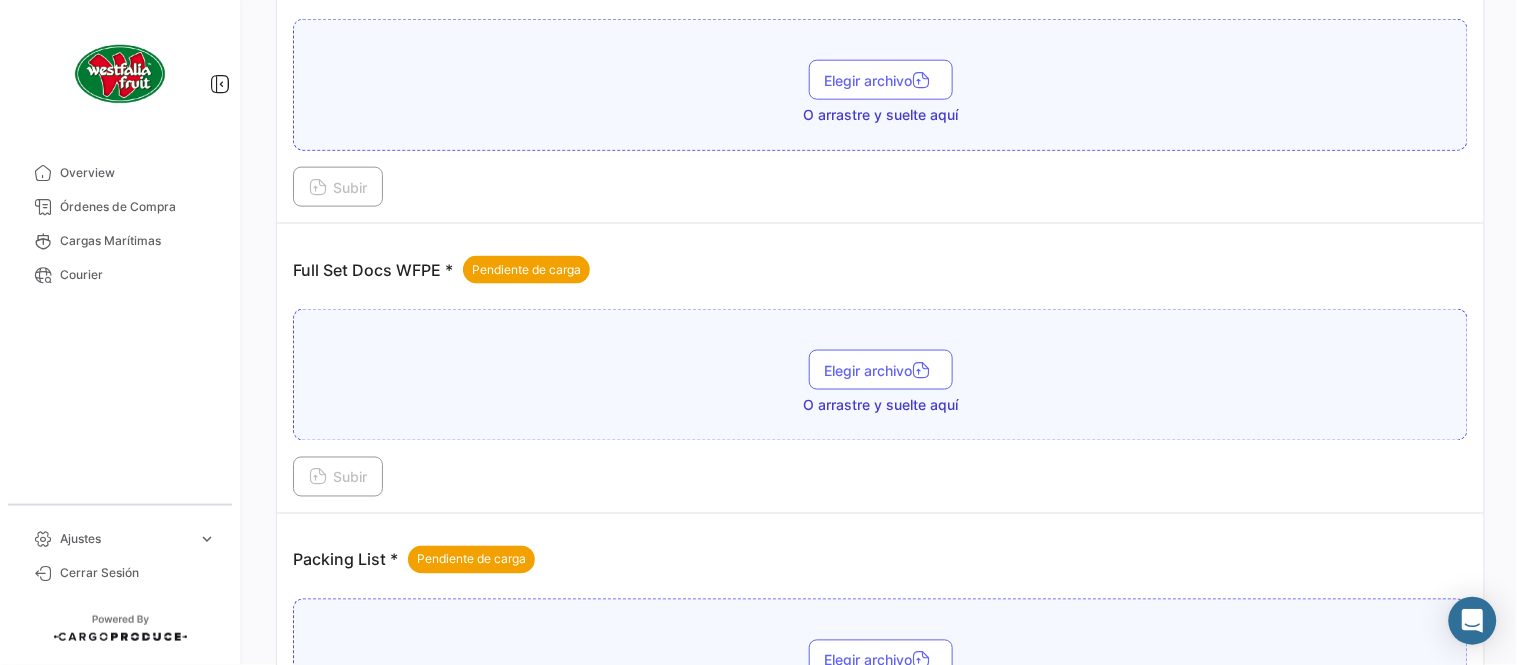 scroll, scrollTop: 806, scrollLeft: 0, axis: vertical 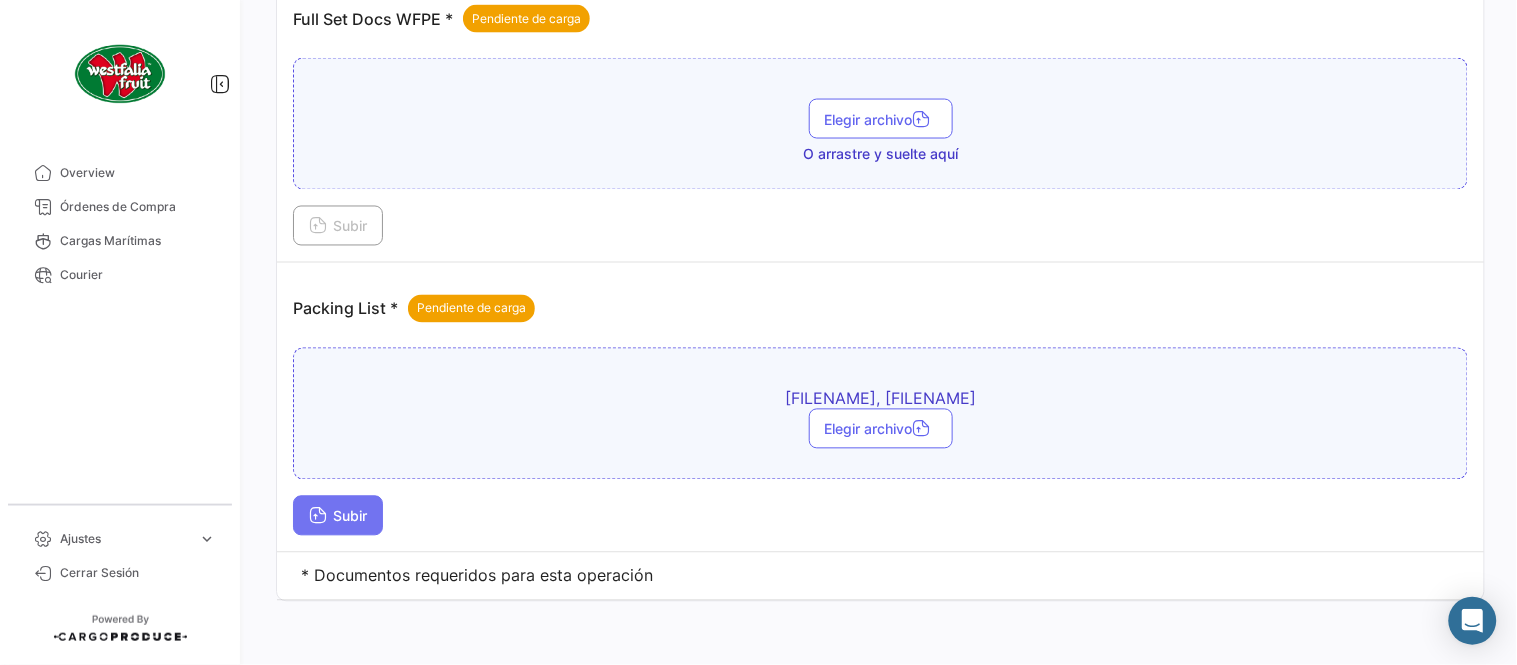 click on "Subir" at bounding box center (338, 516) 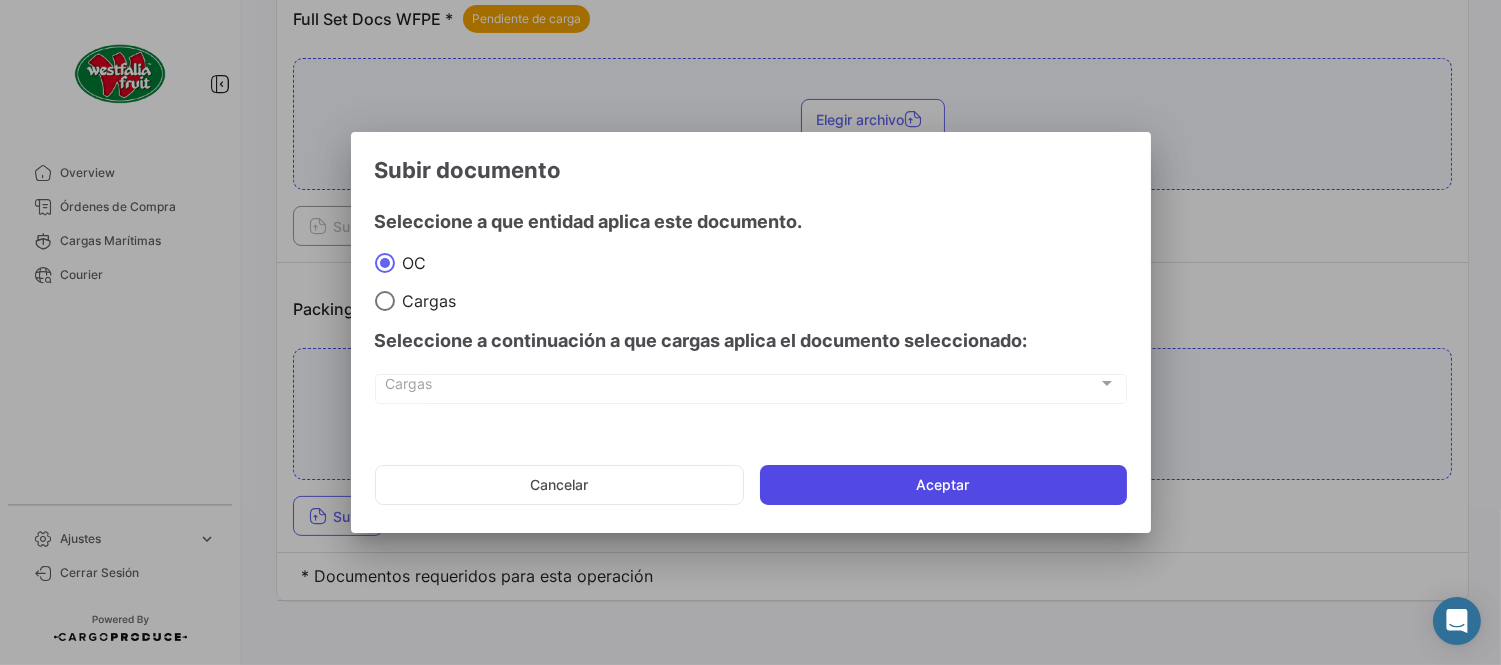 click on "Aceptar" 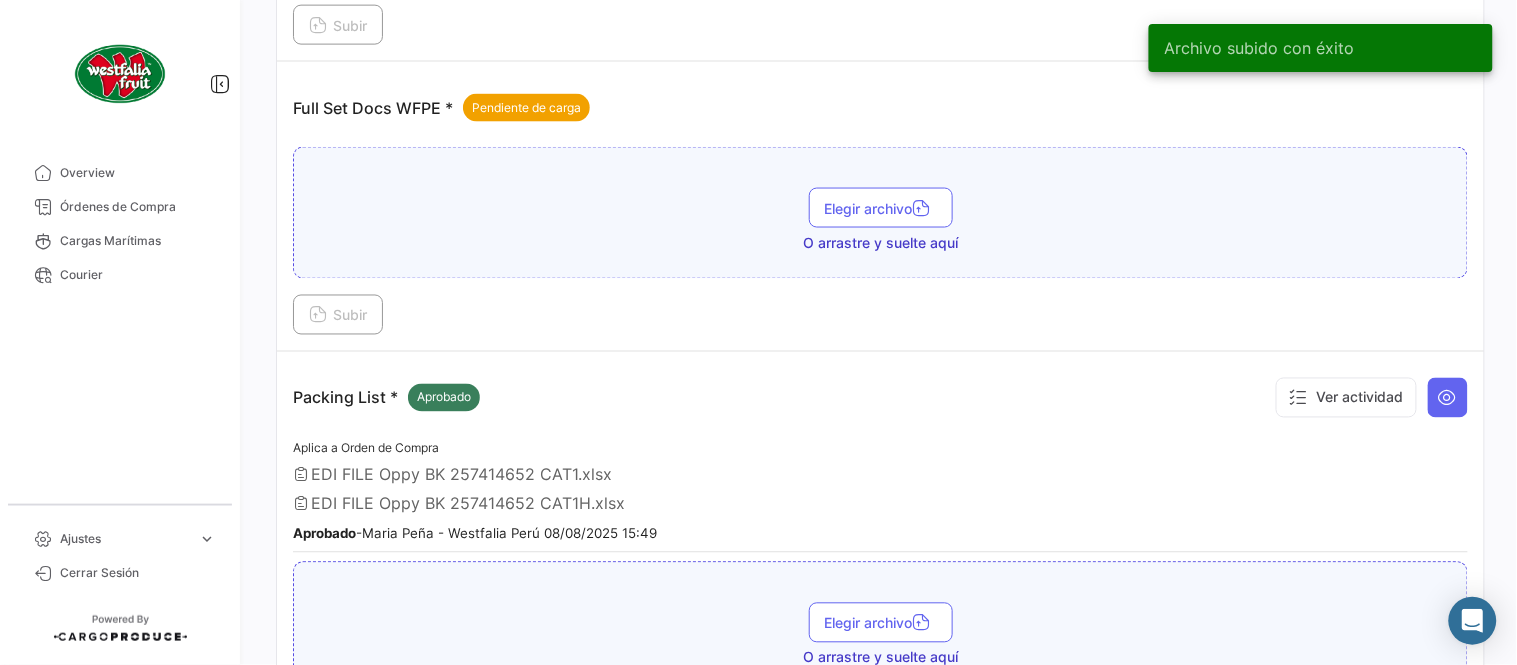 scroll, scrollTop: 584, scrollLeft: 0, axis: vertical 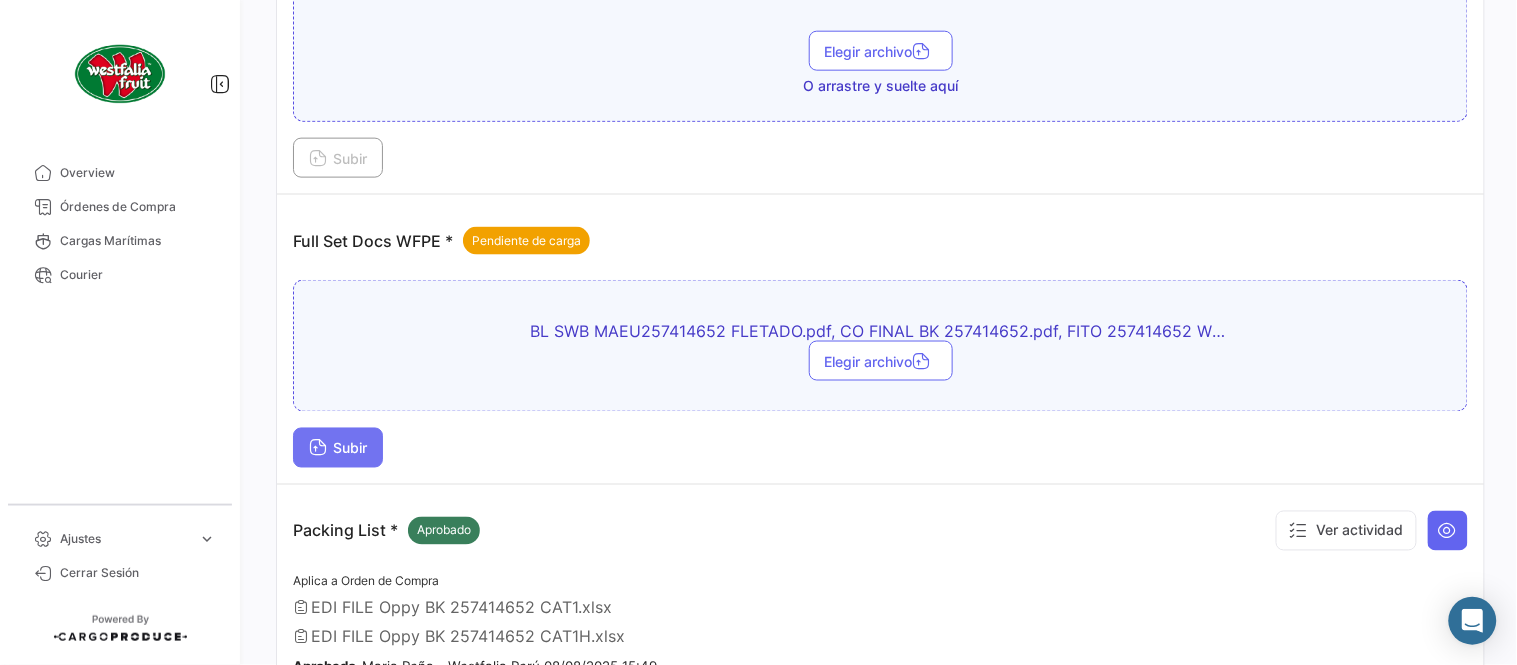 click on "Subir" at bounding box center (338, 448) 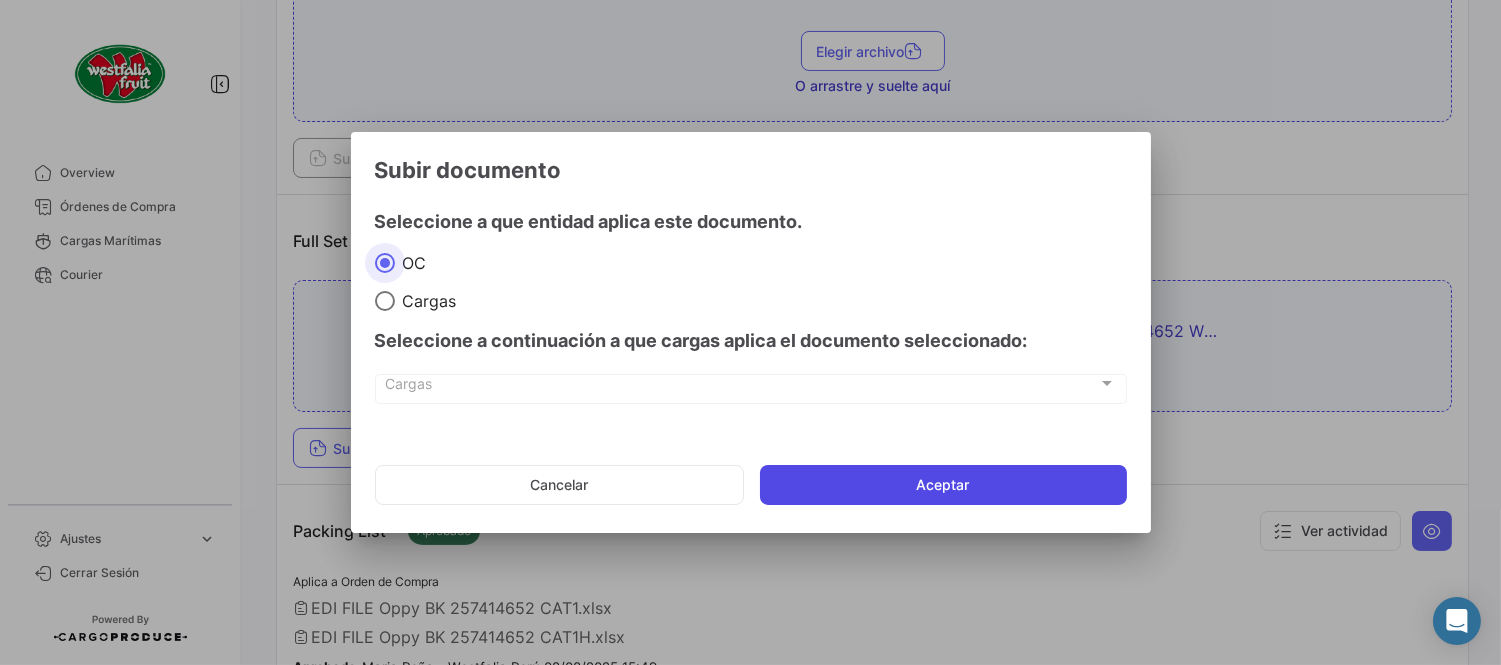 click on "Aceptar" 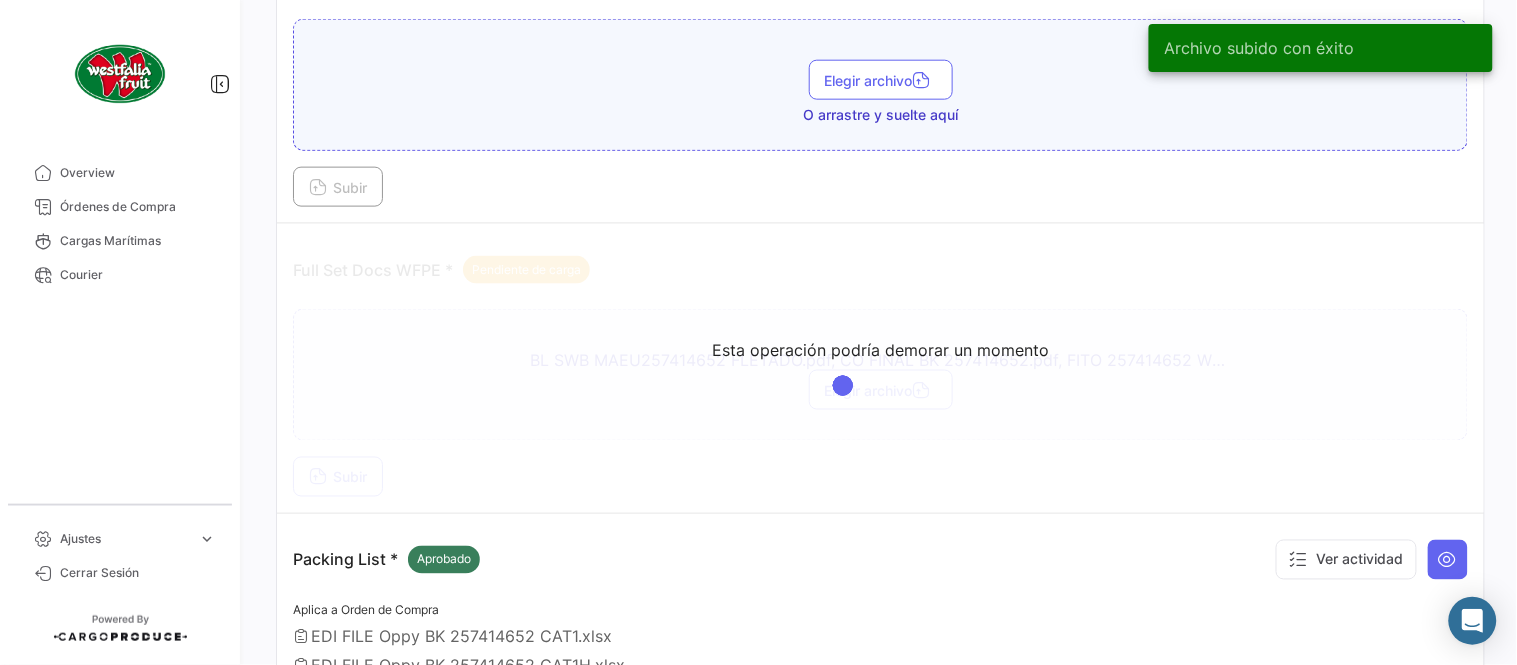 scroll, scrollTop: 666, scrollLeft: 0, axis: vertical 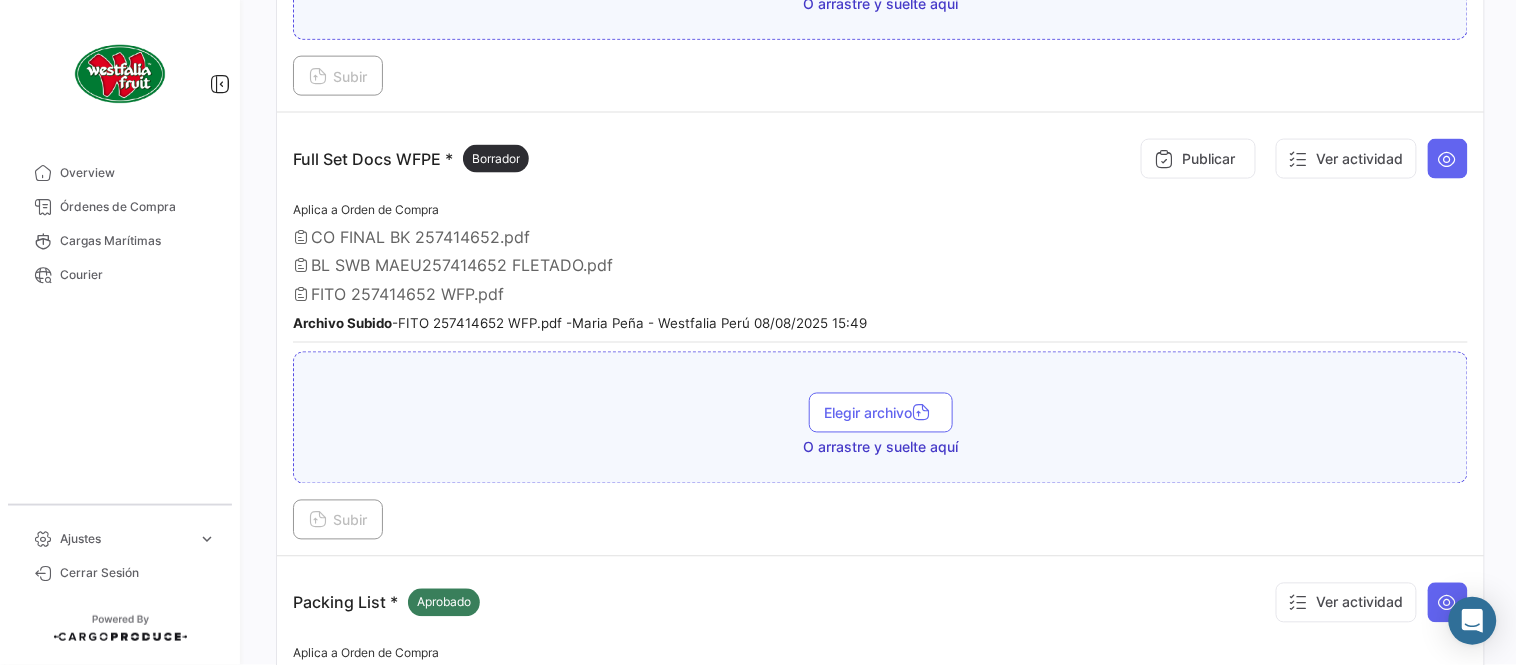 click on "Aplica a Orden de Compra [FILENAME], [FILENAME], [FILENAME] Archivo Subido - [FILENAME] - [FIRST] [LAST] - Westfalia Perú [DATE] [TIME]" at bounding box center [880, 270] 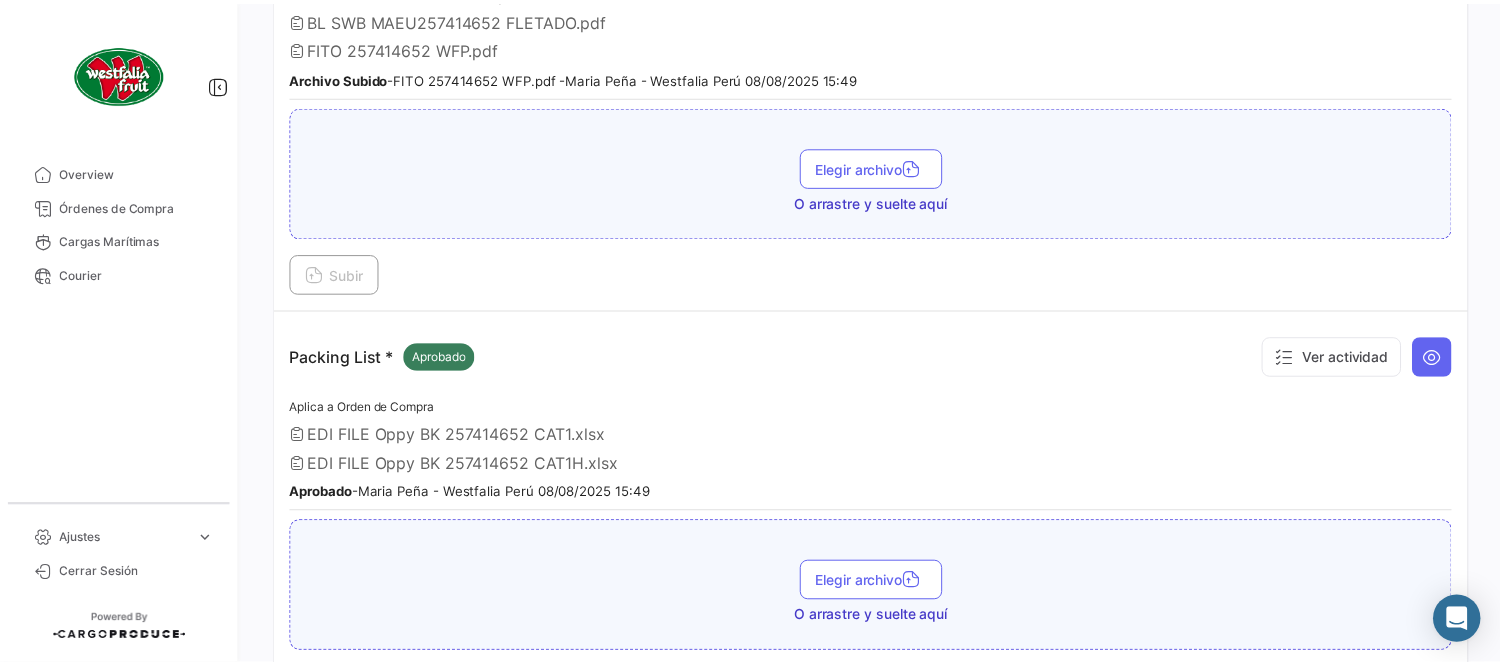 scroll, scrollTop: 1076, scrollLeft: 0, axis: vertical 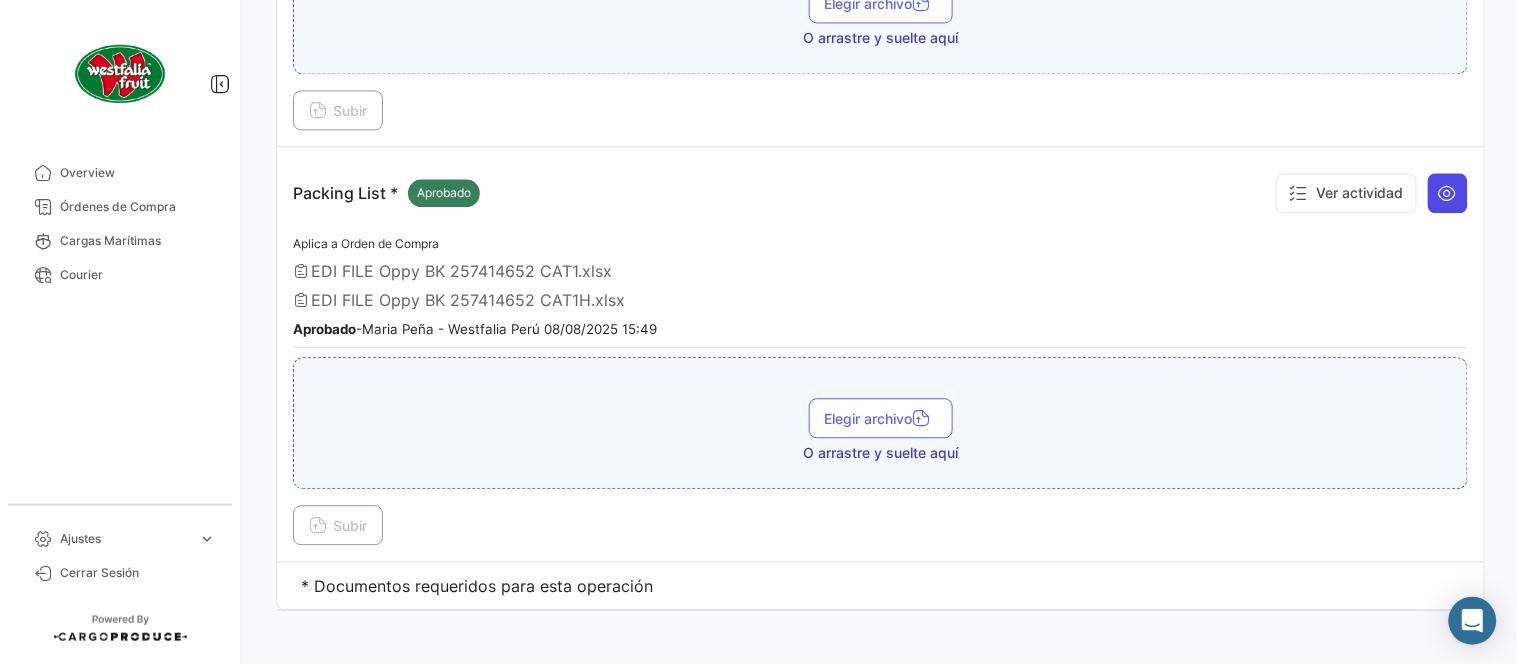 click at bounding box center [1448, 193] 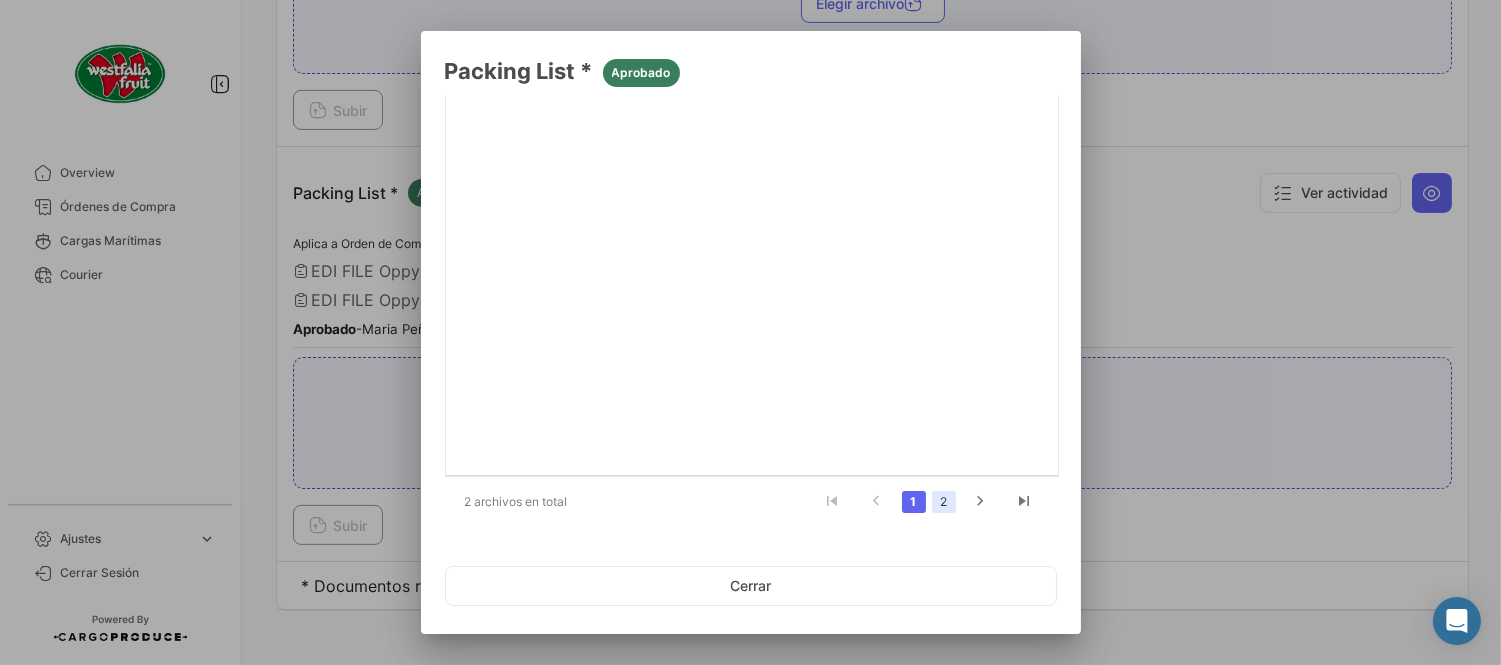 click on "2" 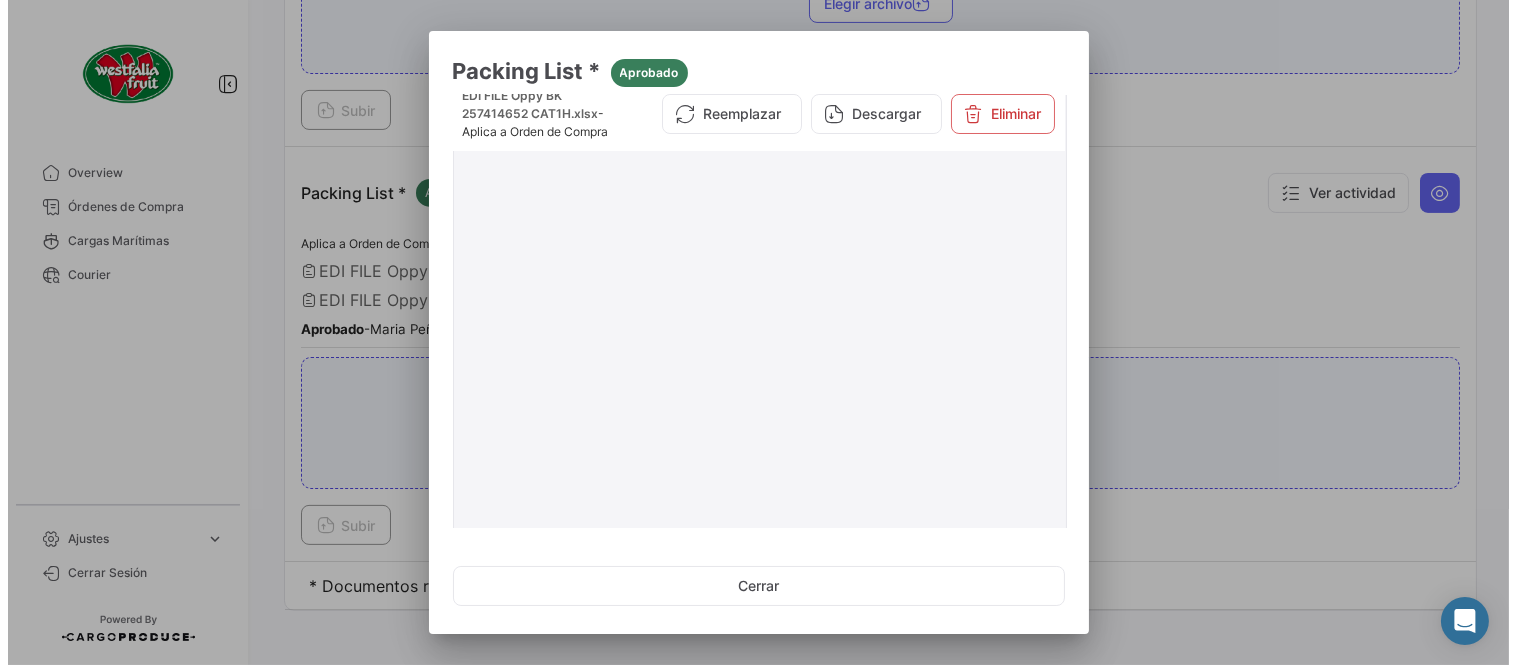scroll, scrollTop: 0, scrollLeft: 0, axis: both 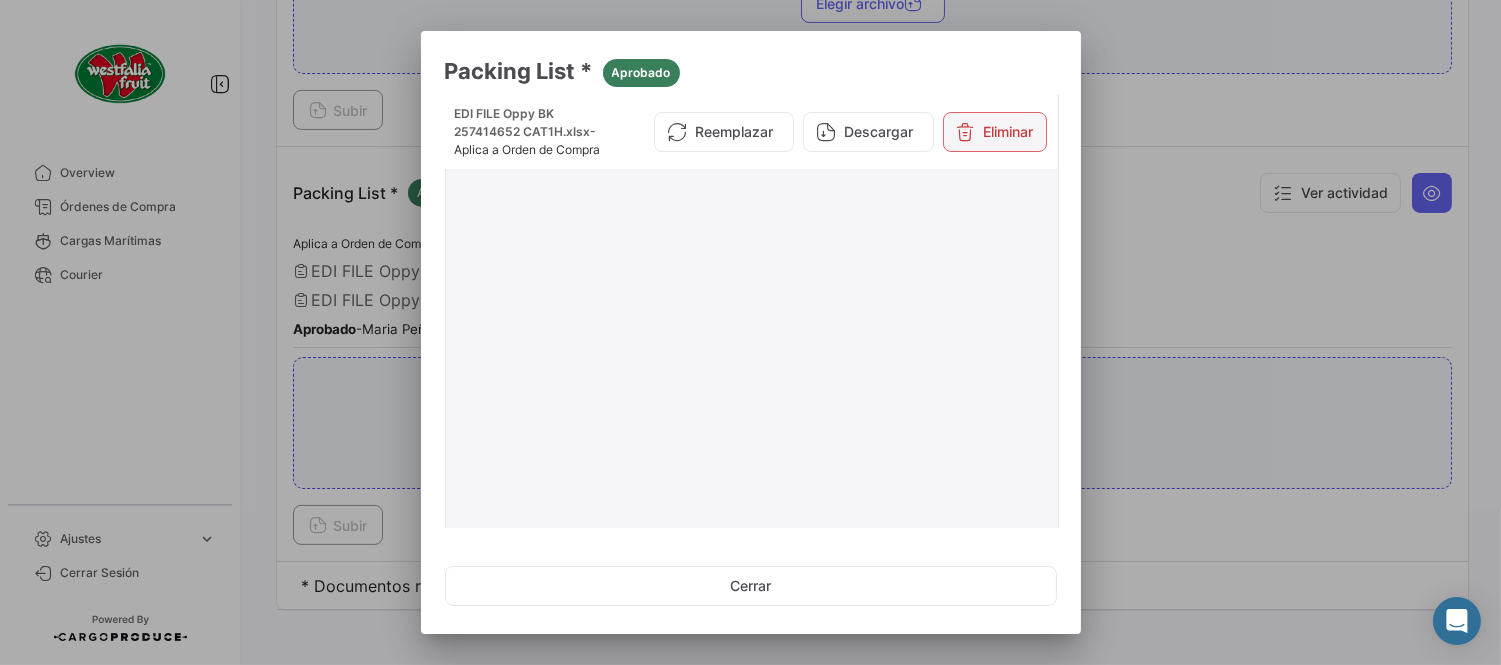 click on "Eliminar" at bounding box center [995, 132] 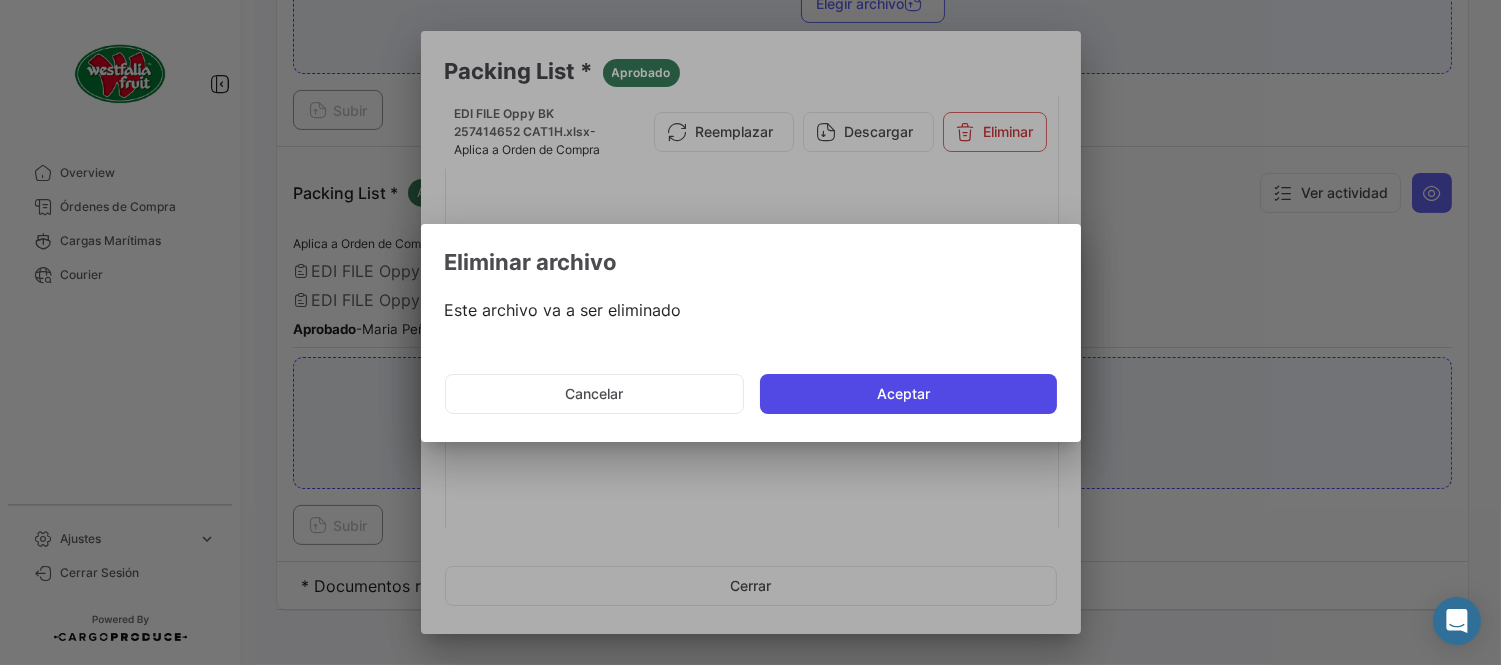 click on "Aceptar" 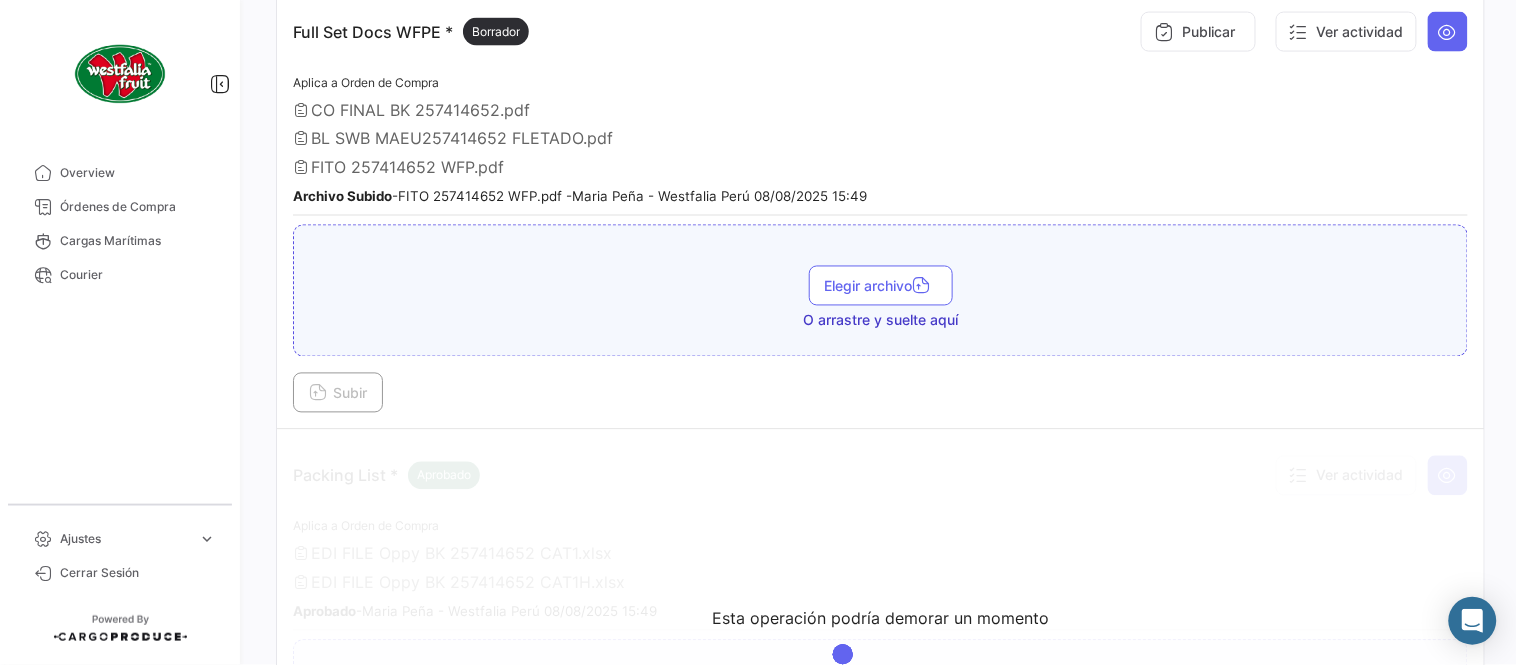 scroll, scrollTop: 743, scrollLeft: 0, axis: vertical 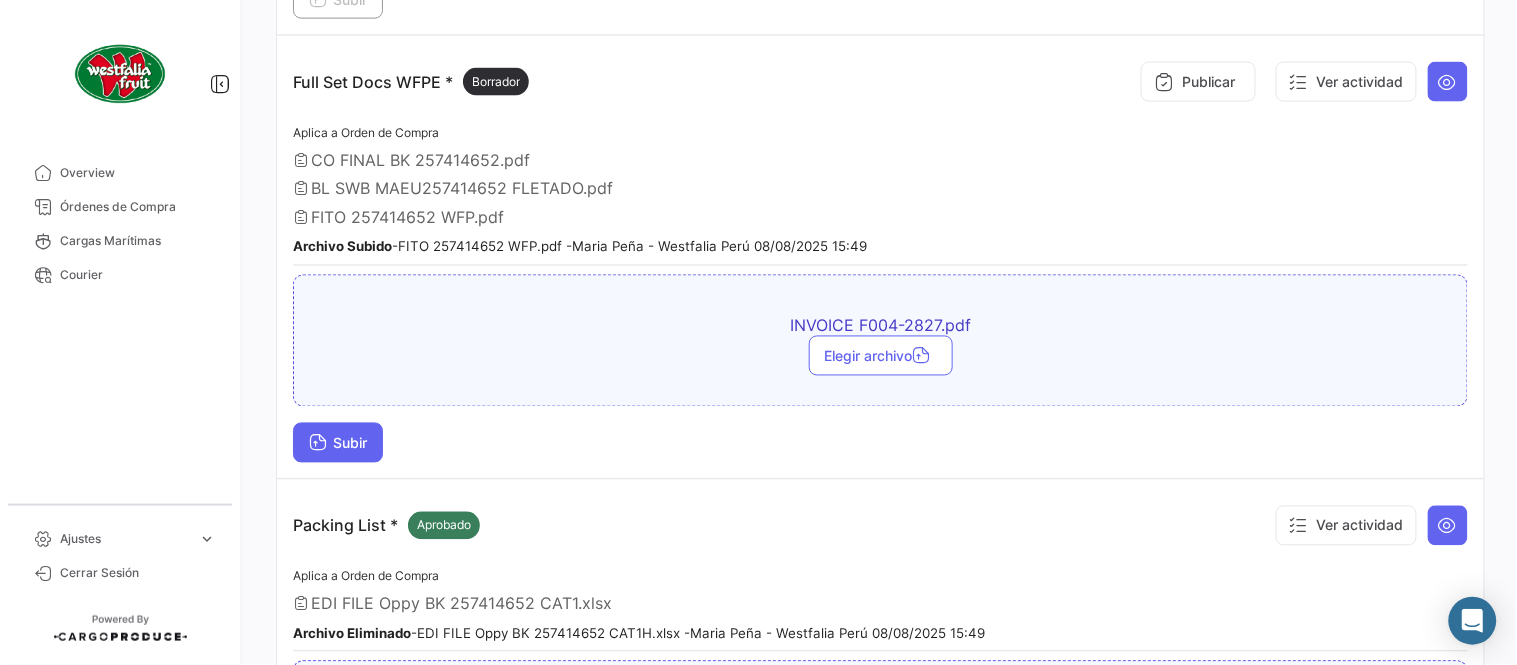 click on "Subir" at bounding box center (338, 443) 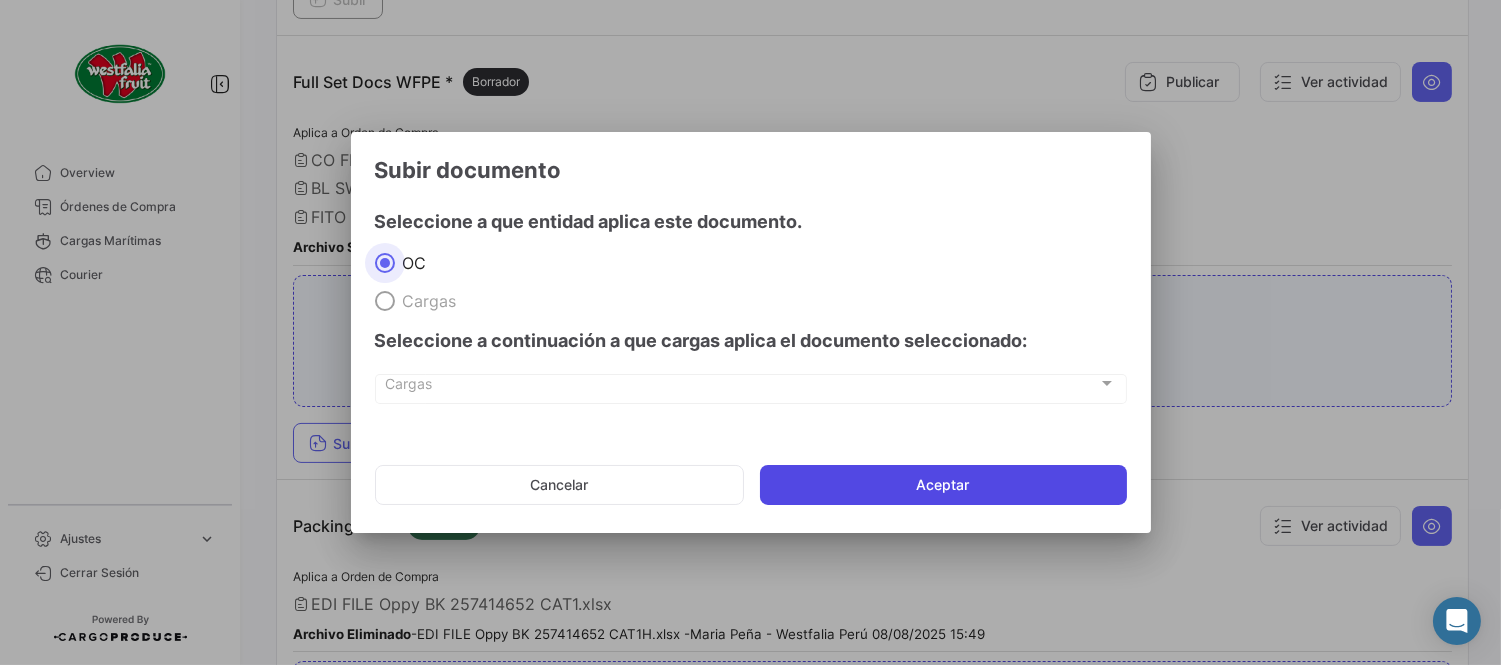 click on "Aceptar" 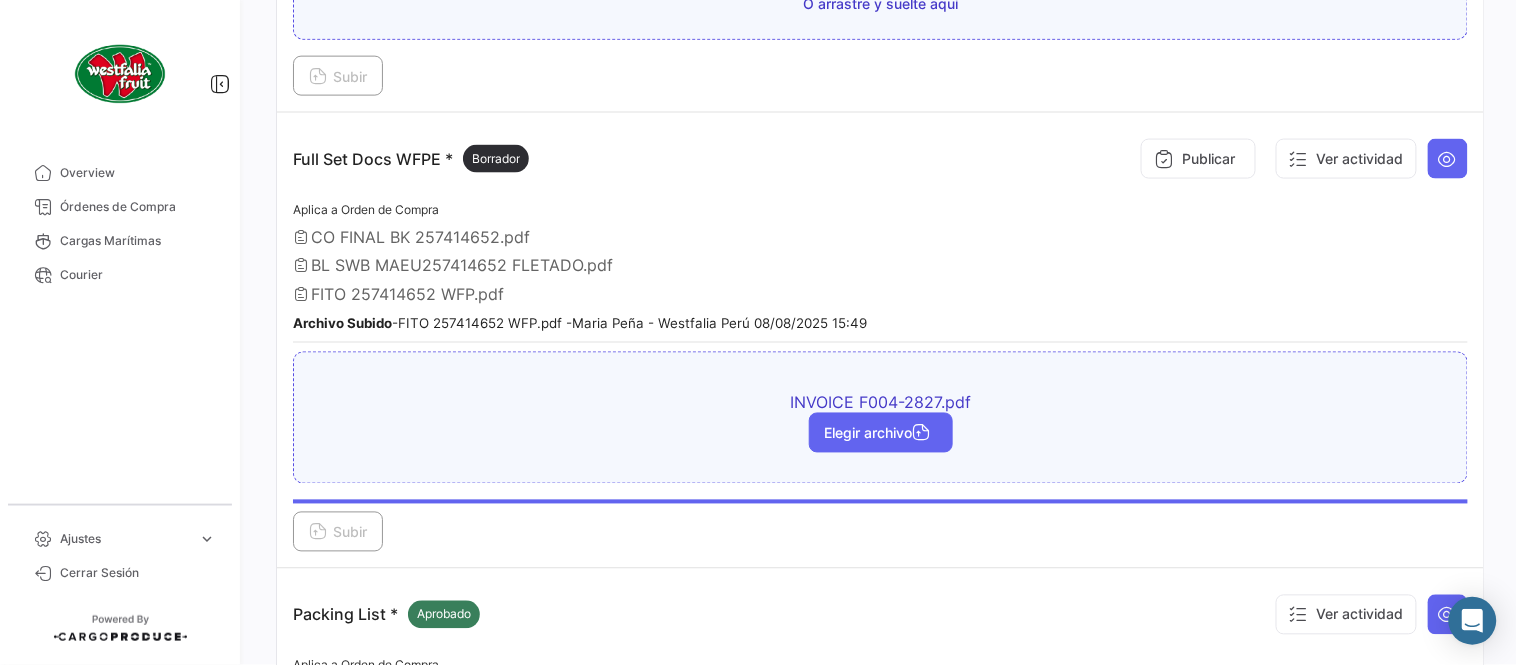 scroll, scrollTop: 632, scrollLeft: 0, axis: vertical 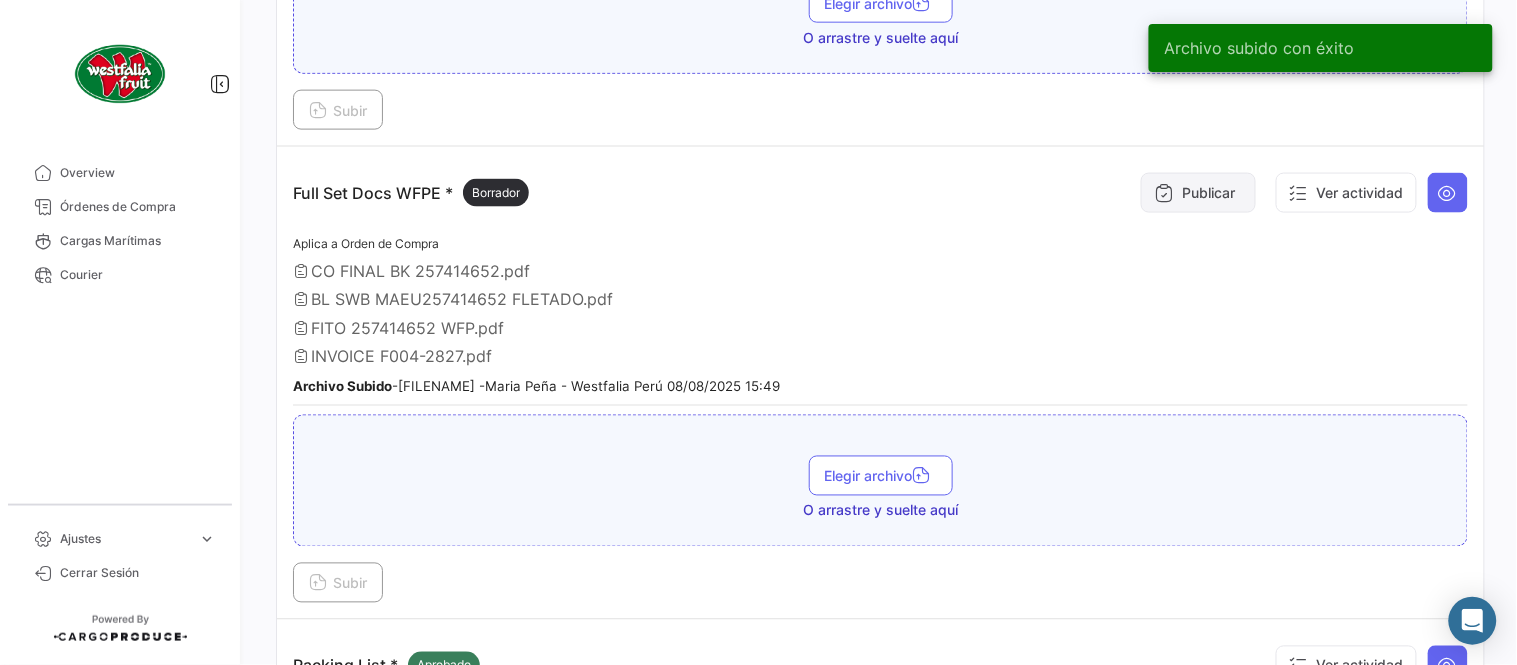 click on "Publicar" at bounding box center [1198, 193] 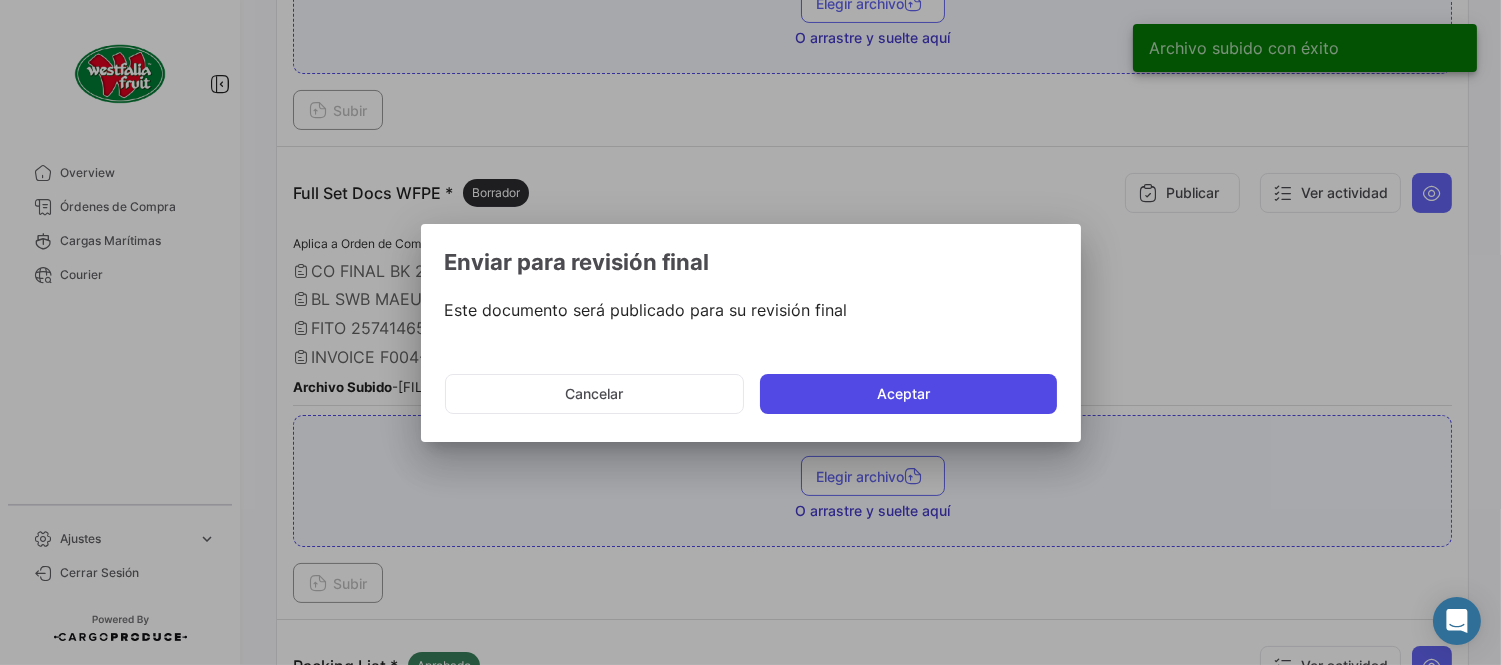 click on "Aceptar" 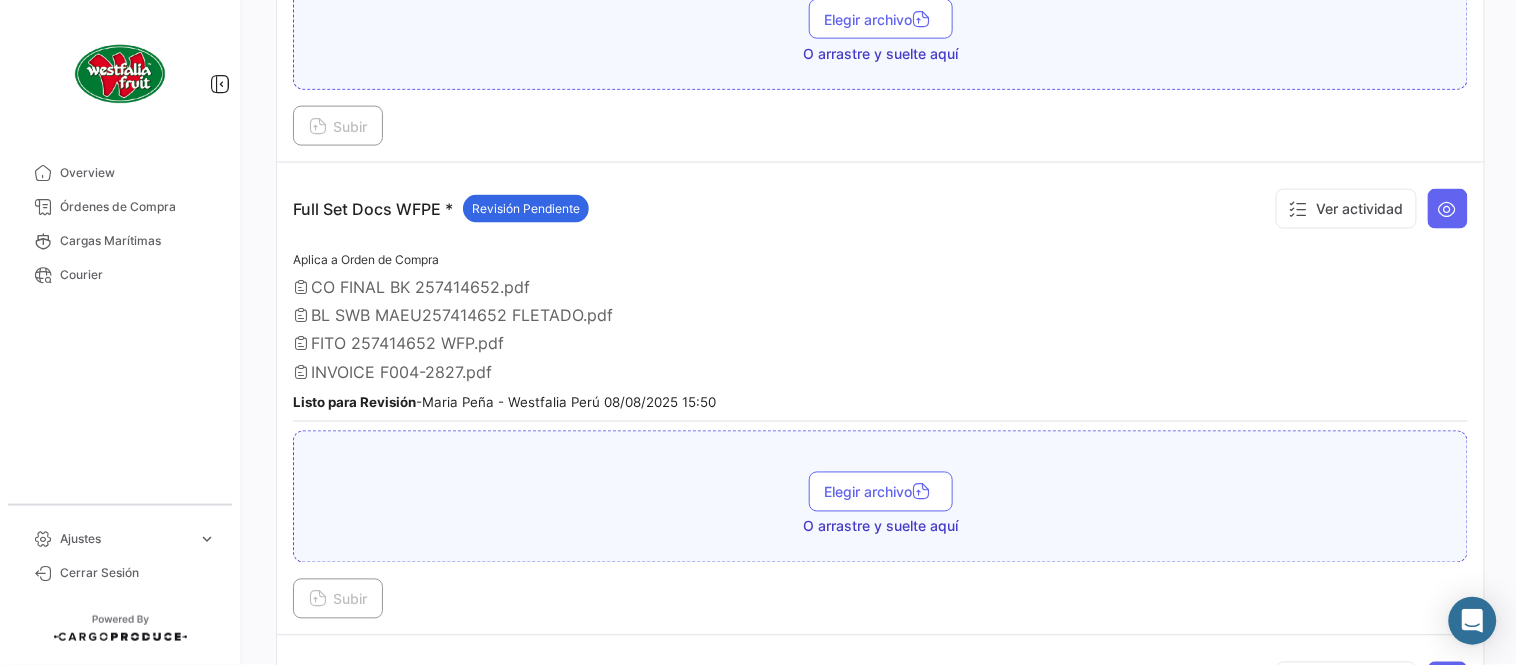 click on "Aplica a Orden de Compra   CO FINAL BK 257414652.pdf   BL SWB MAEU257414652 FLETADO.pdf   FITO 257414652 WFP.pdf   INVOICE F004-2827.pdf  Listo para Revisión  -   Maria Peña  - Westfalia Perú 08/08/2025 15:50" at bounding box center (880, 335) 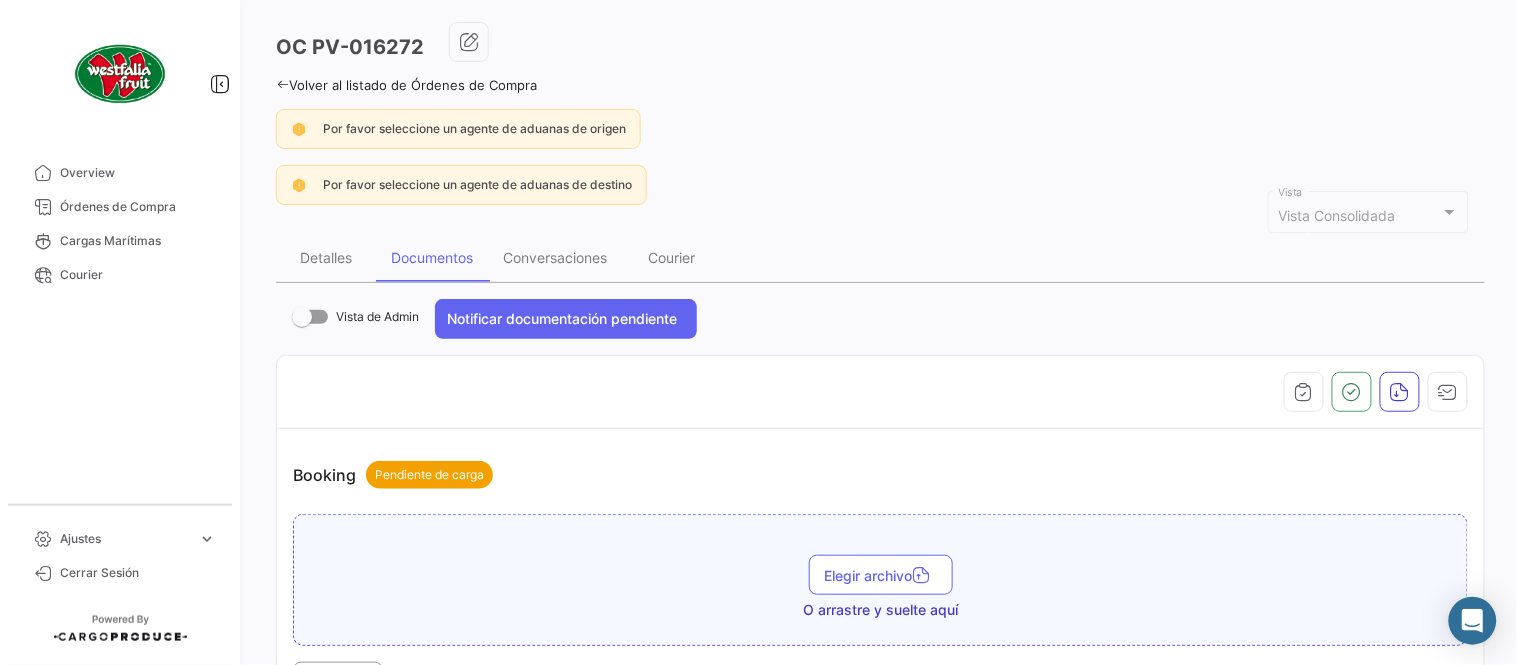 click on "Volver al listado de Órdenes de Compra" 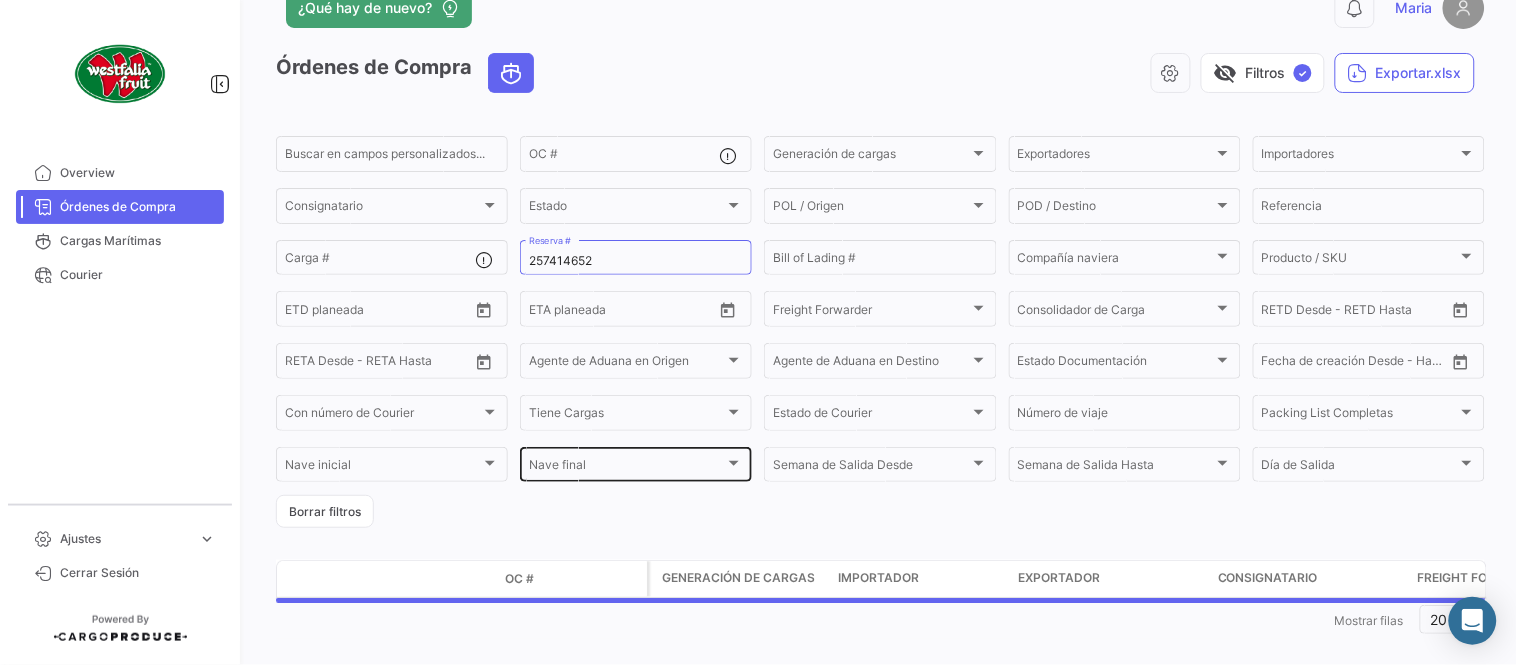scroll, scrollTop: 66, scrollLeft: 0, axis: vertical 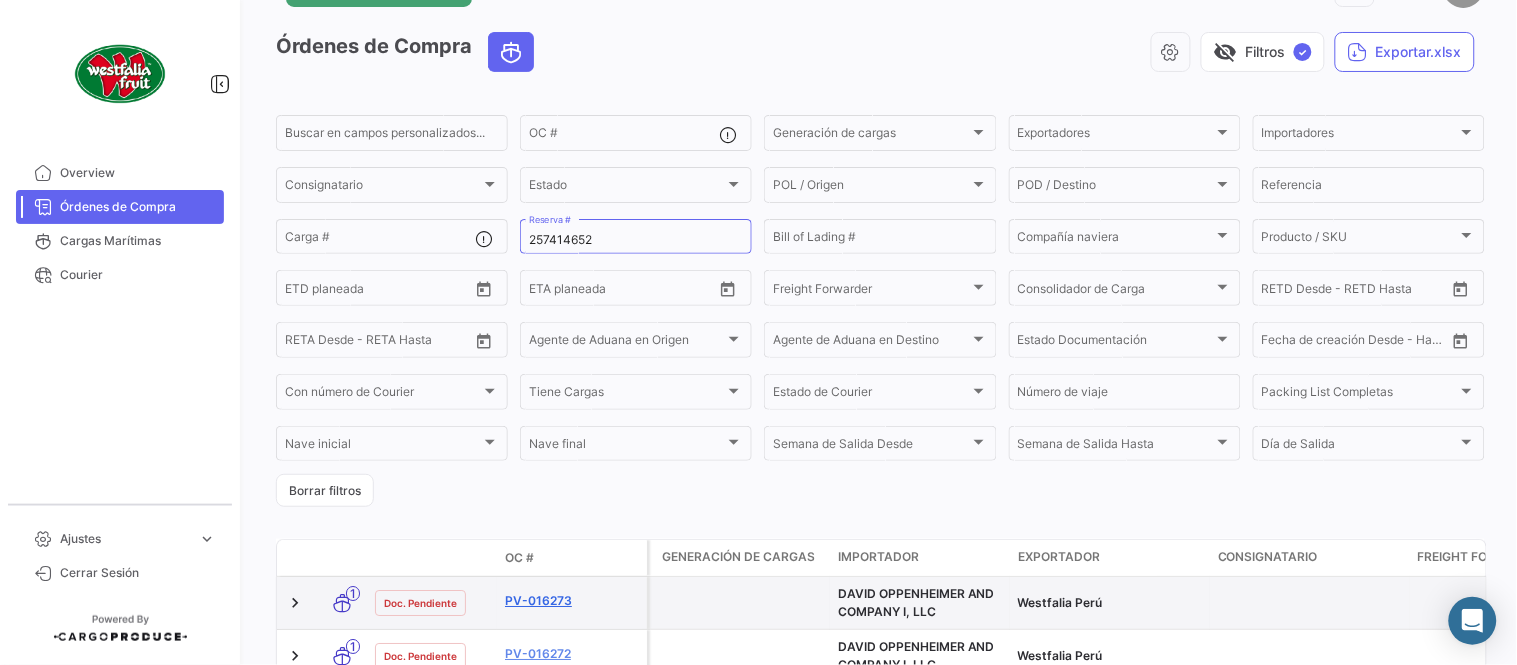 click on "PV-016273" 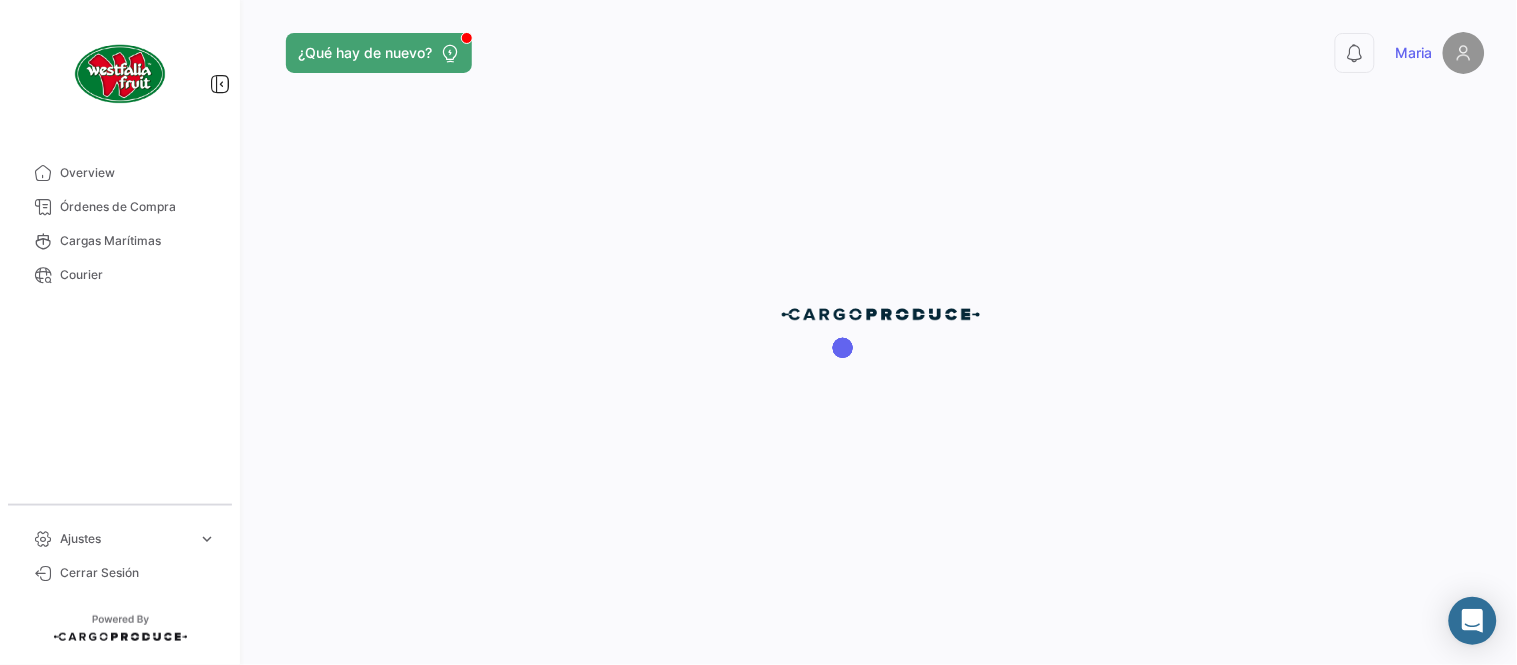 scroll, scrollTop: 0, scrollLeft: 0, axis: both 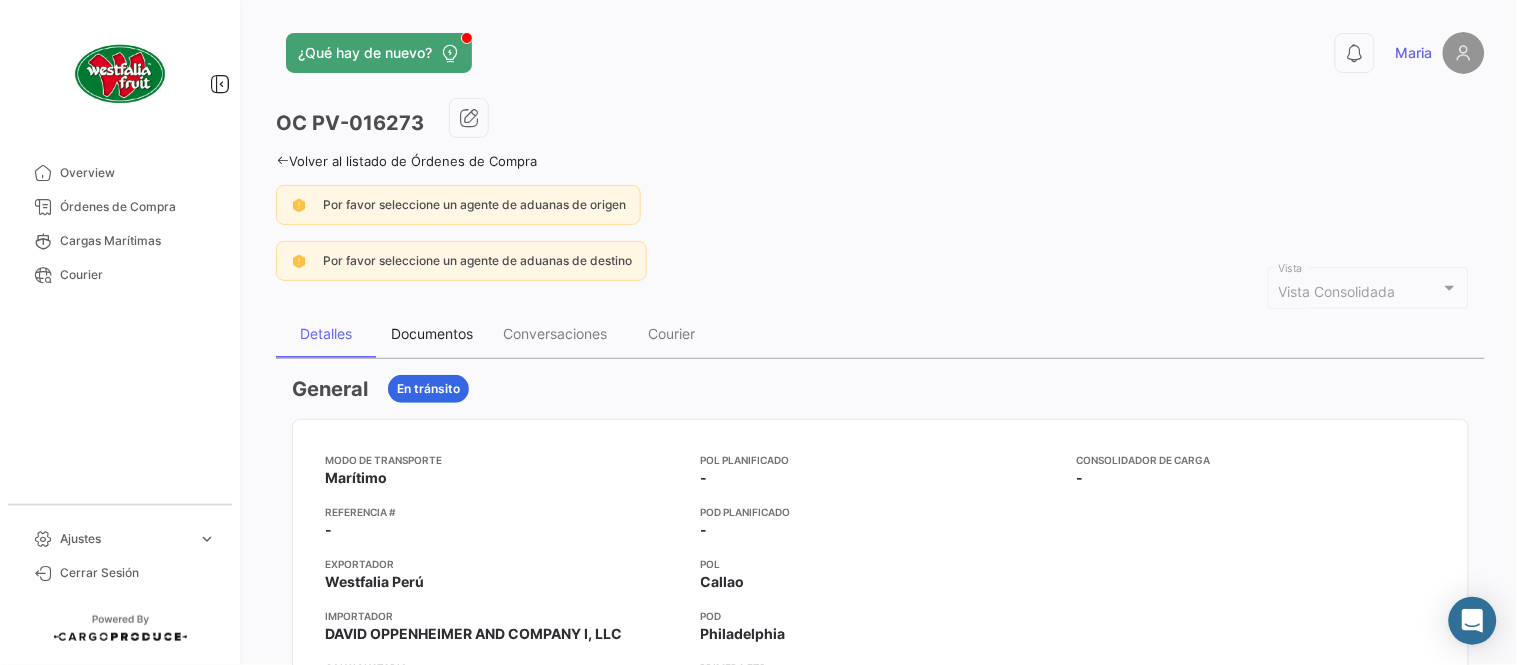 click on "Documentos" at bounding box center (432, 333) 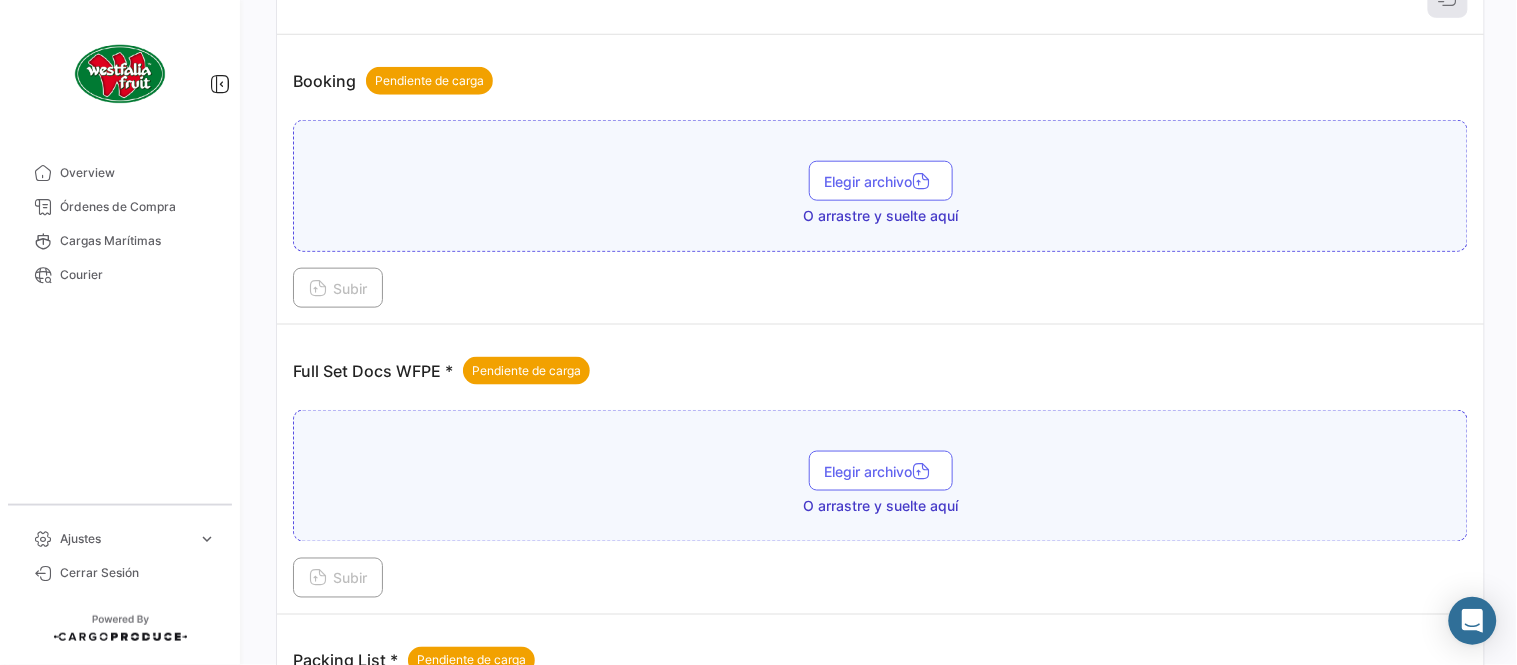 scroll, scrollTop: 806, scrollLeft: 0, axis: vertical 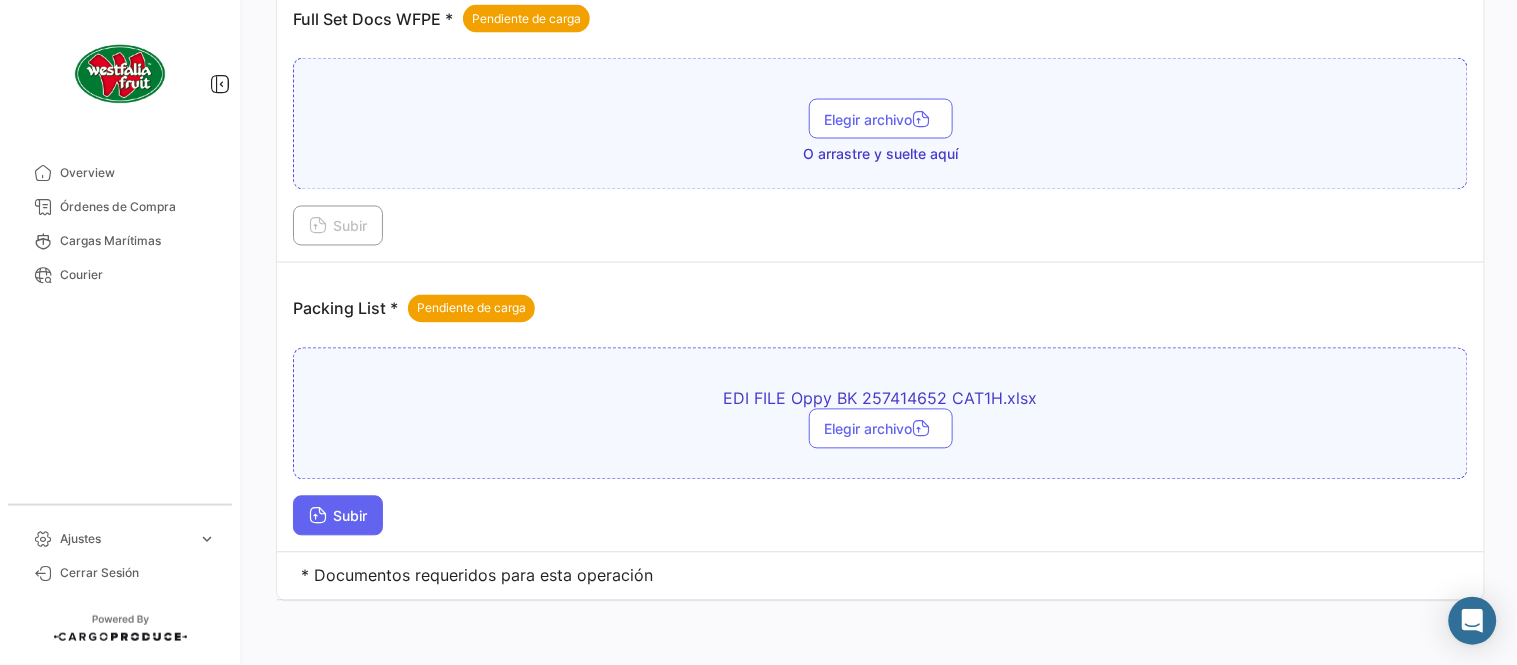 click on "Subir" at bounding box center (338, 516) 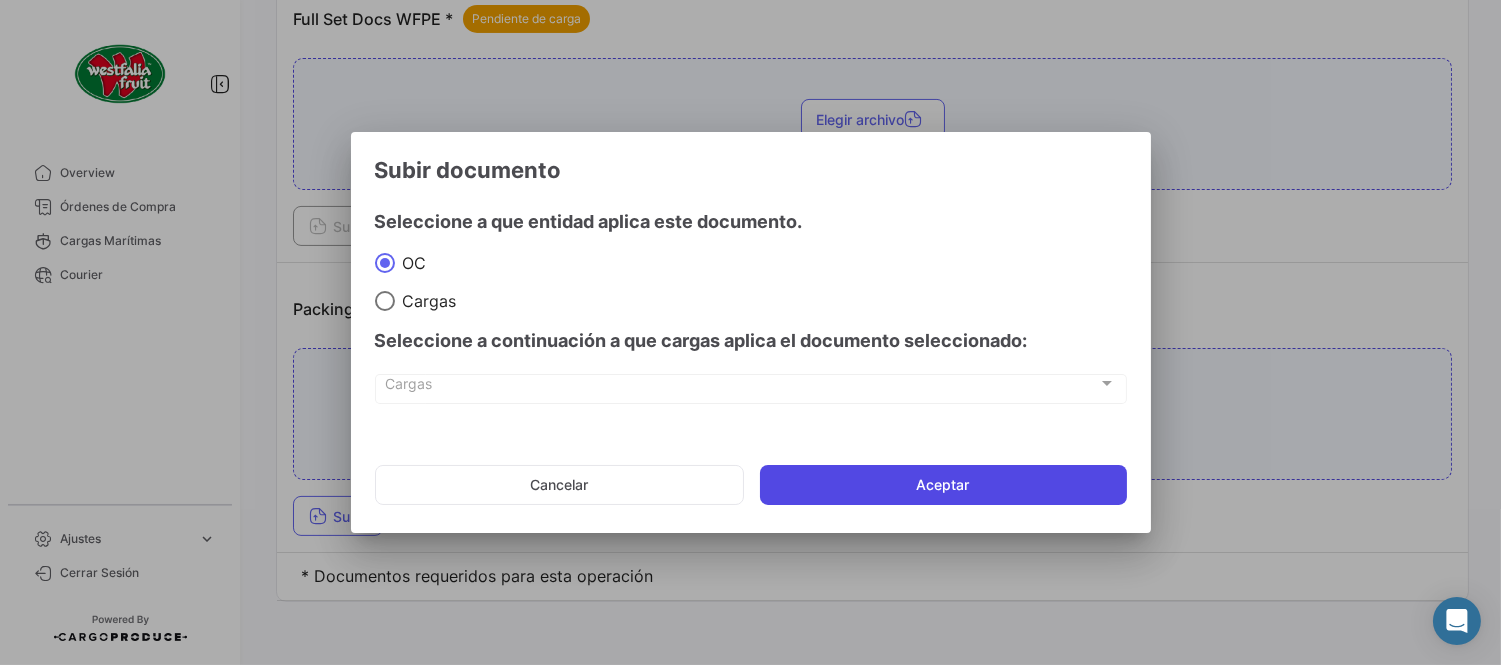 click on "Aceptar" 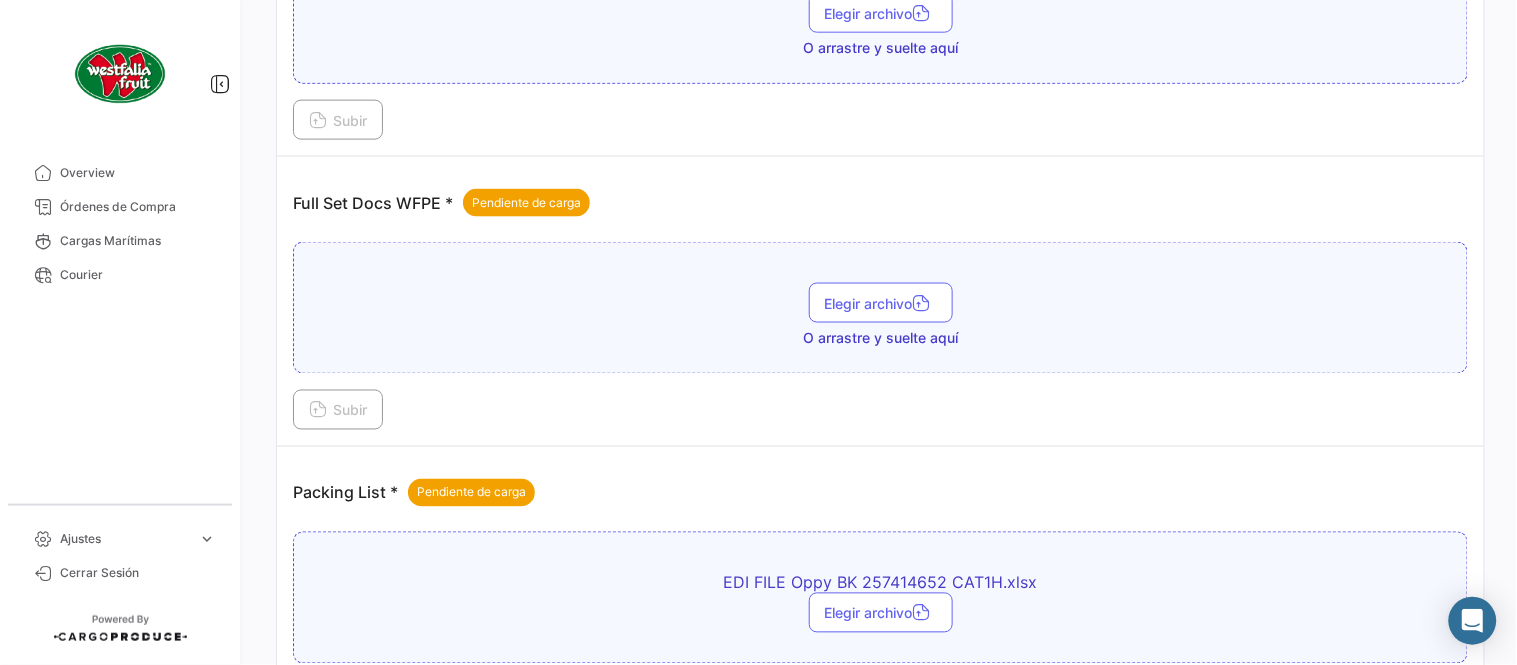 scroll, scrollTop: 584, scrollLeft: 0, axis: vertical 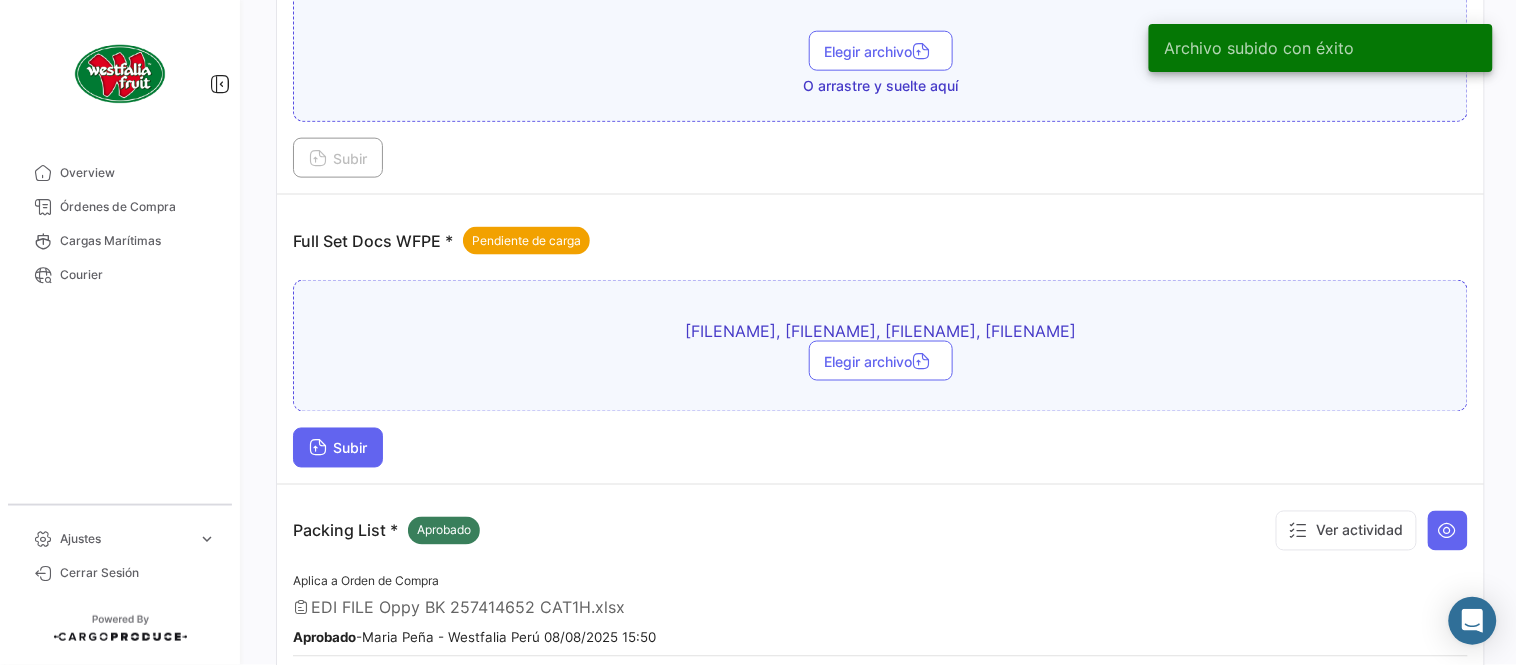 click on "Subir" at bounding box center (338, 448) 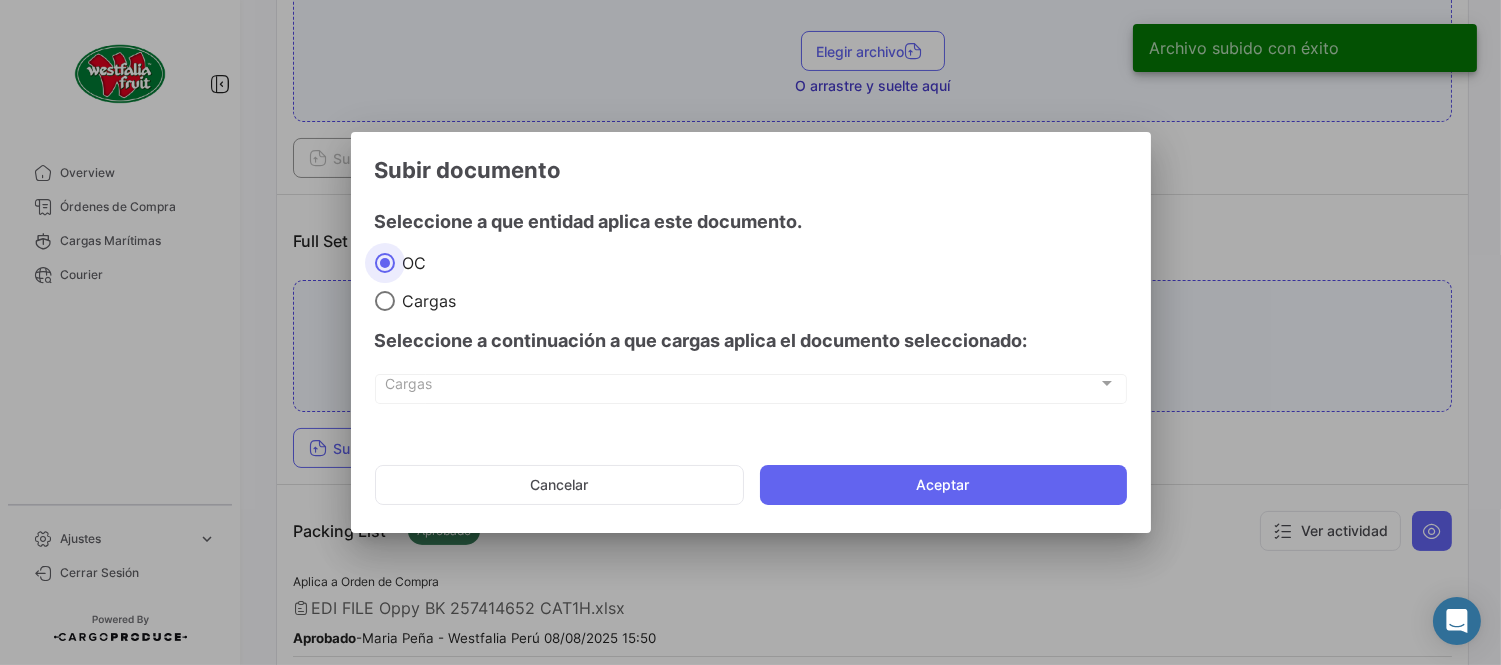click on "Aceptar" 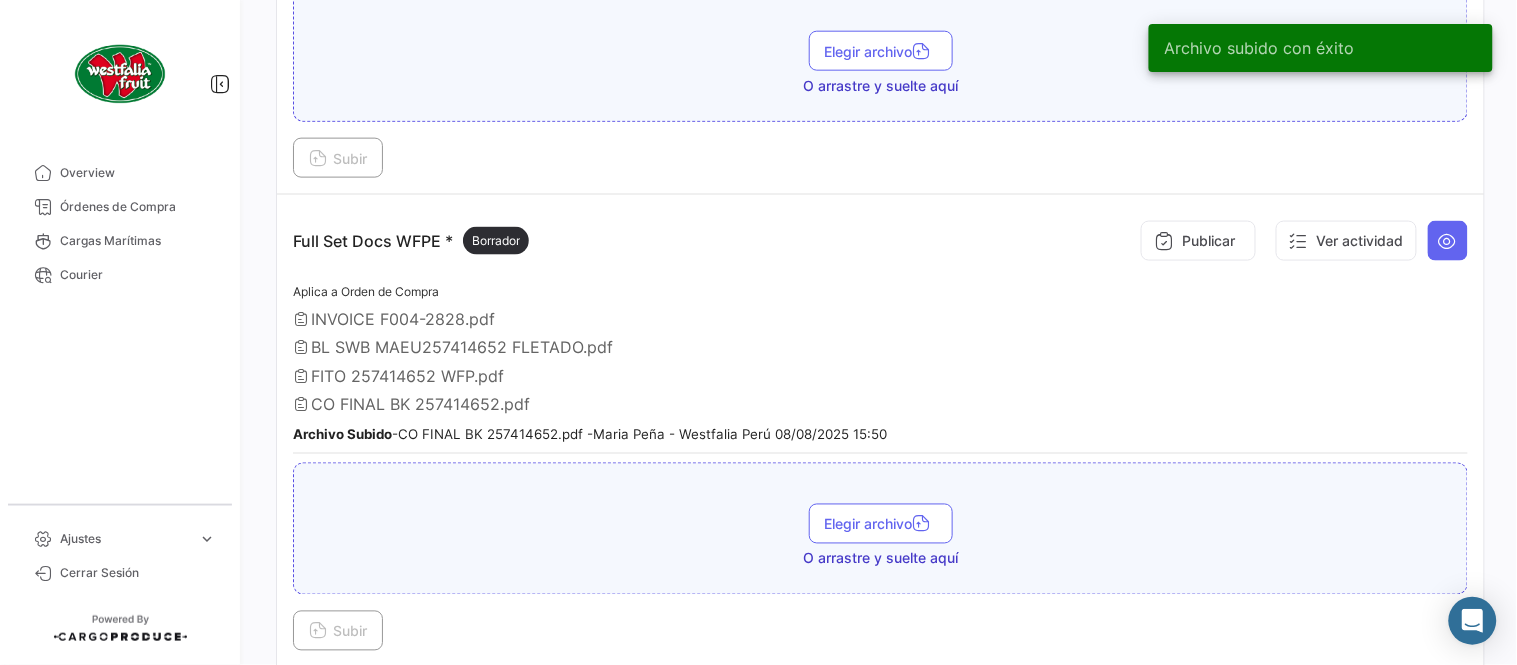 click on "Full Set Docs WFPE *   Borrador   Publicar   Ver actividad" at bounding box center [880, 241] 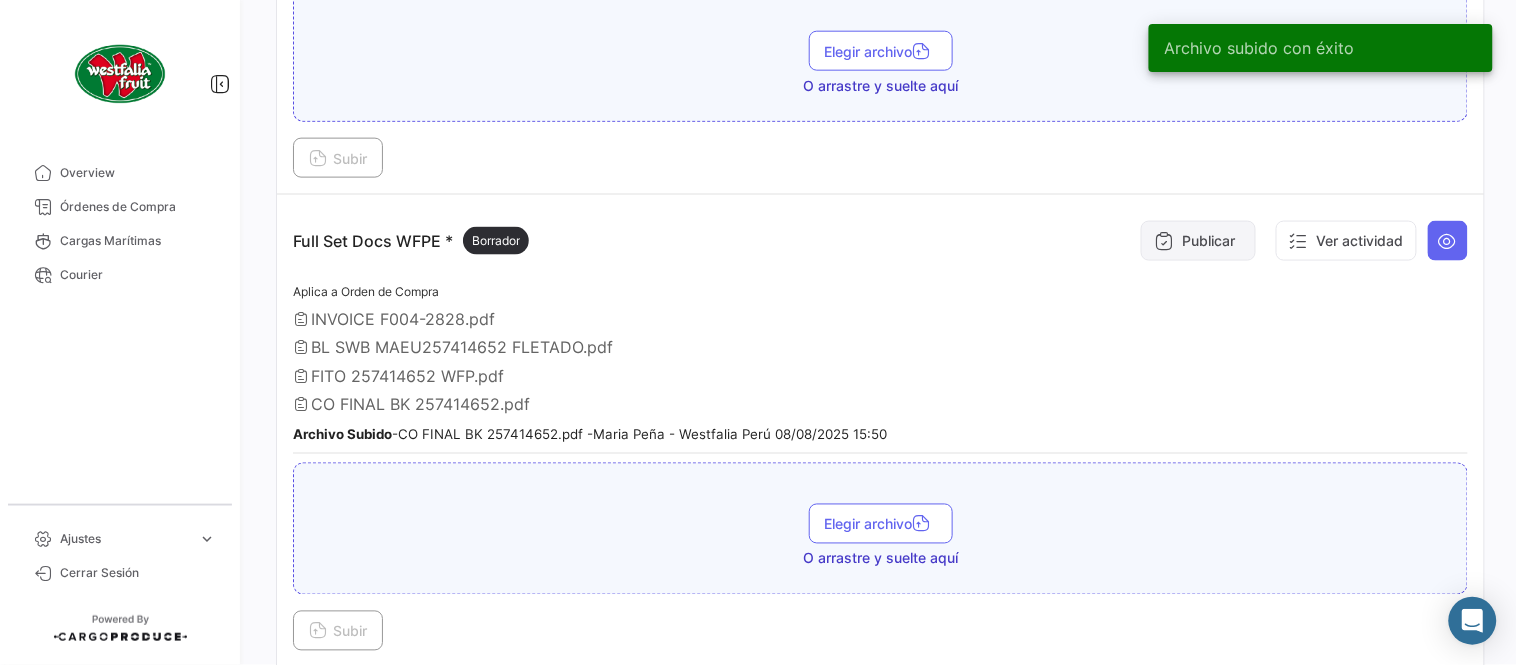 click on "Publicar" at bounding box center [1198, 241] 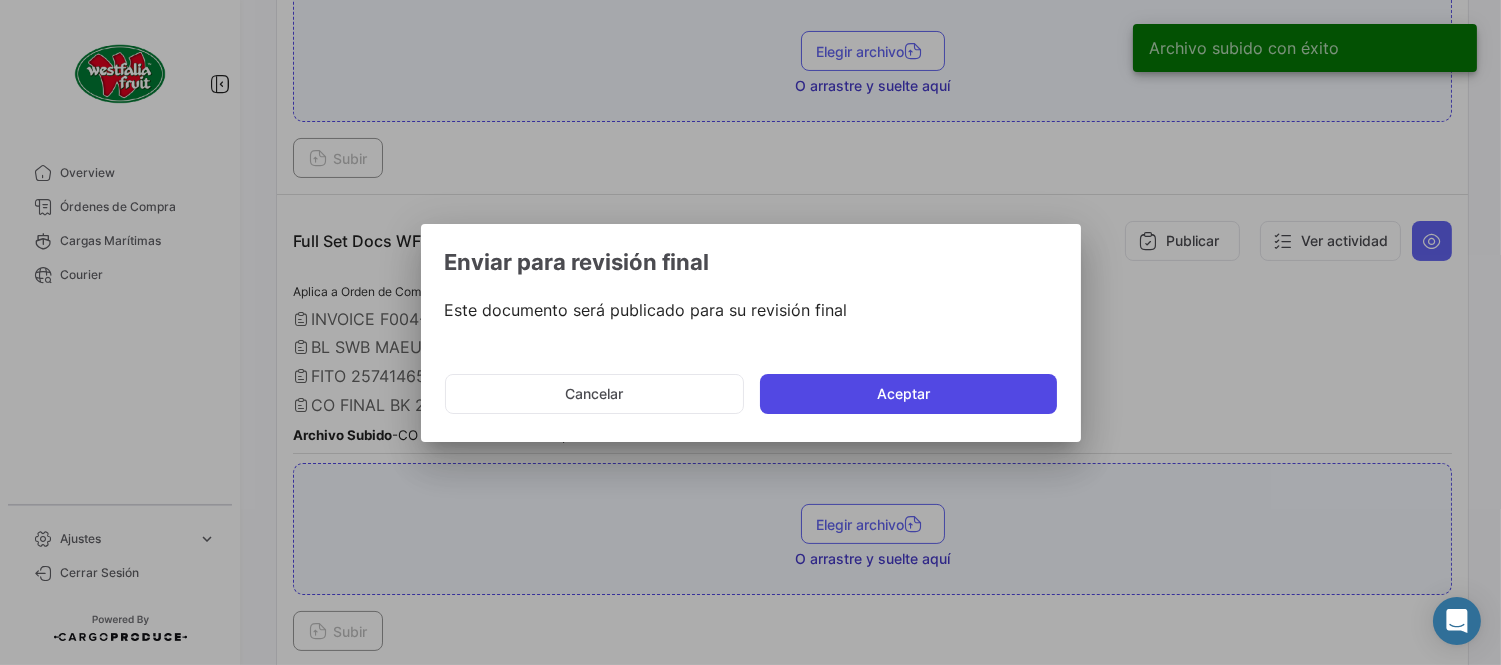 click on "Aceptar" 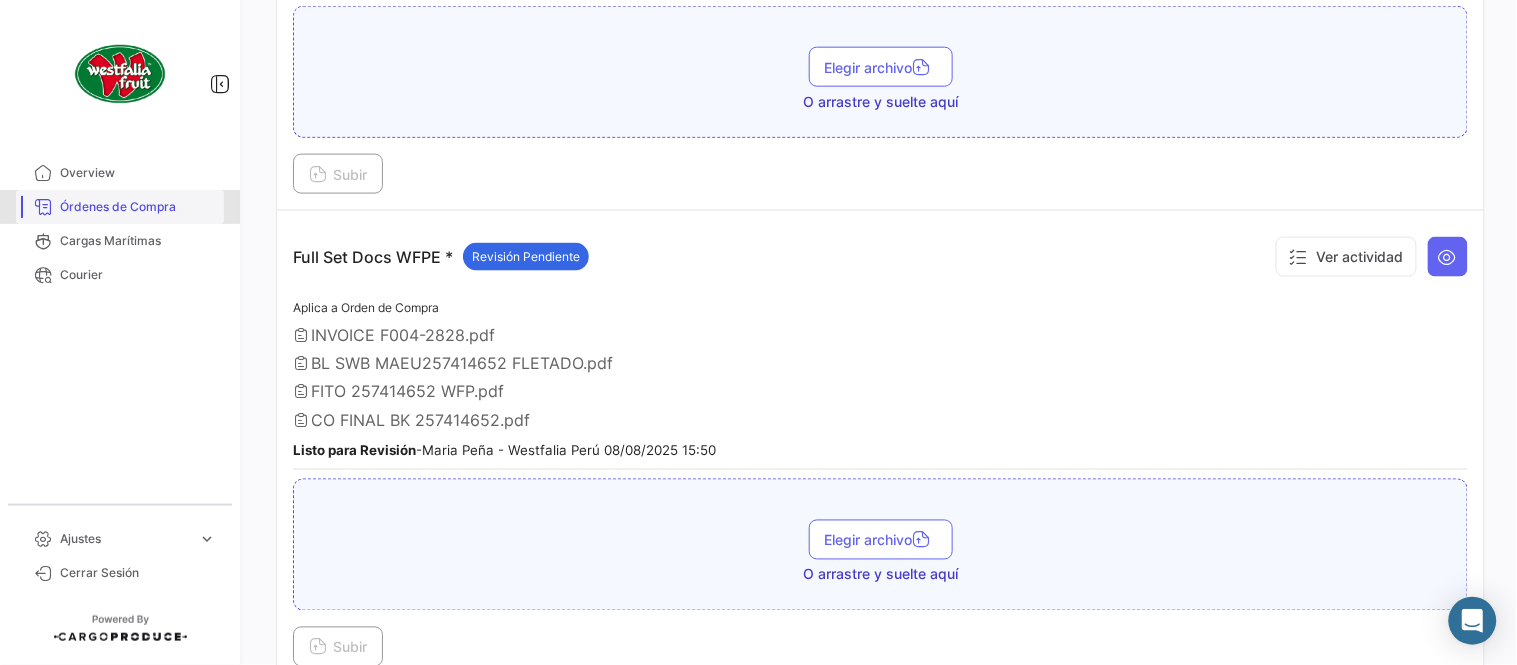 click on "Órdenes de Compra" at bounding box center [120, 207] 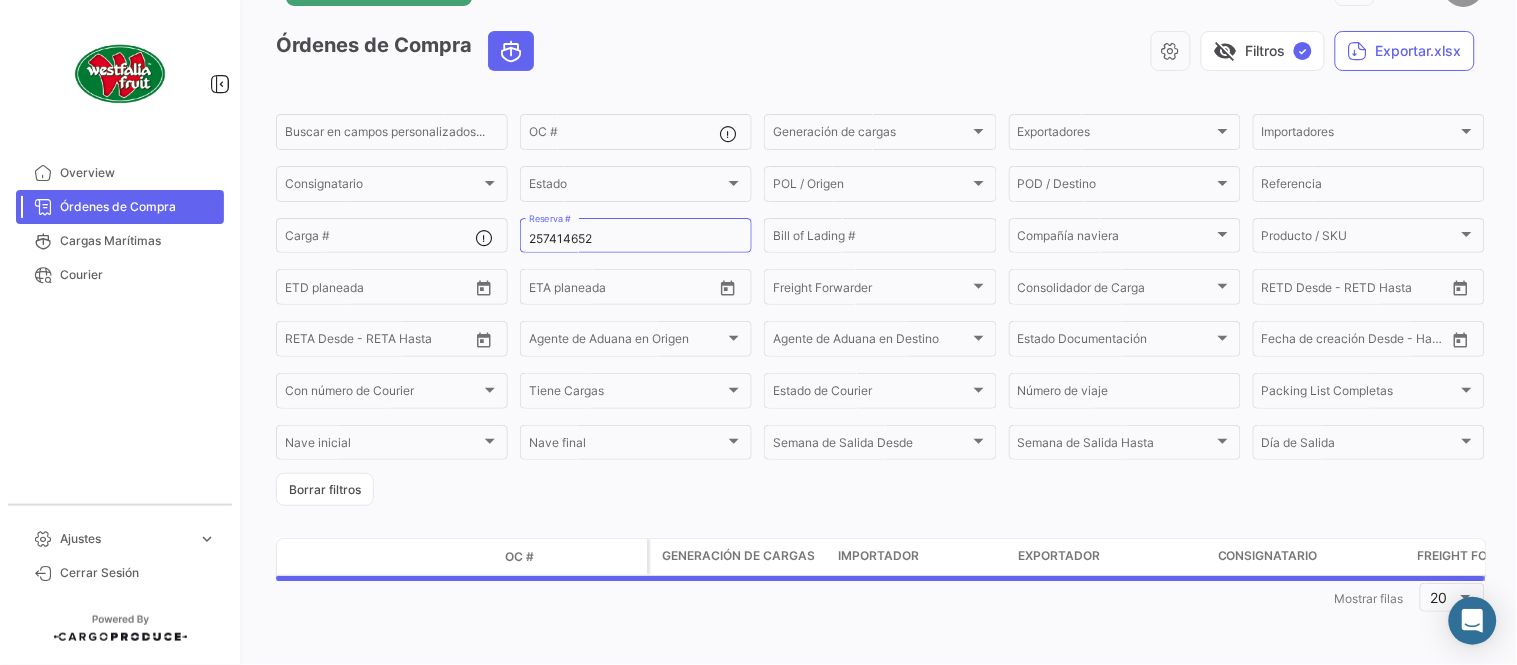scroll, scrollTop: 0, scrollLeft: 0, axis: both 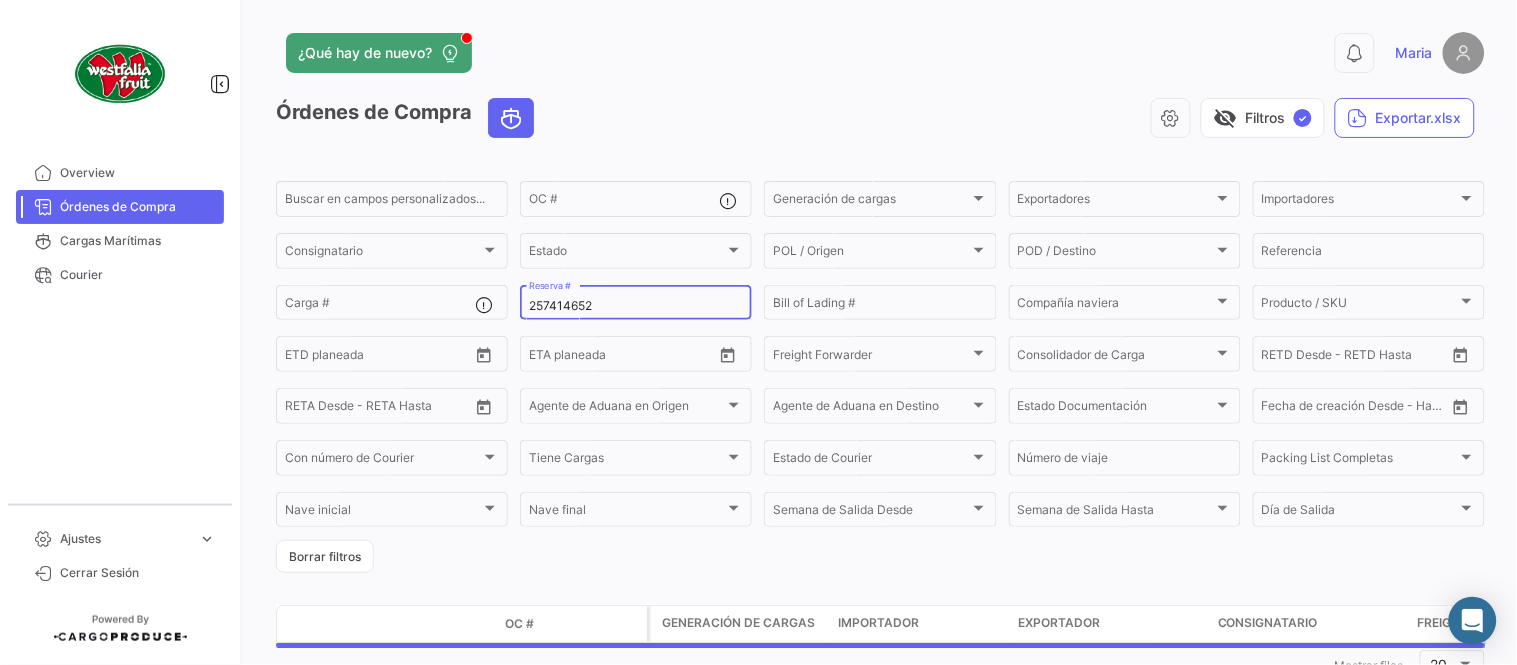 click on "257414652" at bounding box center [636, 306] 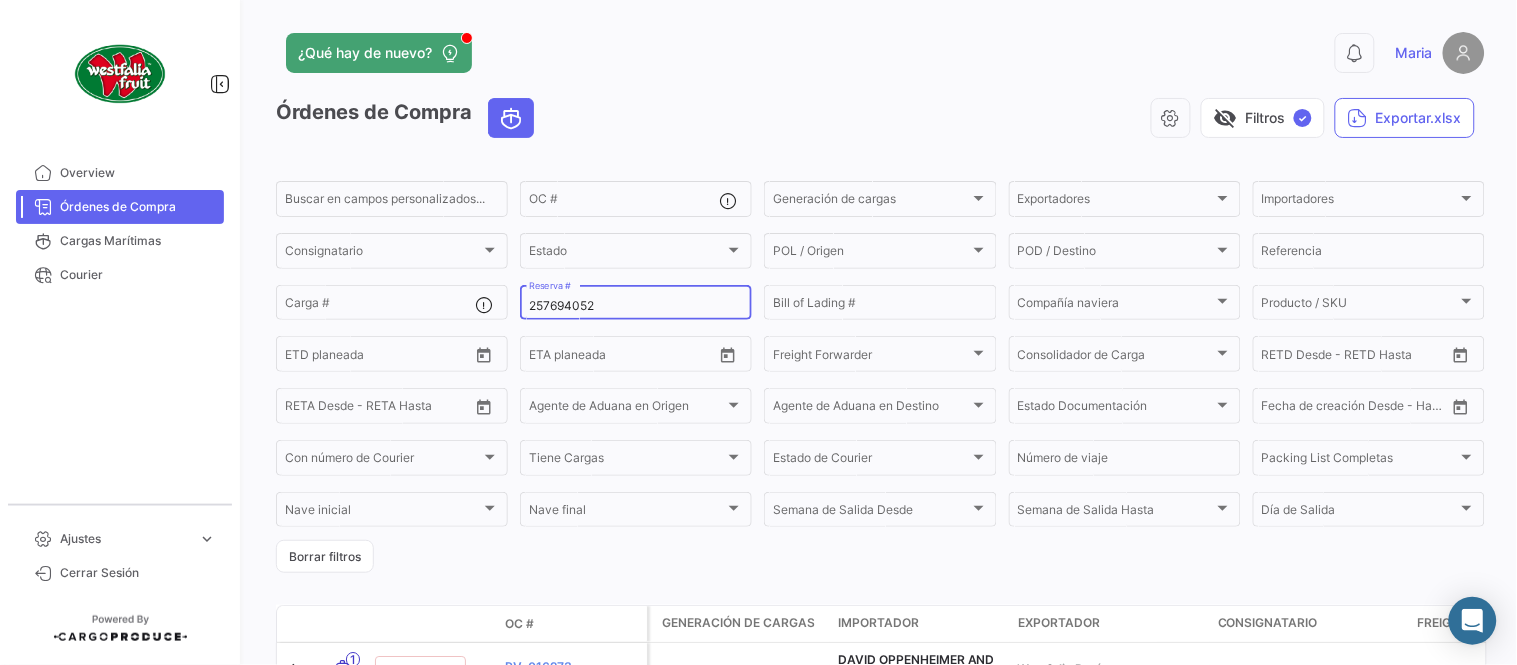 type on "257694052" 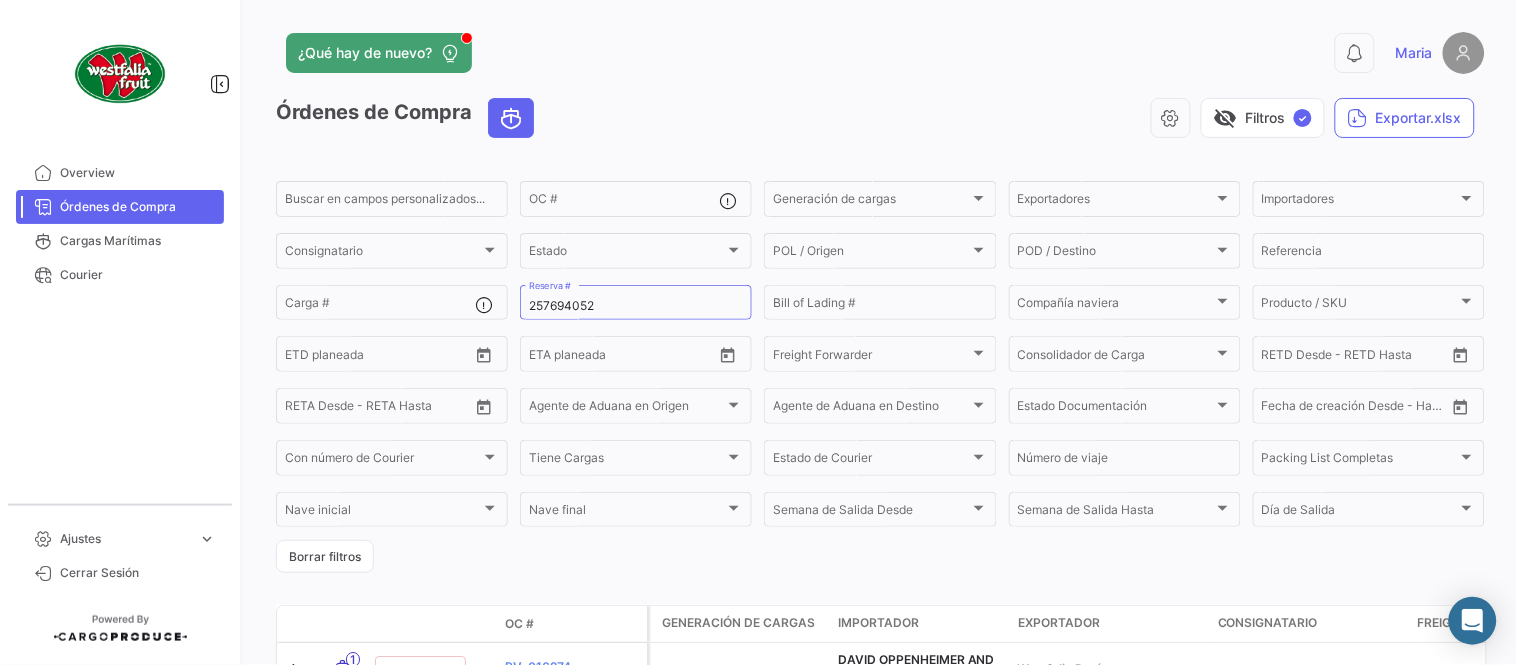 click on "visibility_off   Filtros  ✓  Exportar.xlsx" 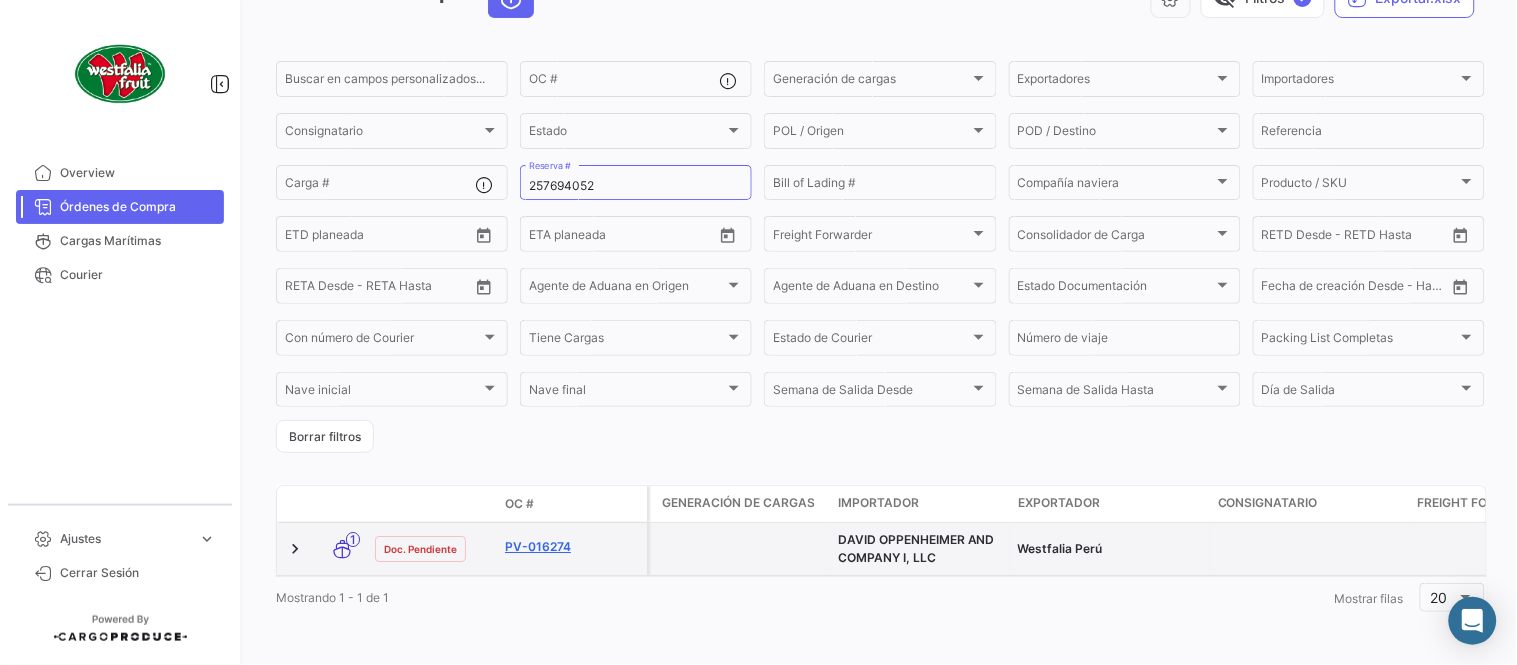scroll, scrollTop: 136, scrollLeft: 0, axis: vertical 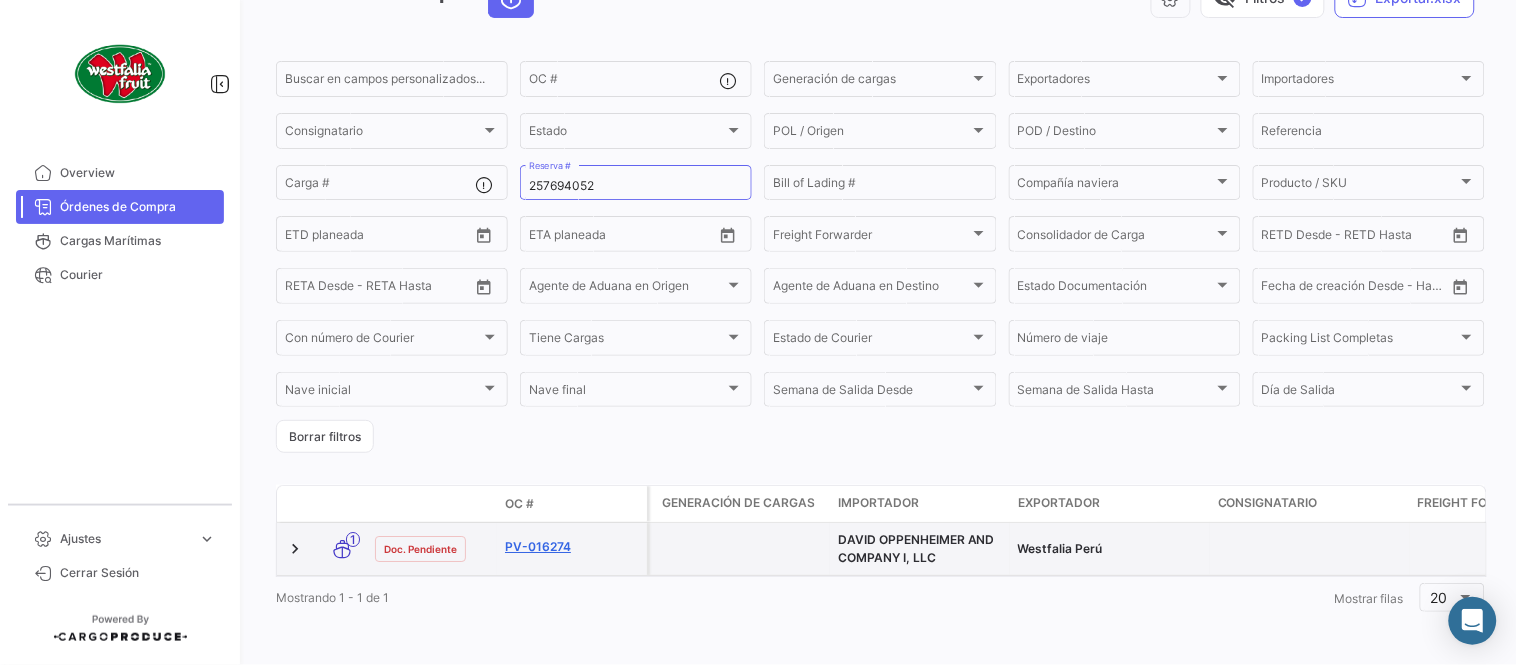 click on "PV-016274" 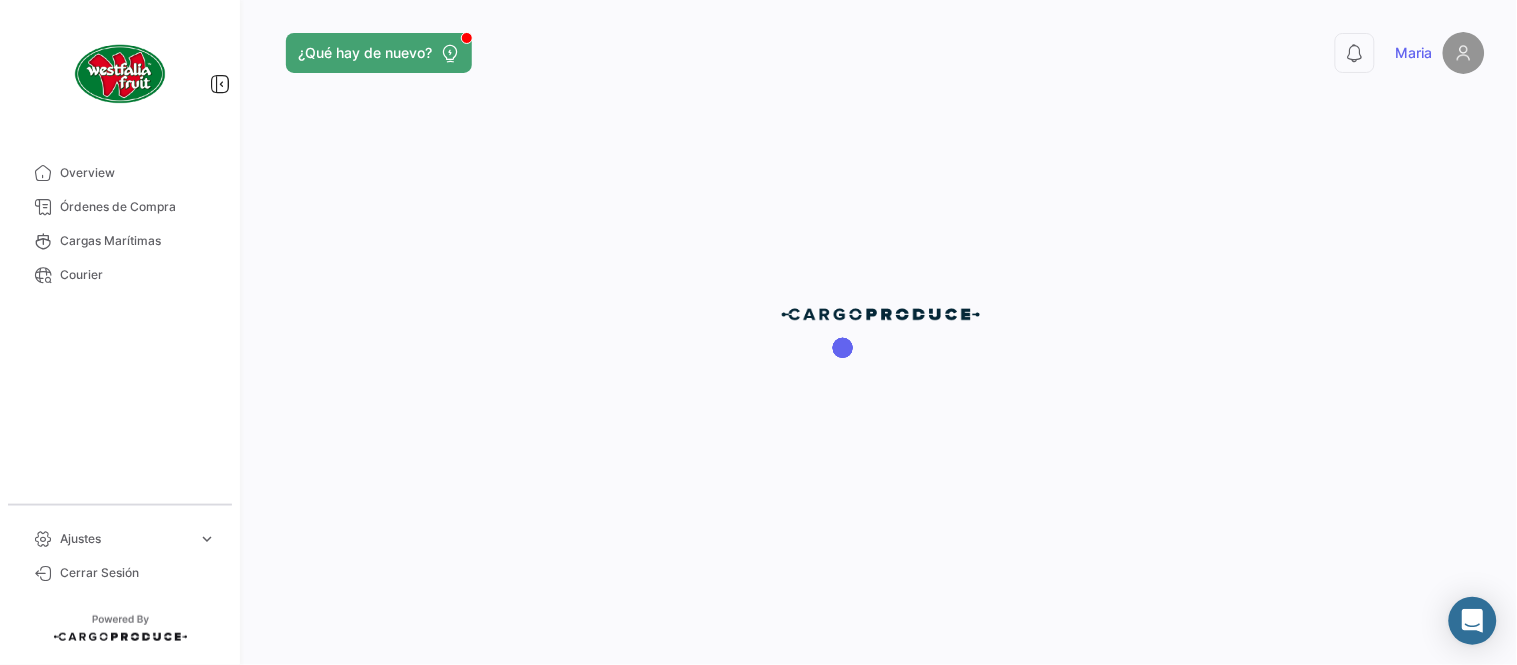 scroll, scrollTop: 0, scrollLeft: 0, axis: both 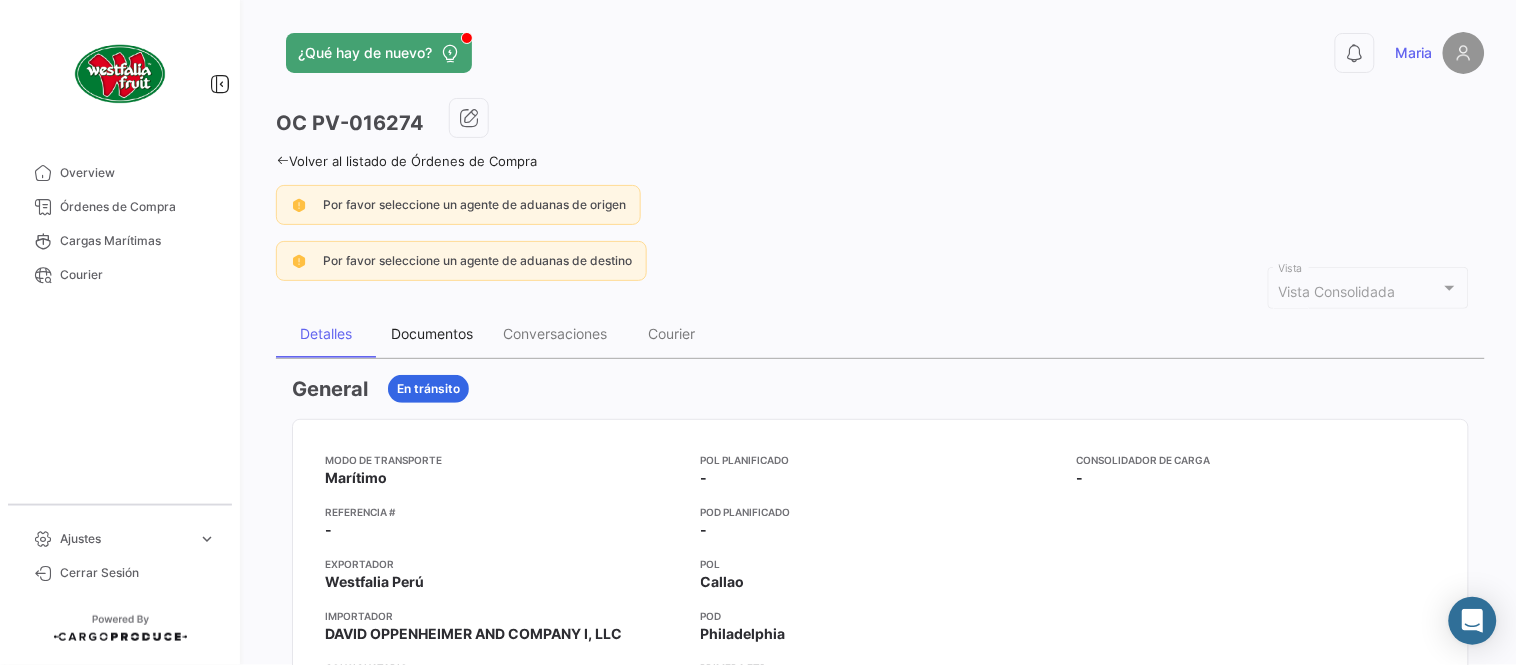click on "Documentos" at bounding box center [432, 334] 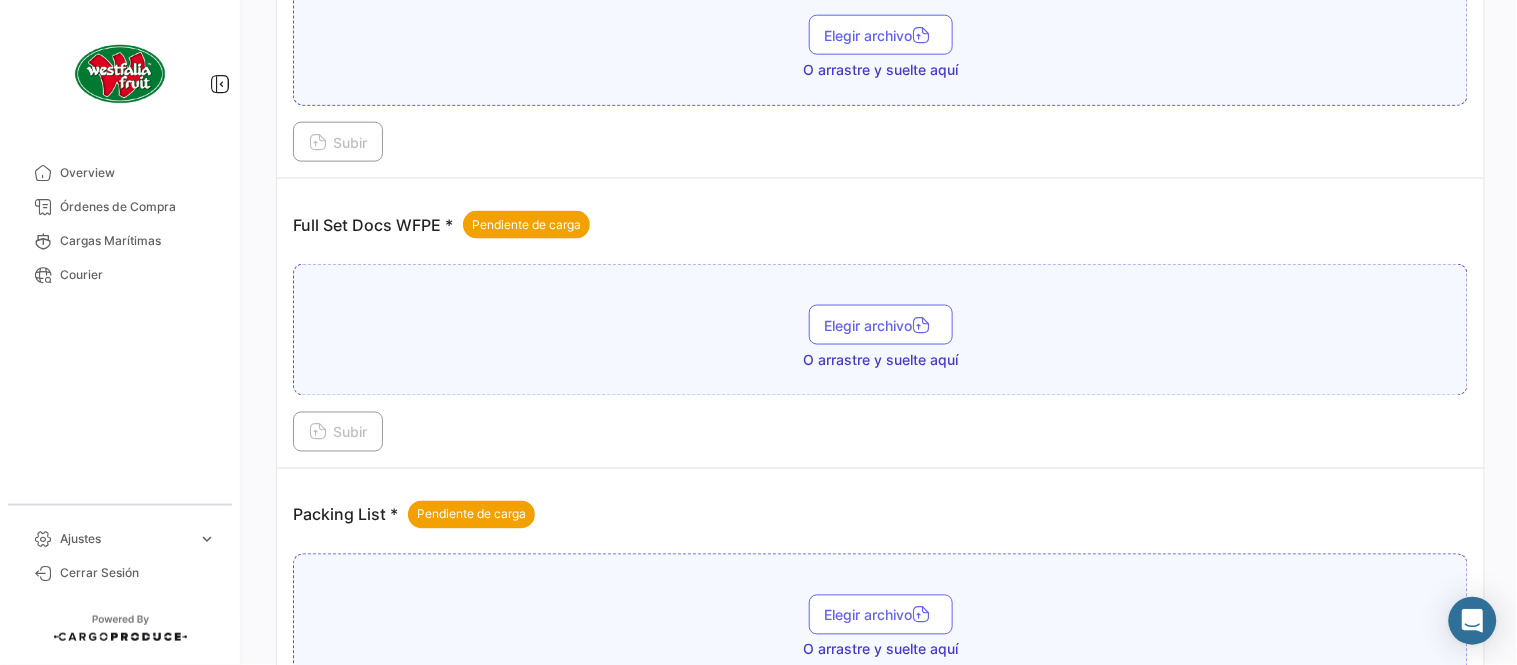 scroll, scrollTop: 806, scrollLeft: 0, axis: vertical 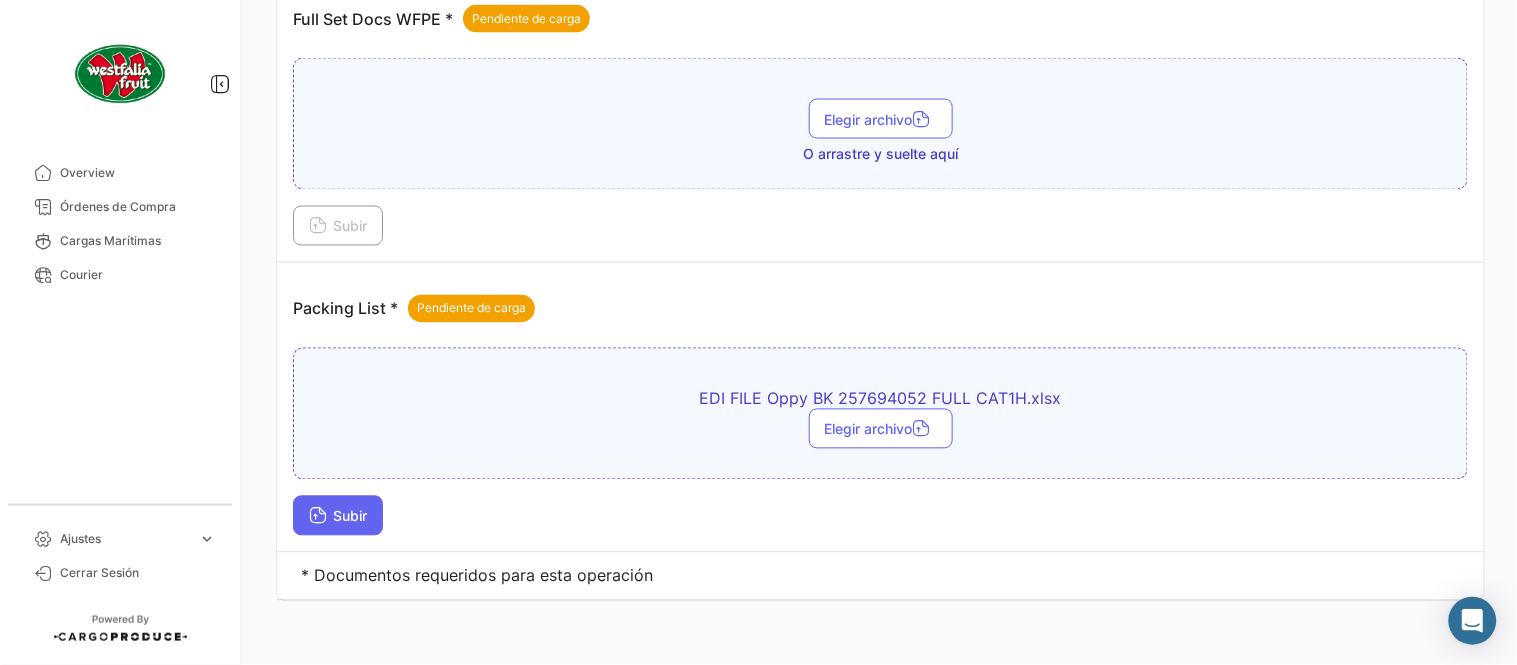 click on "Subir" at bounding box center [338, 516] 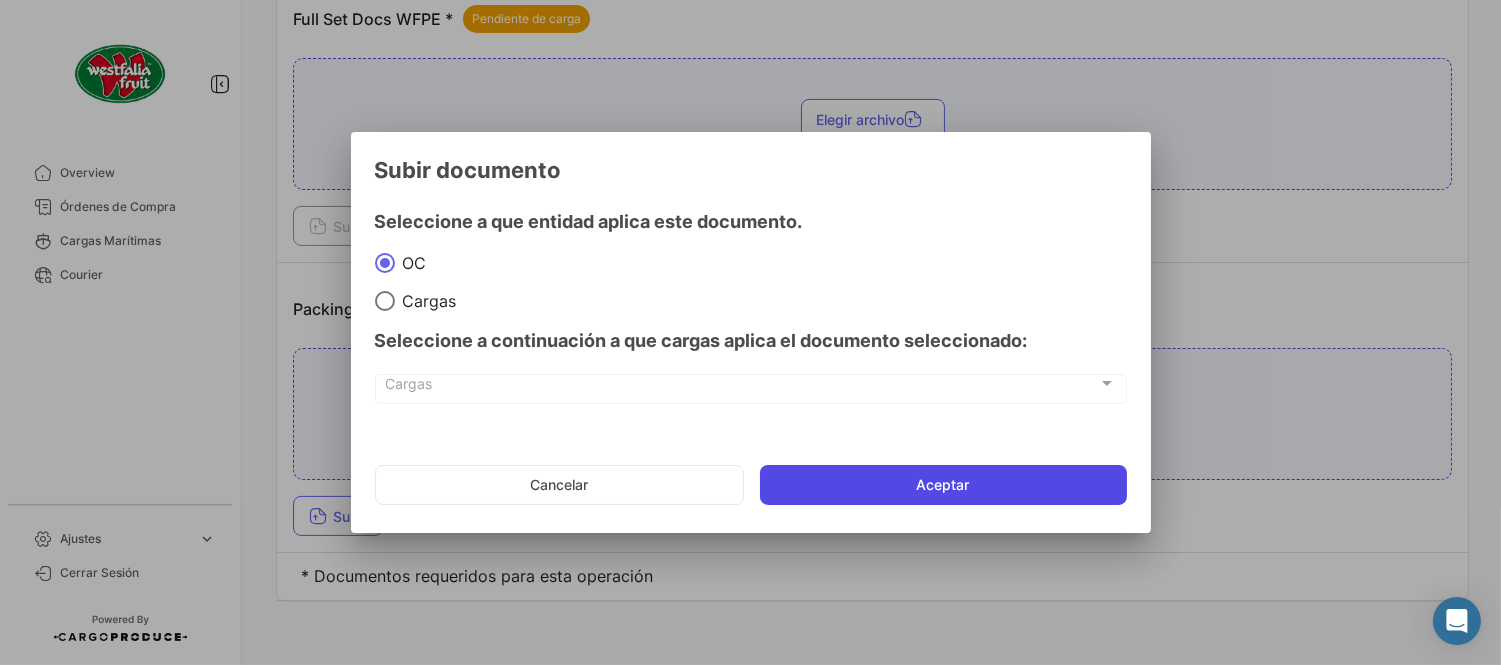 click on "Aceptar" 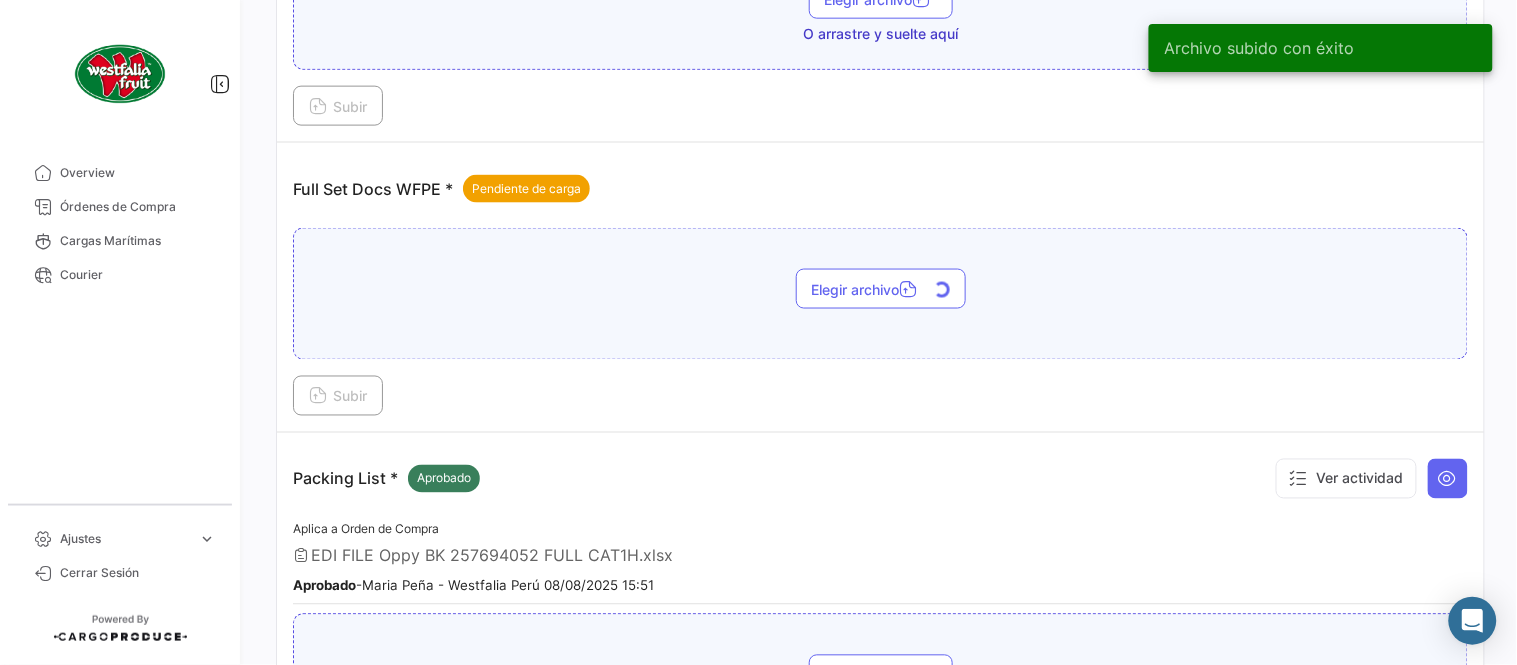 scroll, scrollTop: 584, scrollLeft: 0, axis: vertical 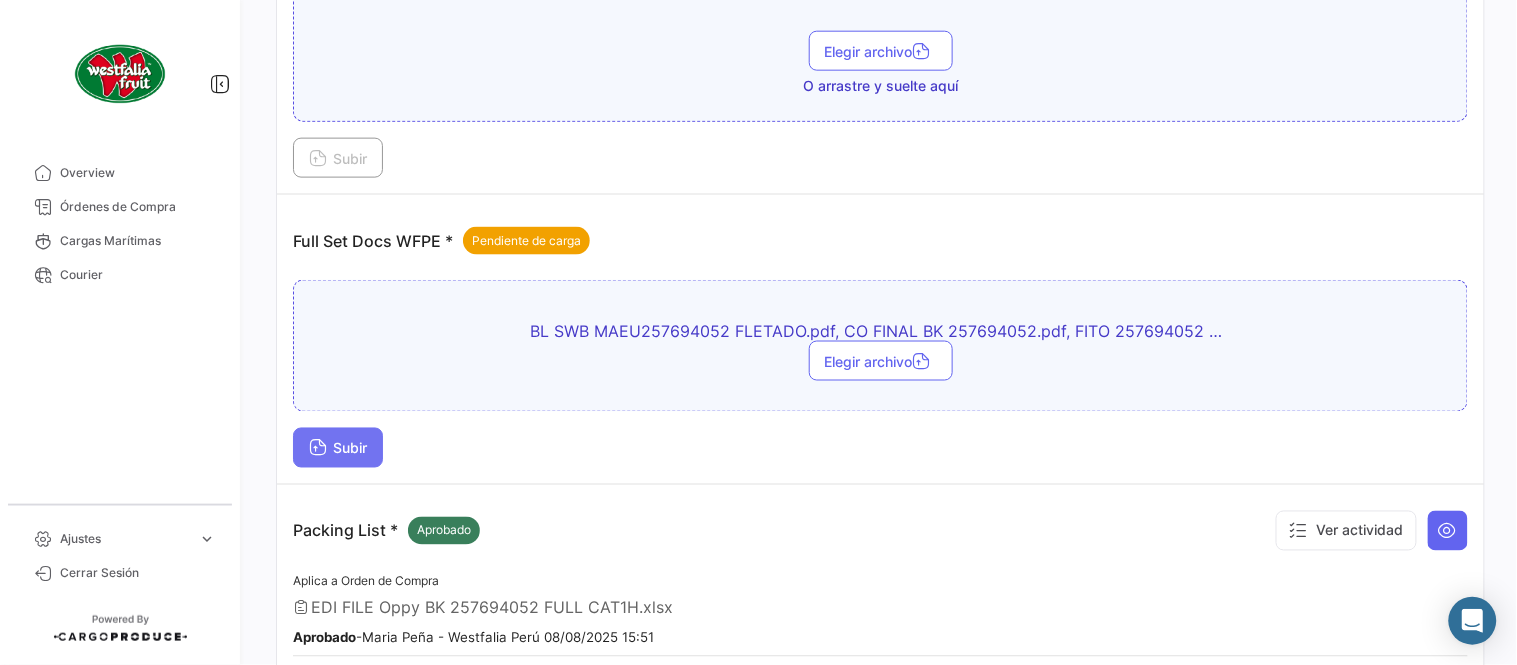 click on "Subir" at bounding box center (338, 448) 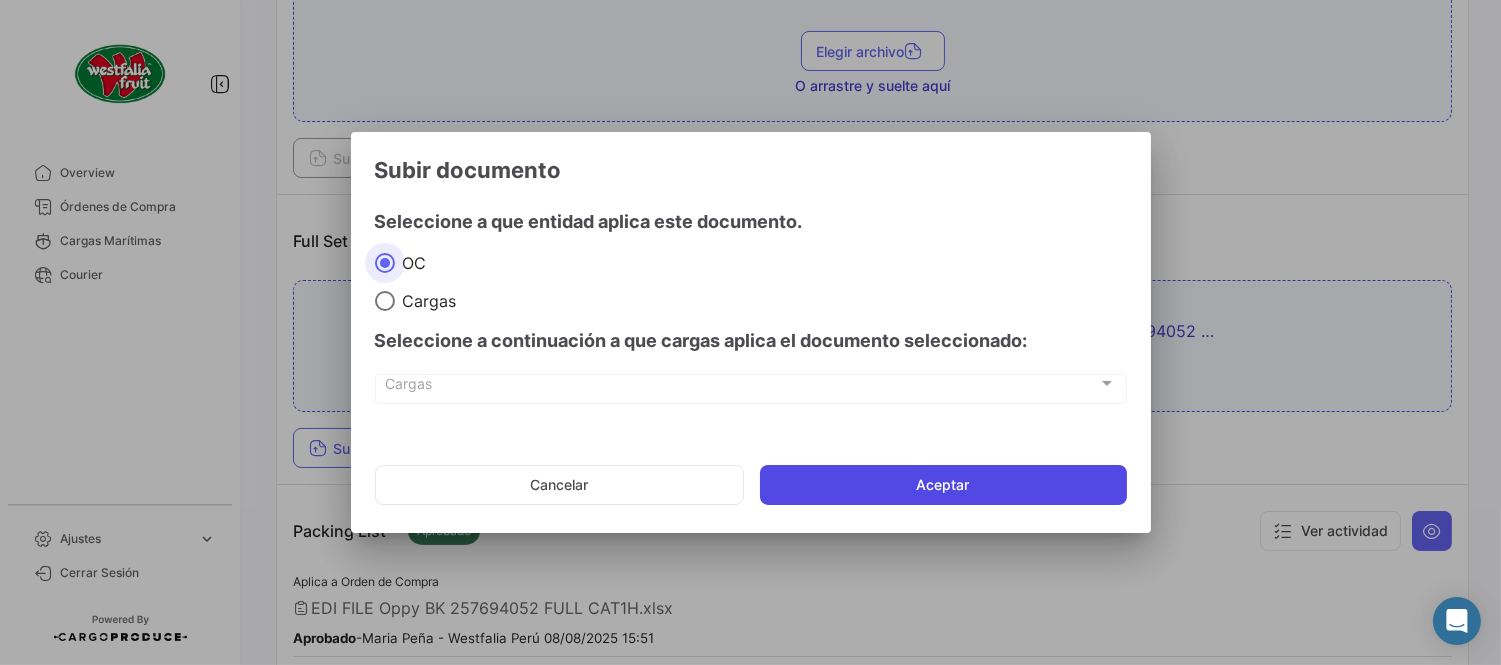 click on "Aceptar" 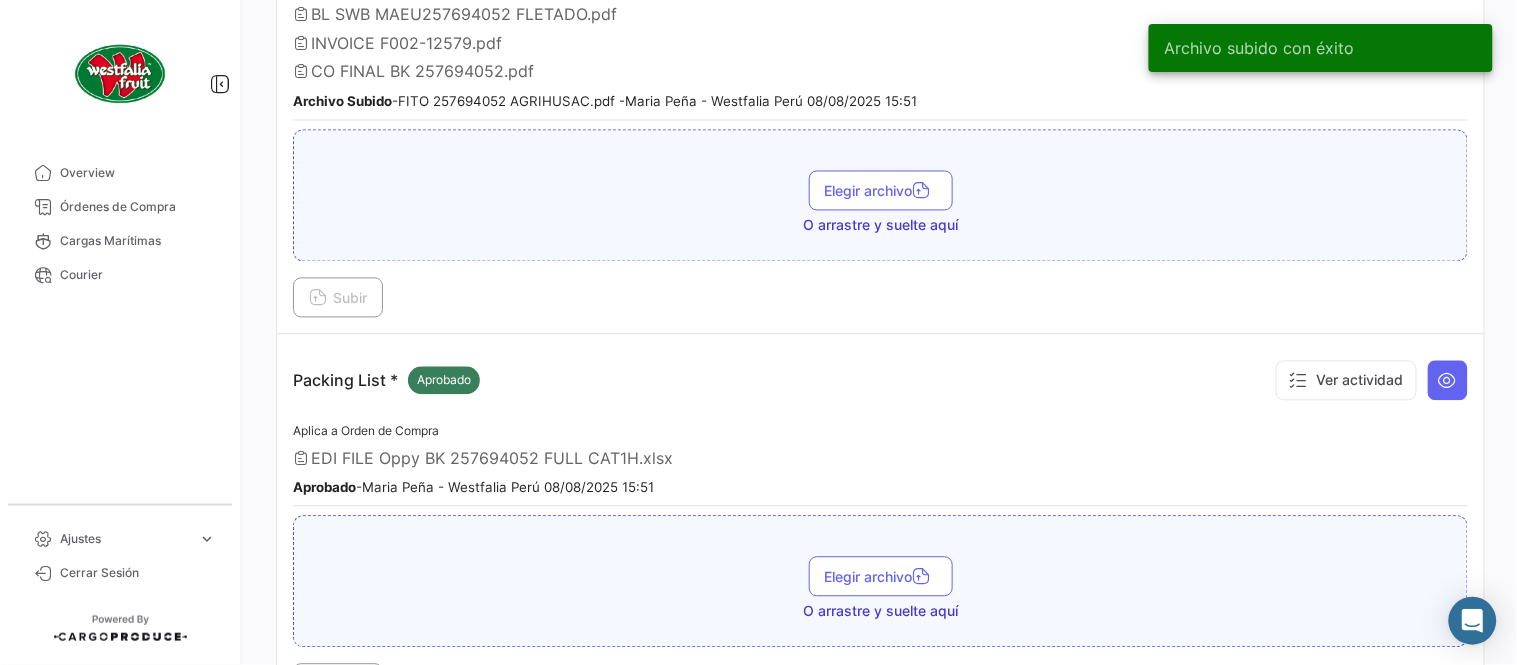 scroll, scrollTop: 695, scrollLeft: 0, axis: vertical 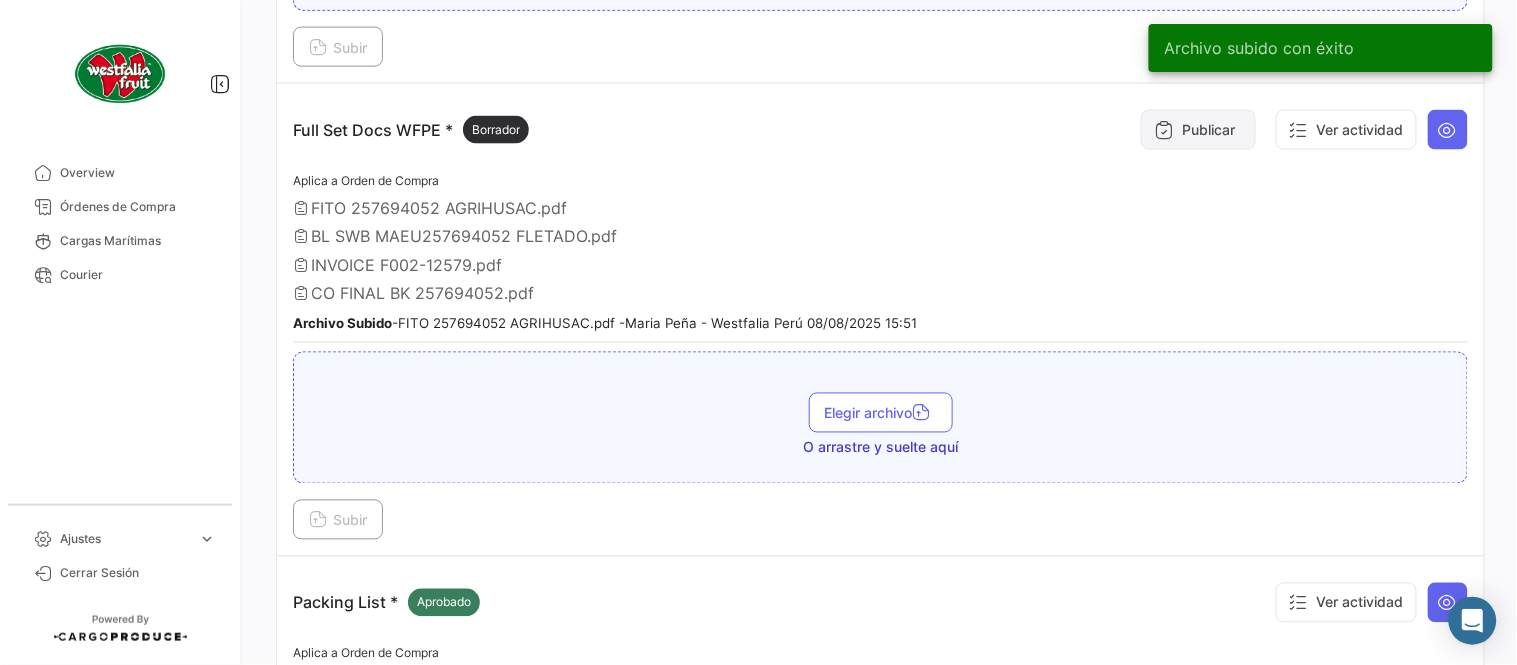 click on "Publicar" at bounding box center [1198, 130] 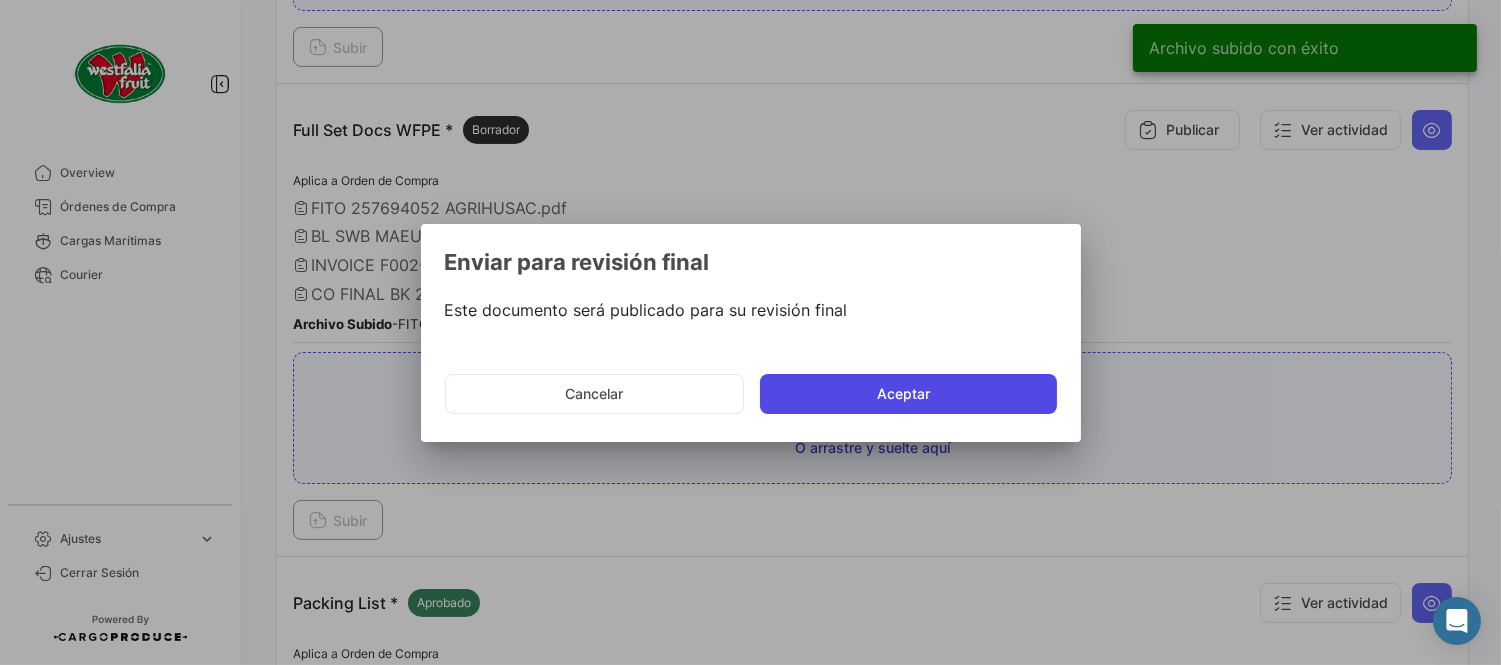 click on "Aceptar" 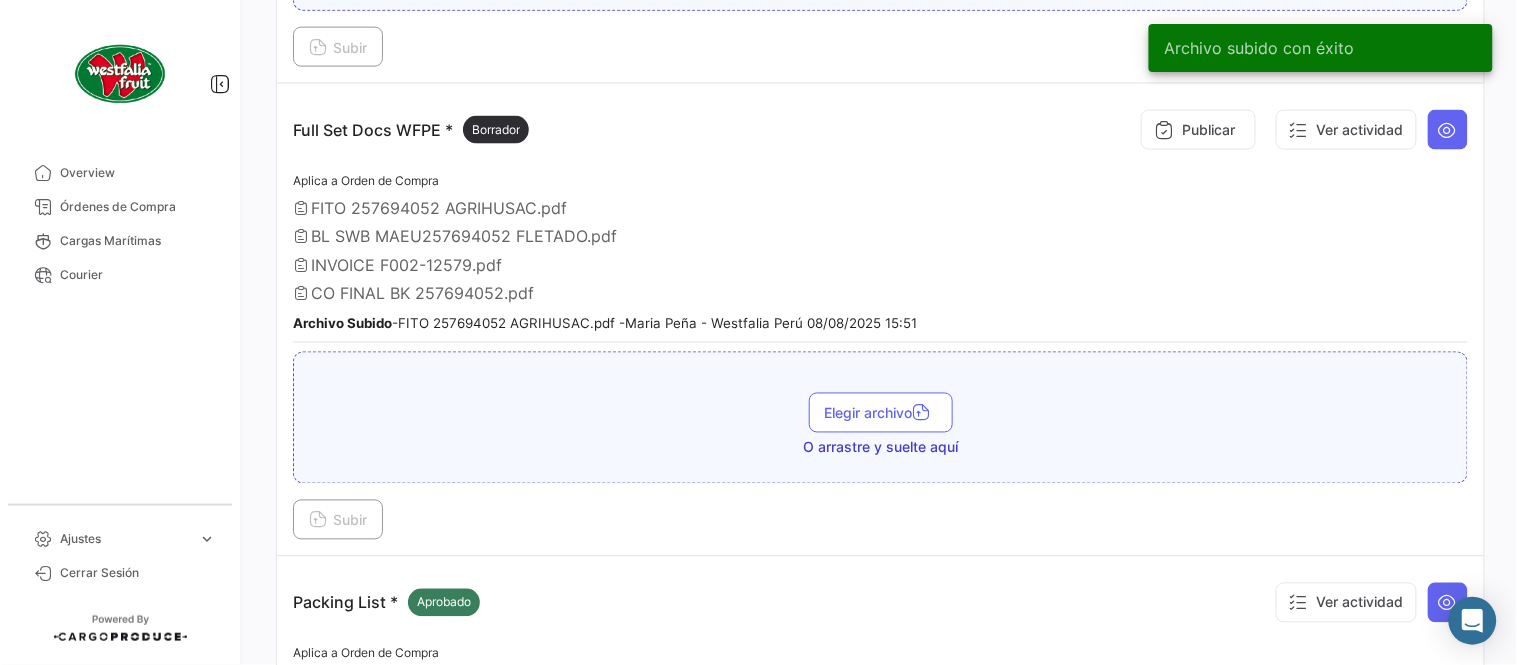 type 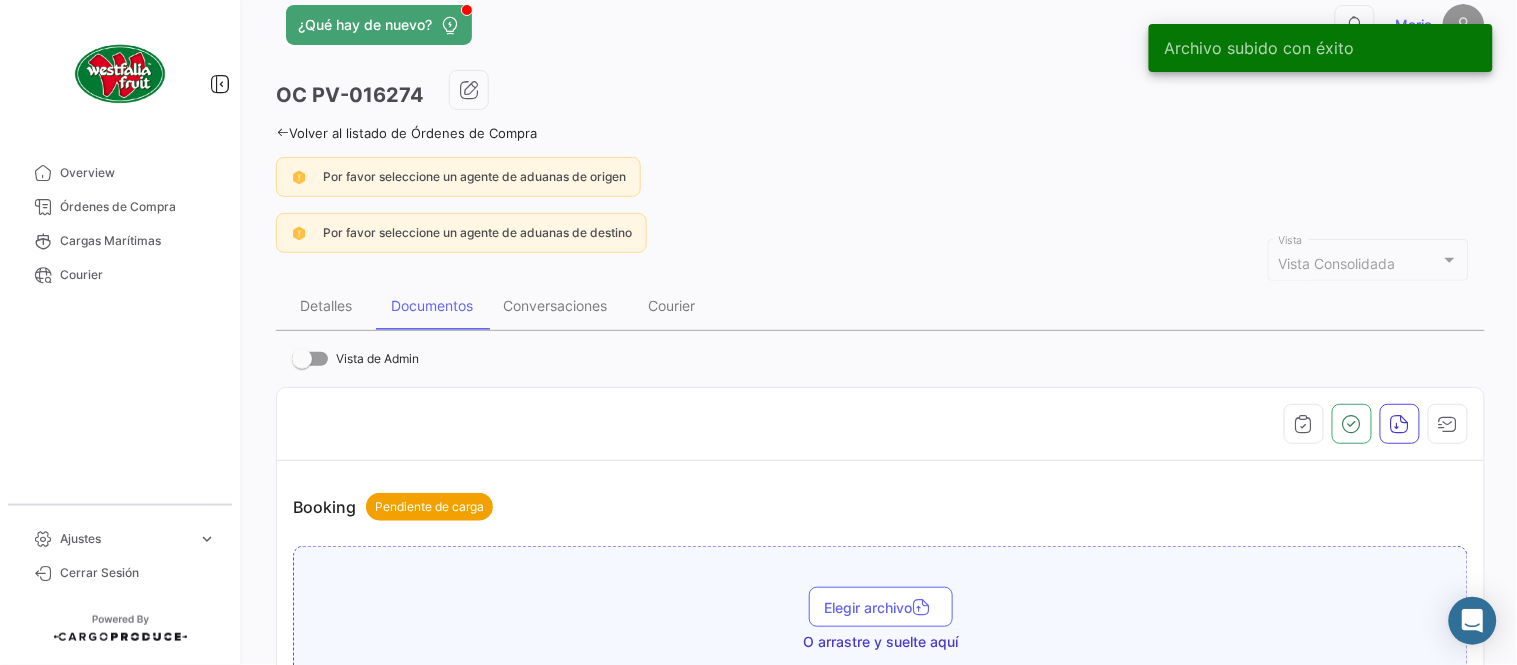 scroll, scrollTop: 0, scrollLeft: 0, axis: both 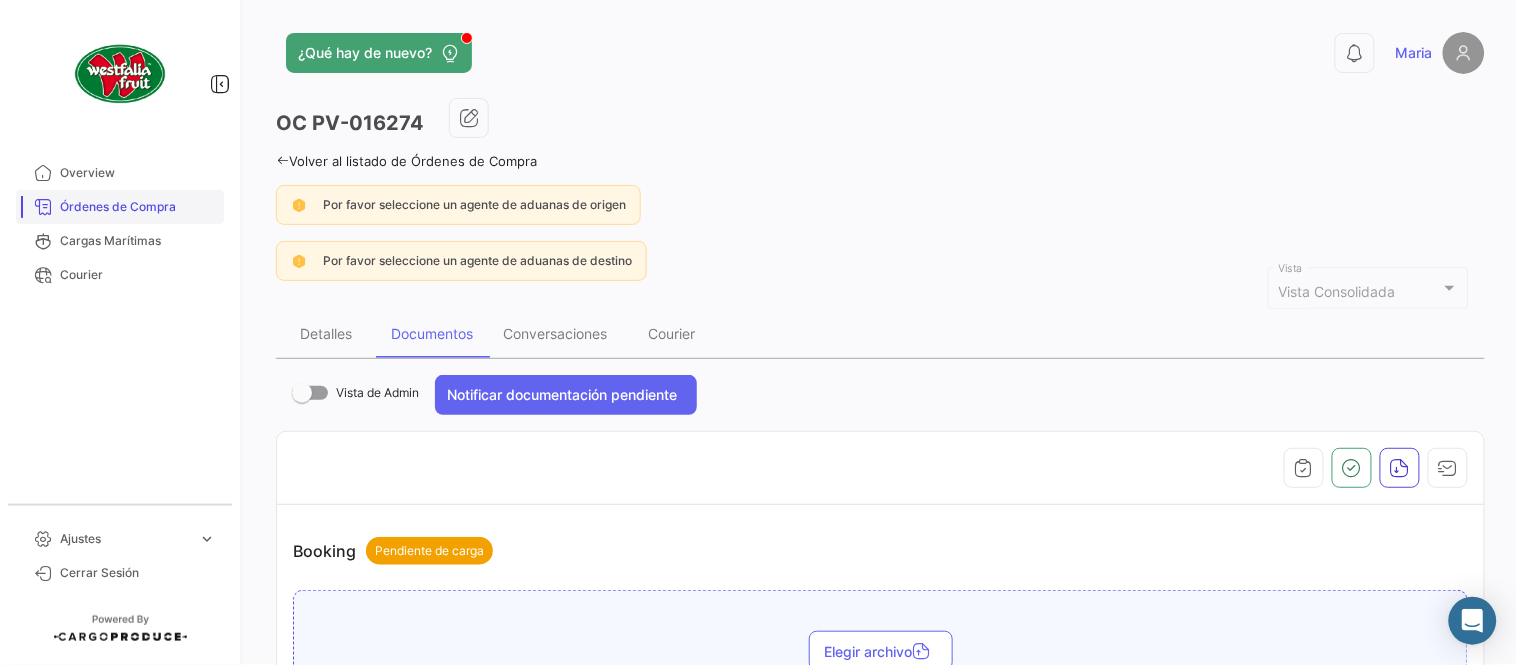 click on "Órdenes de Compra" at bounding box center (138, 207) 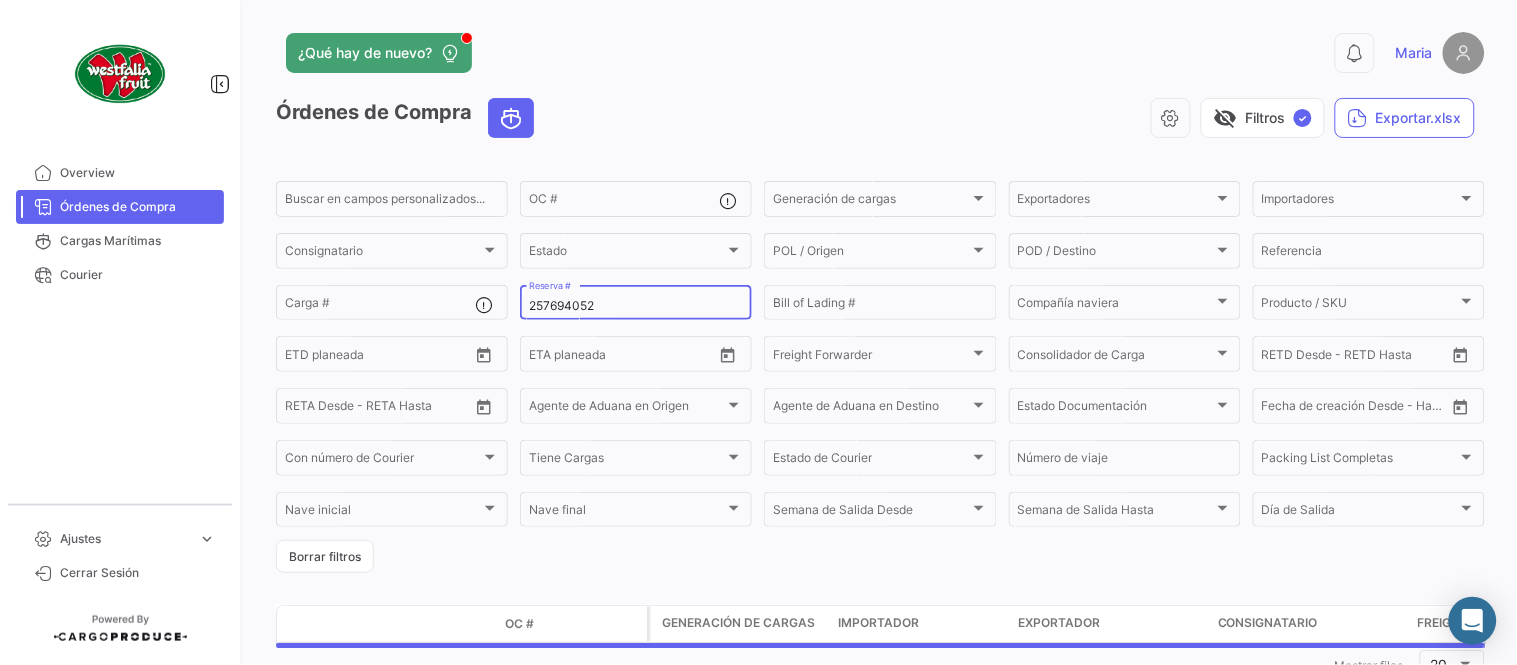 click on "257694052" at bounding box center (636, 306) 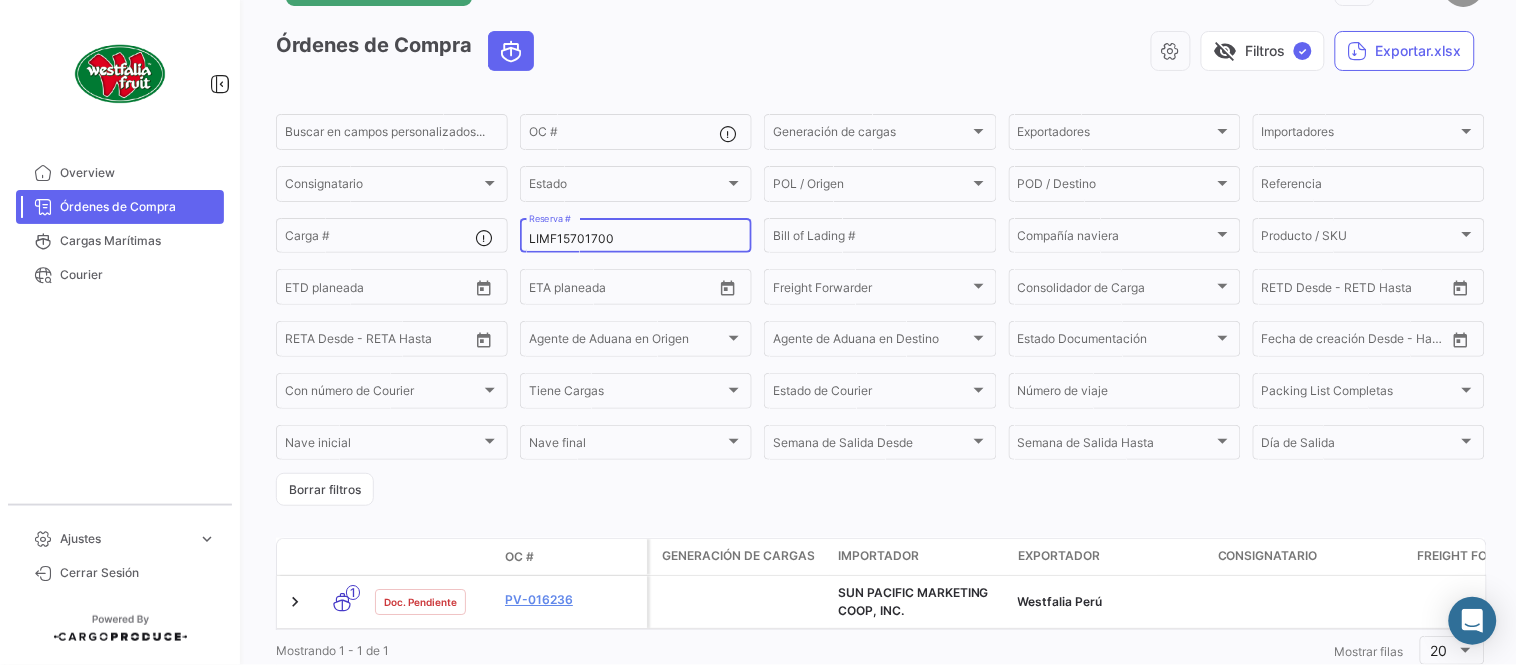 scroll, scrollTop: 136, scrollLeft: 0, axis: vertical 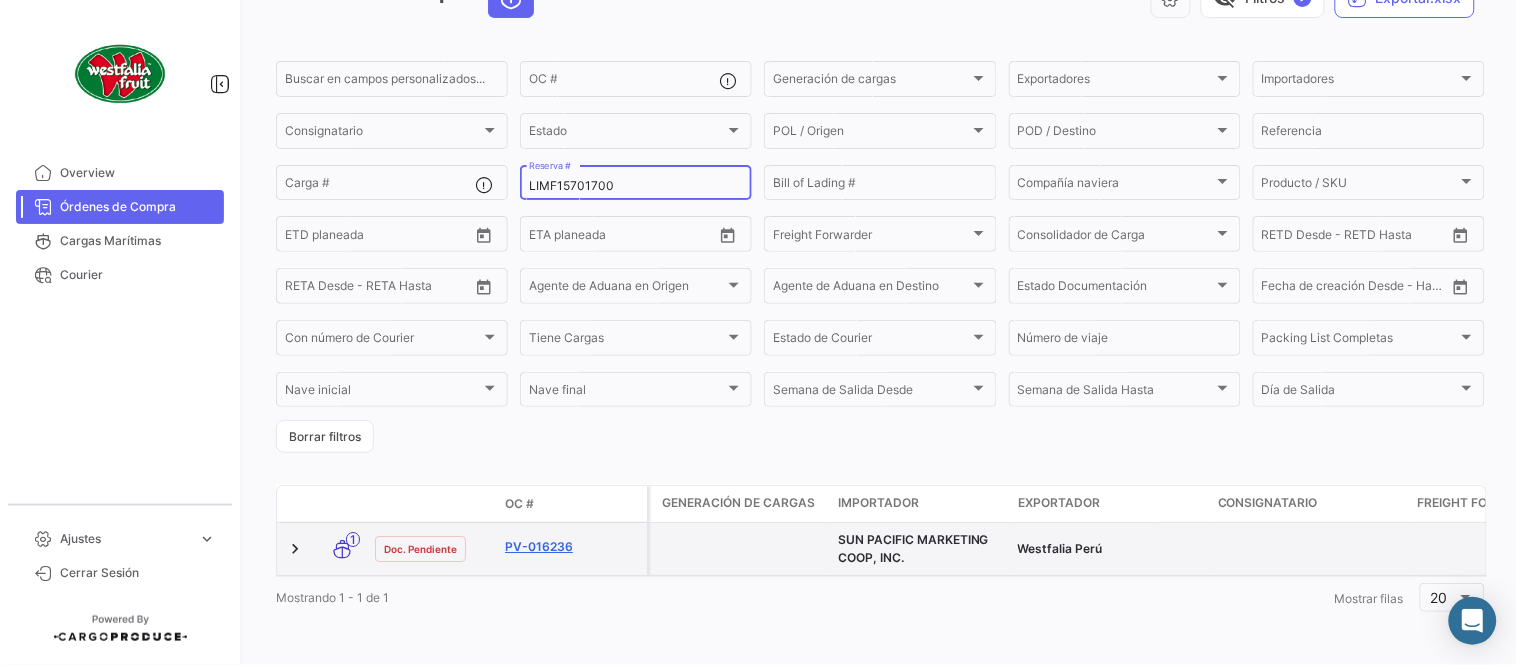type on "LIMF15701700" 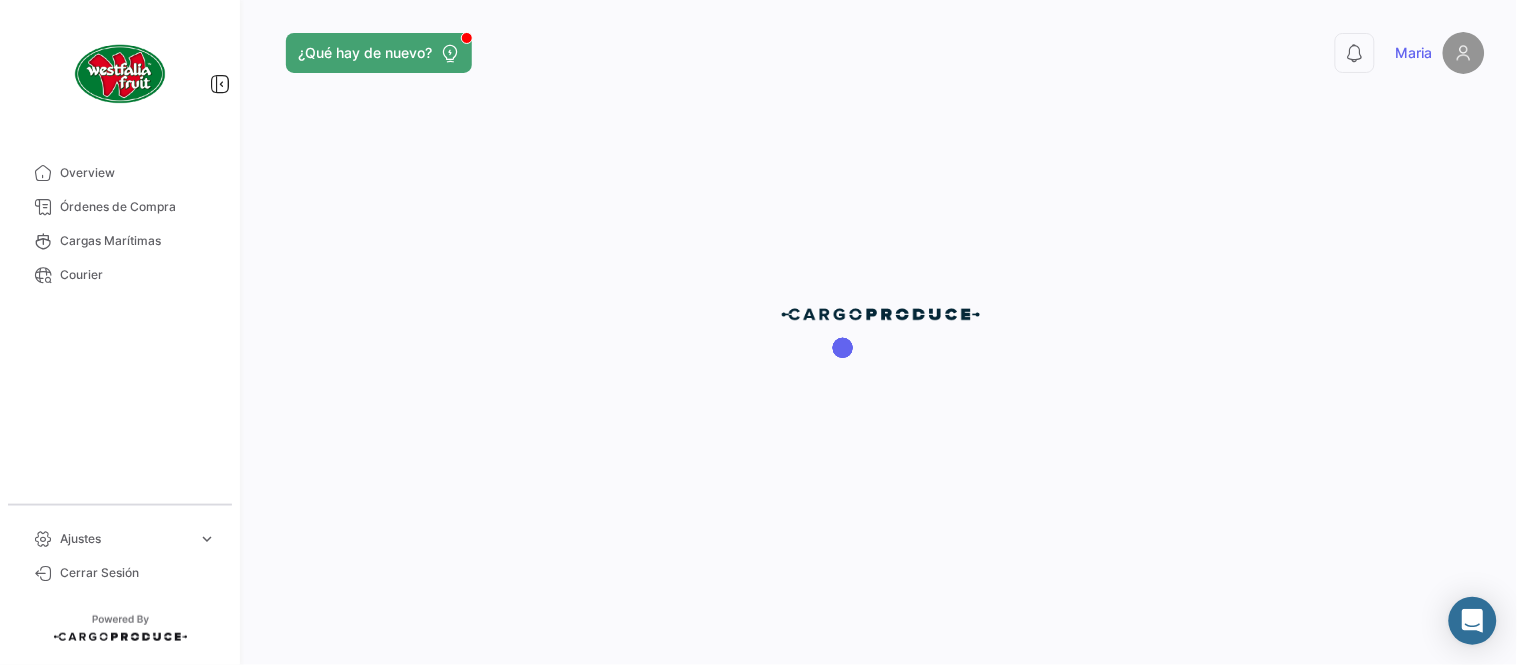 scroll, scrollTop: 0, scrollLeft: 0, axis: both 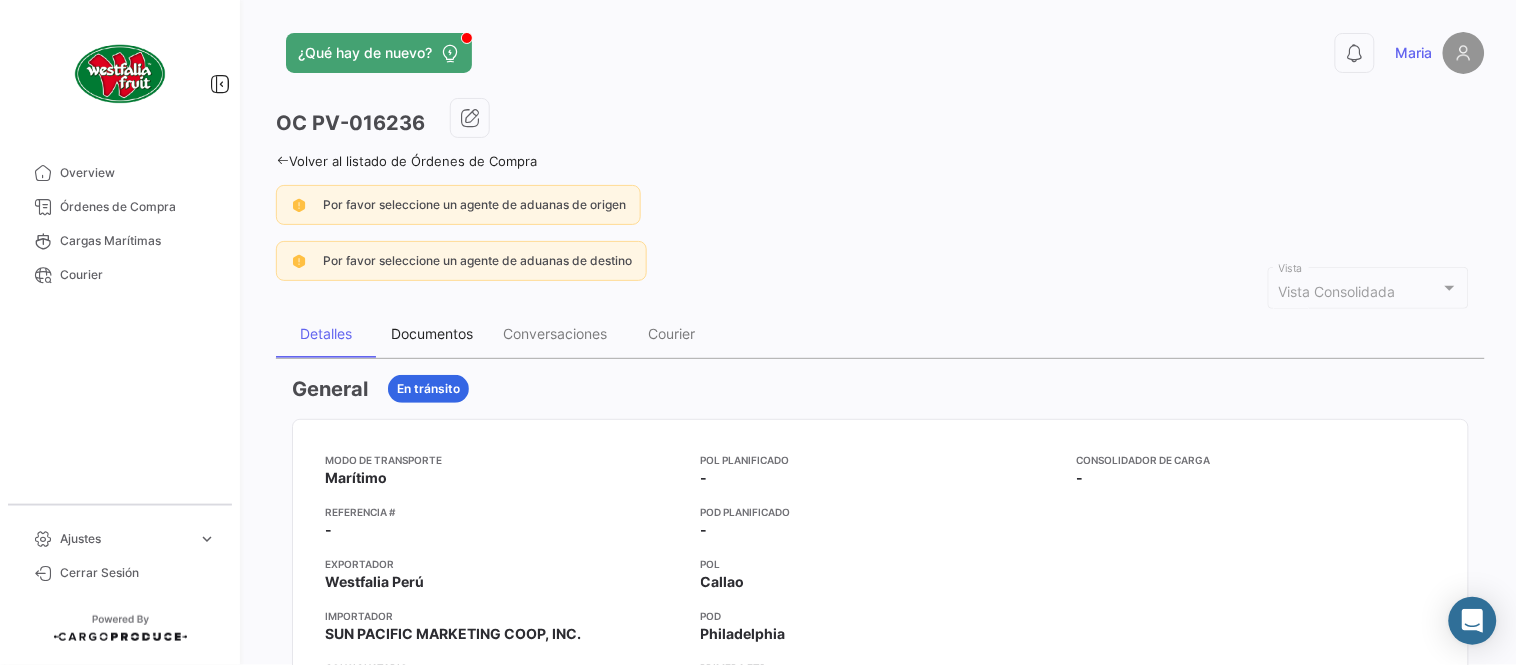 click on "Documentos" at bounding box center [432, 334] 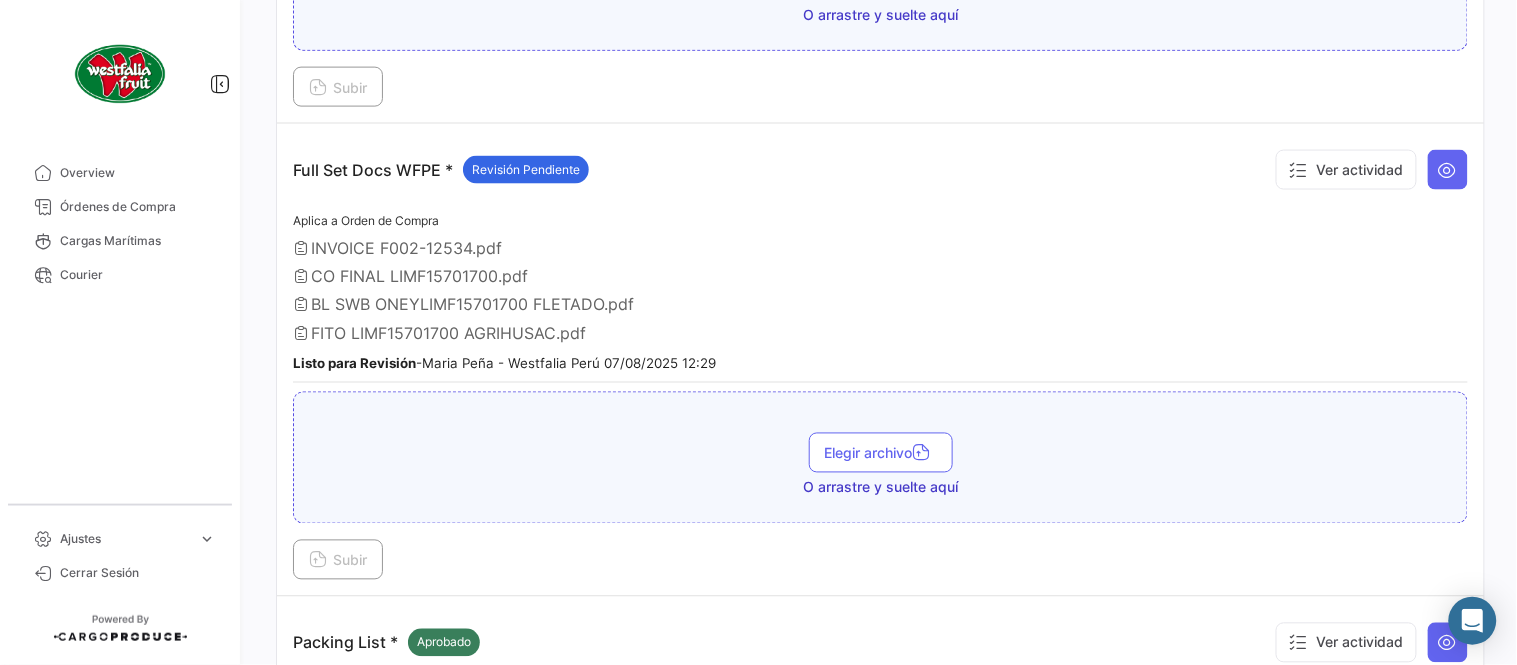 scroll, scrollTop: 776, scrollLeft: 0, axis: vertical 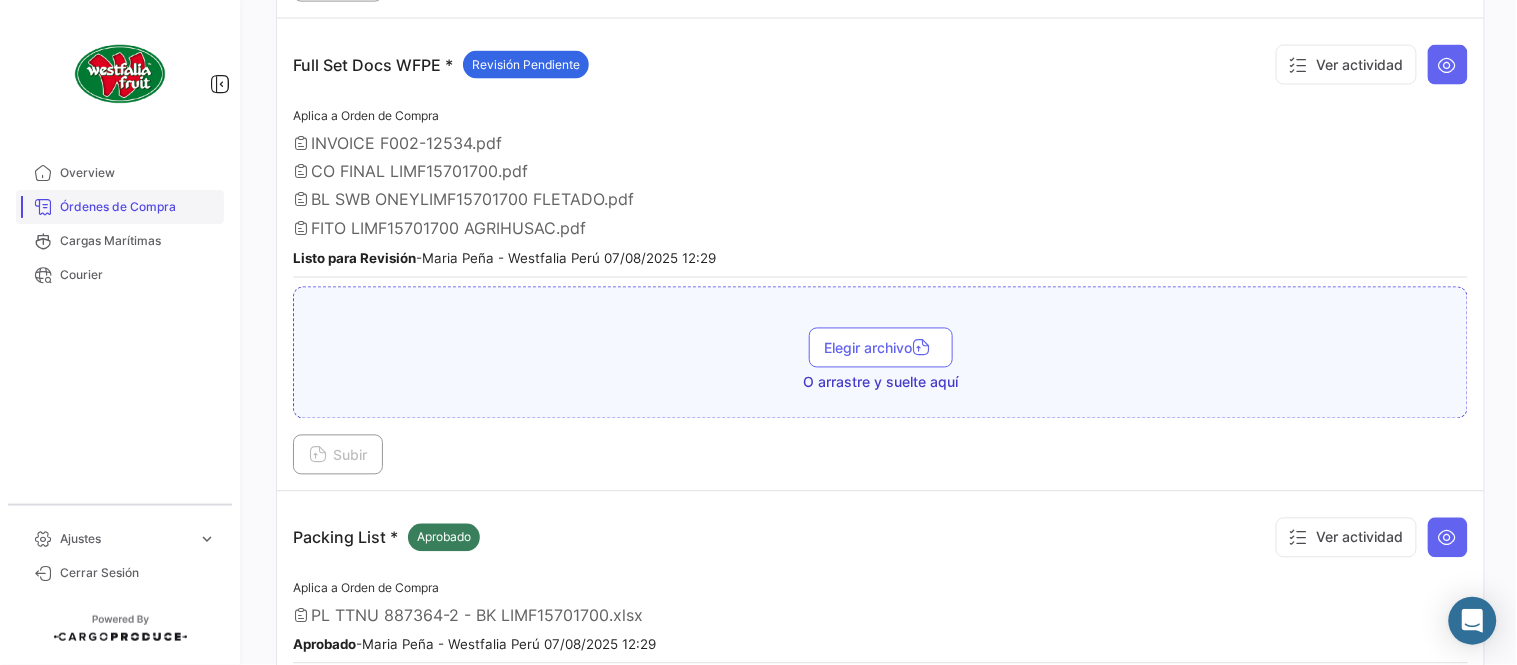 click on "Órdenes de Compra" at bounding box center (138, 207) 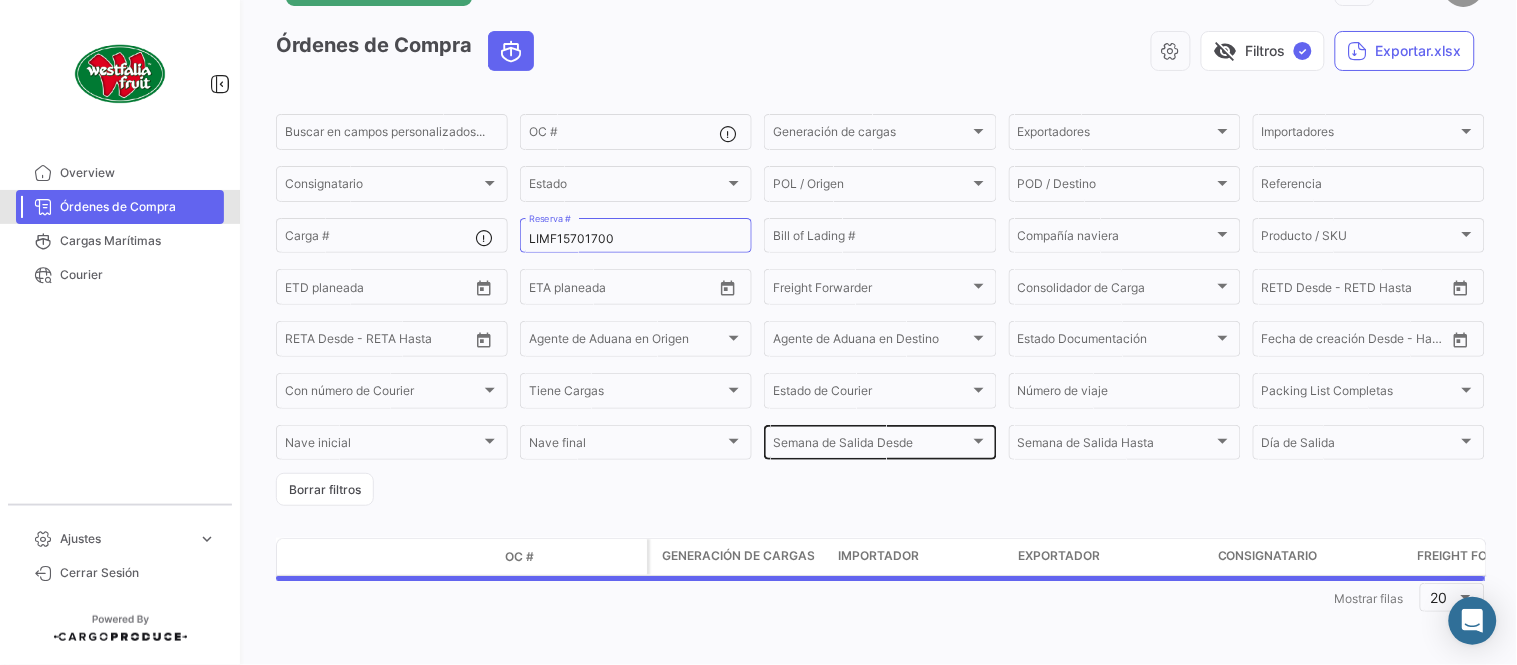 scroll, scrollTop: 0, scrollLeft: 0, axis: both 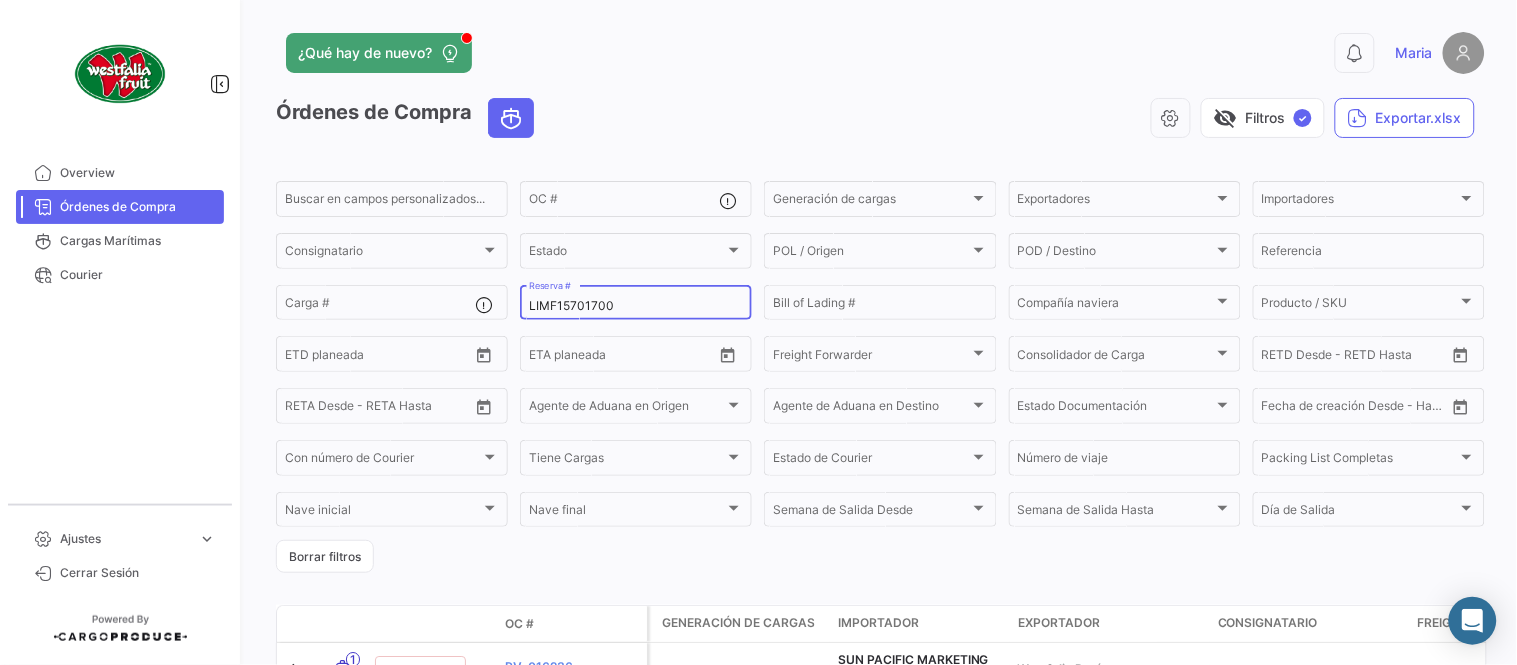 click on "LIMF15701700" at bounding box center [636, 306] 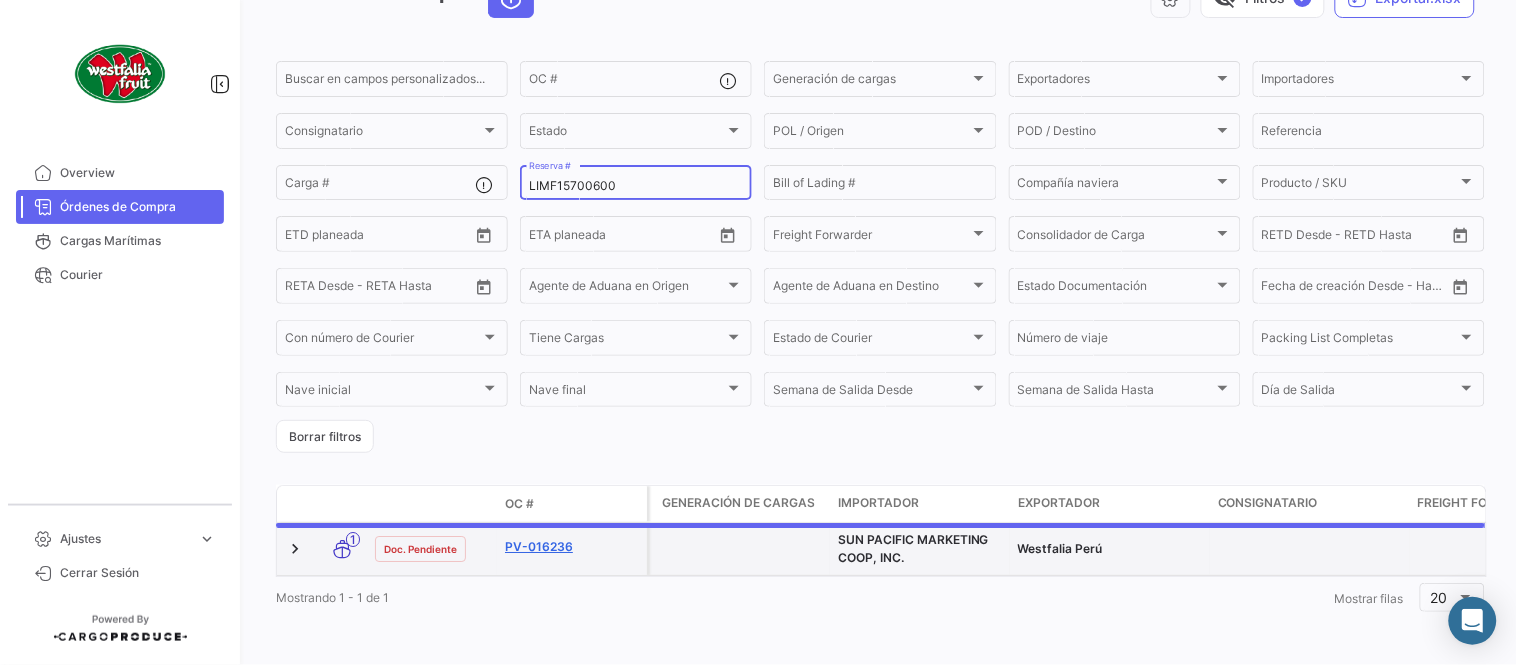 scroll, scrollTop: 128, scrollLeft: 0, axis: vertical 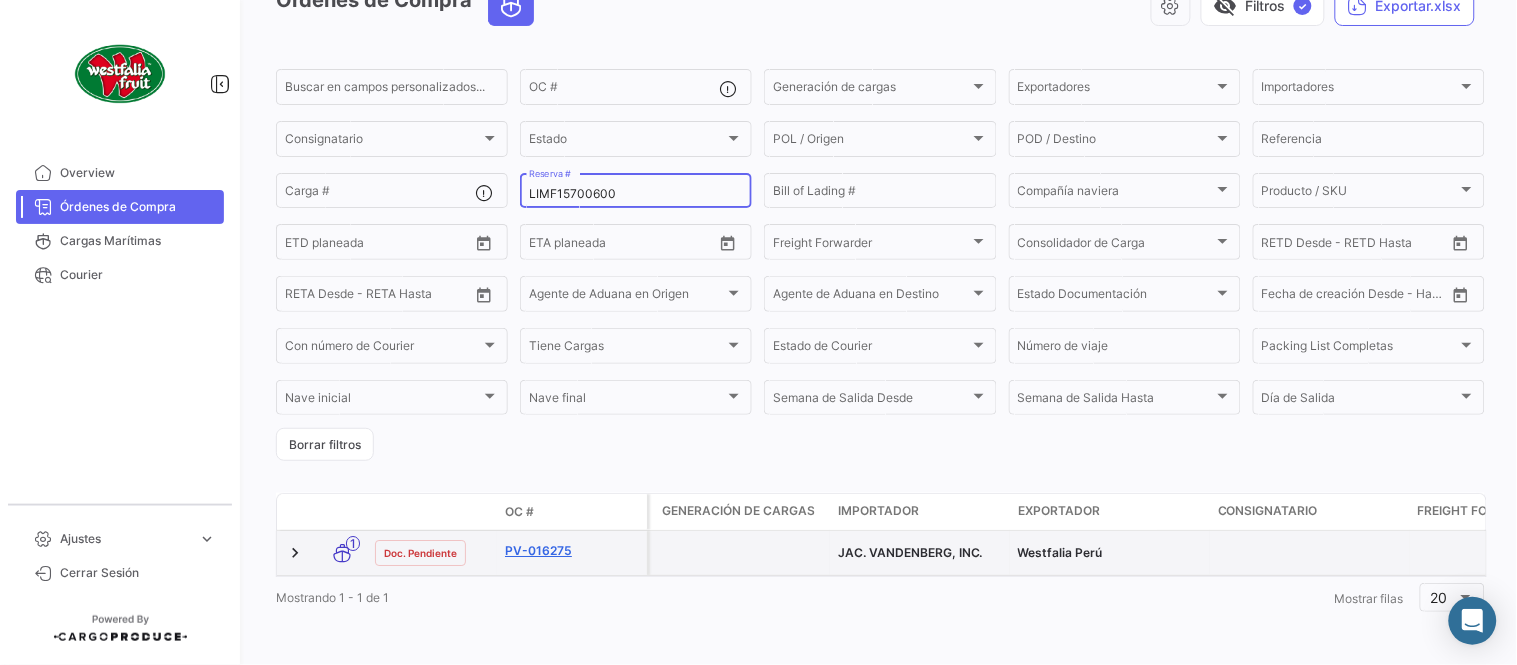 type on "LIMF15700600" 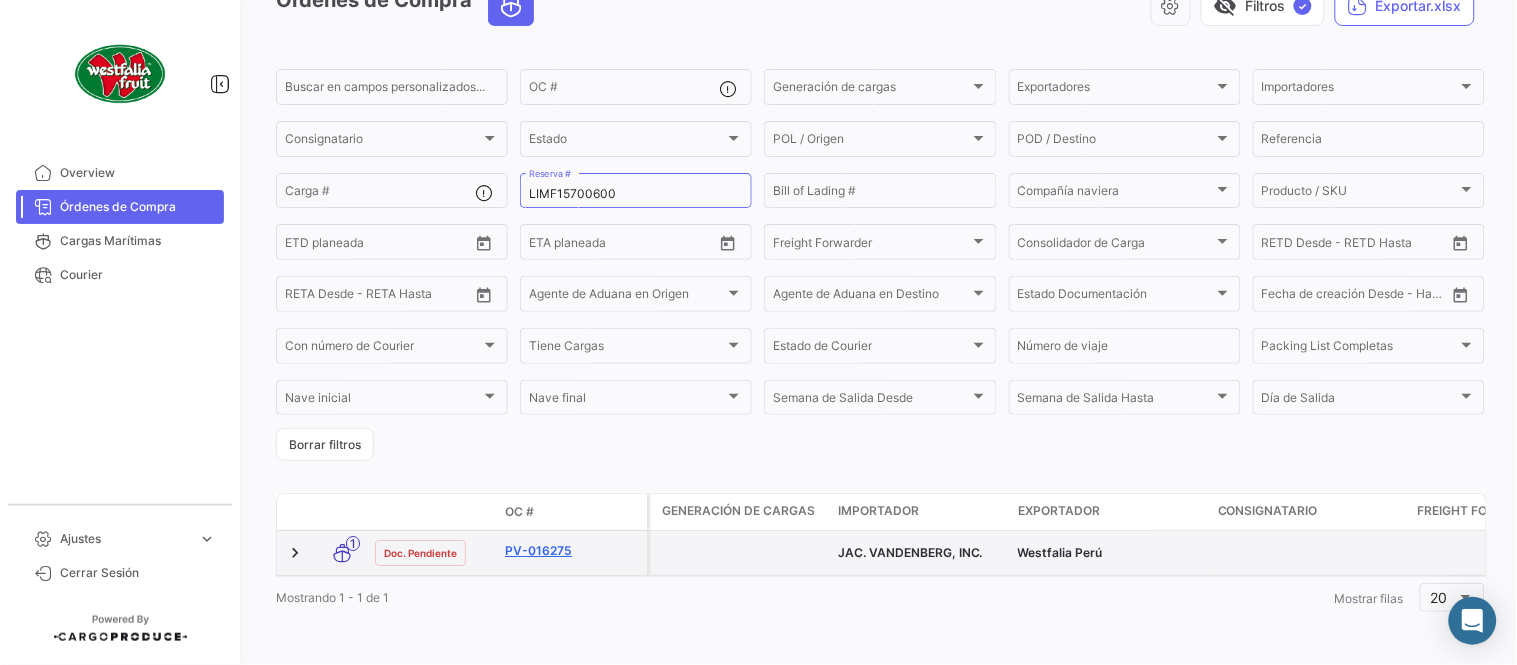 click on "PV-016275" 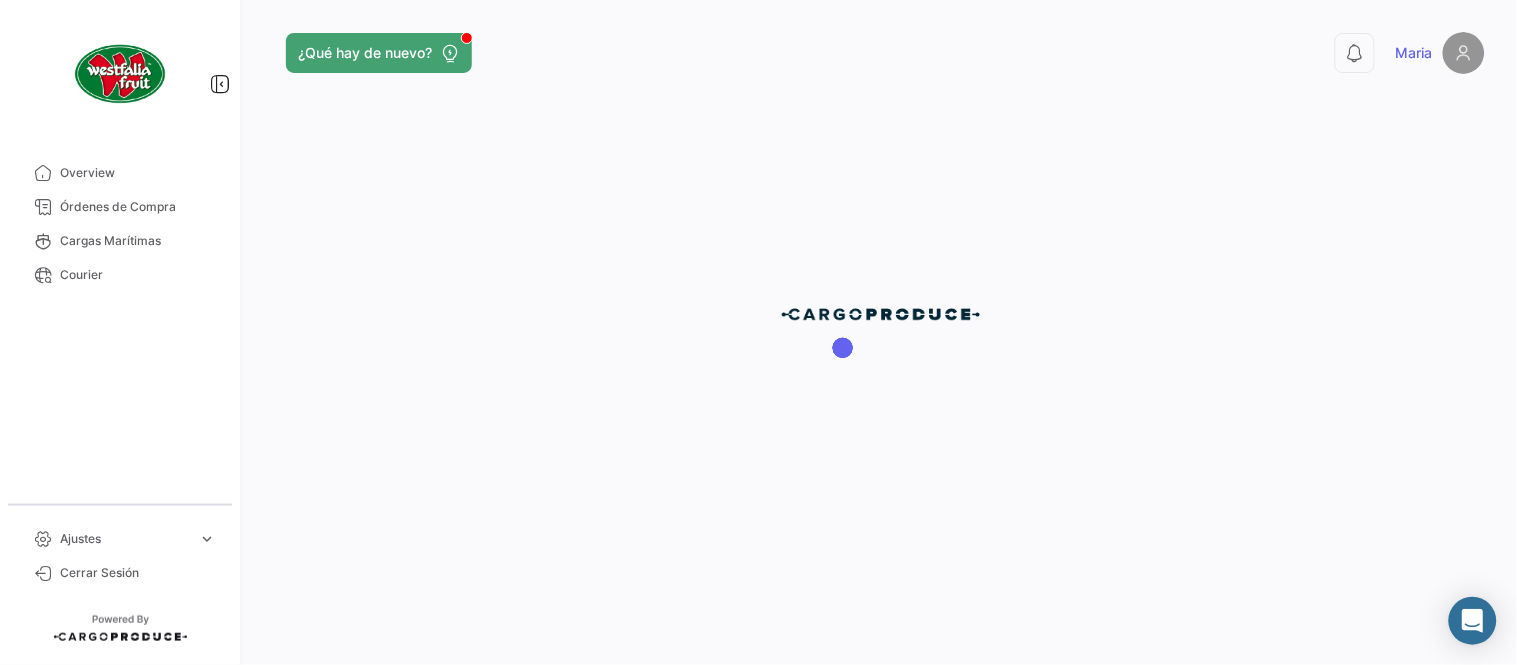 scroll, scrollTop: 0, scrollLeft: 0, axis: both 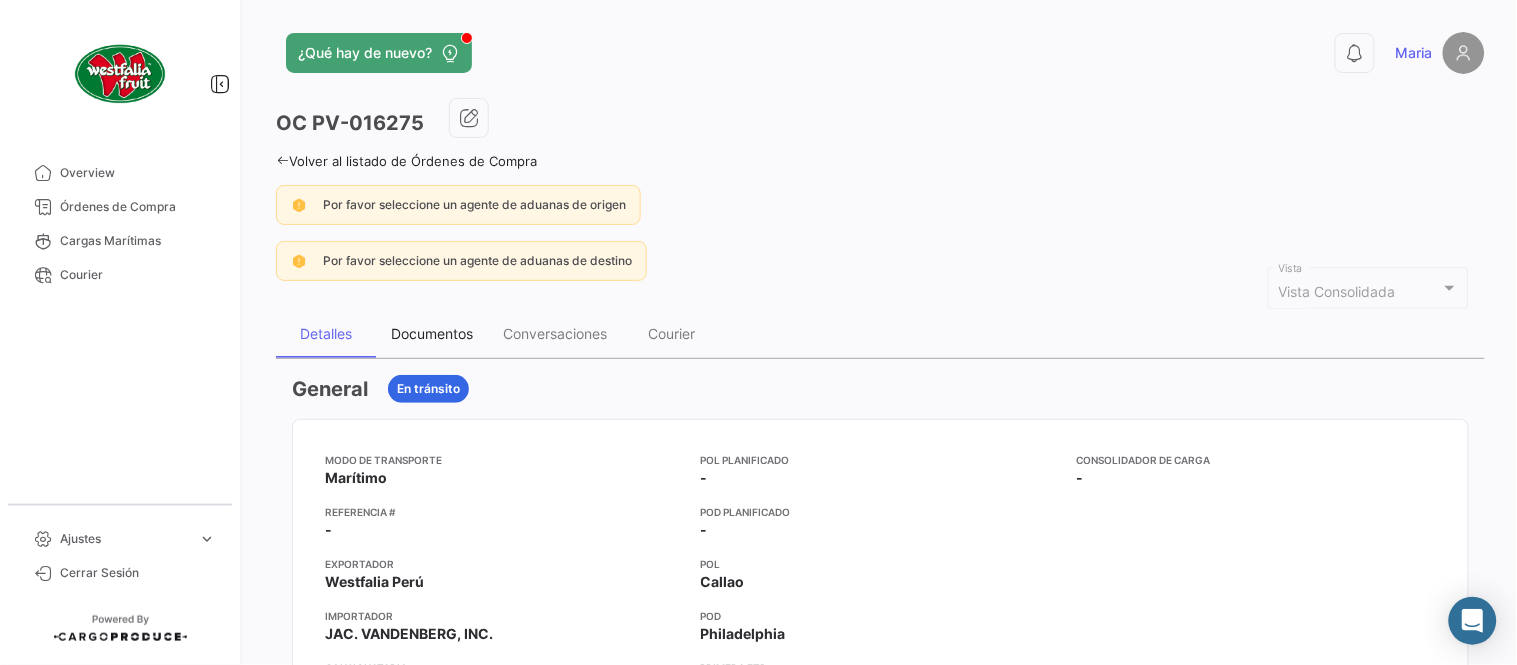 click on "Documentos" at bounding box center [432, 333] 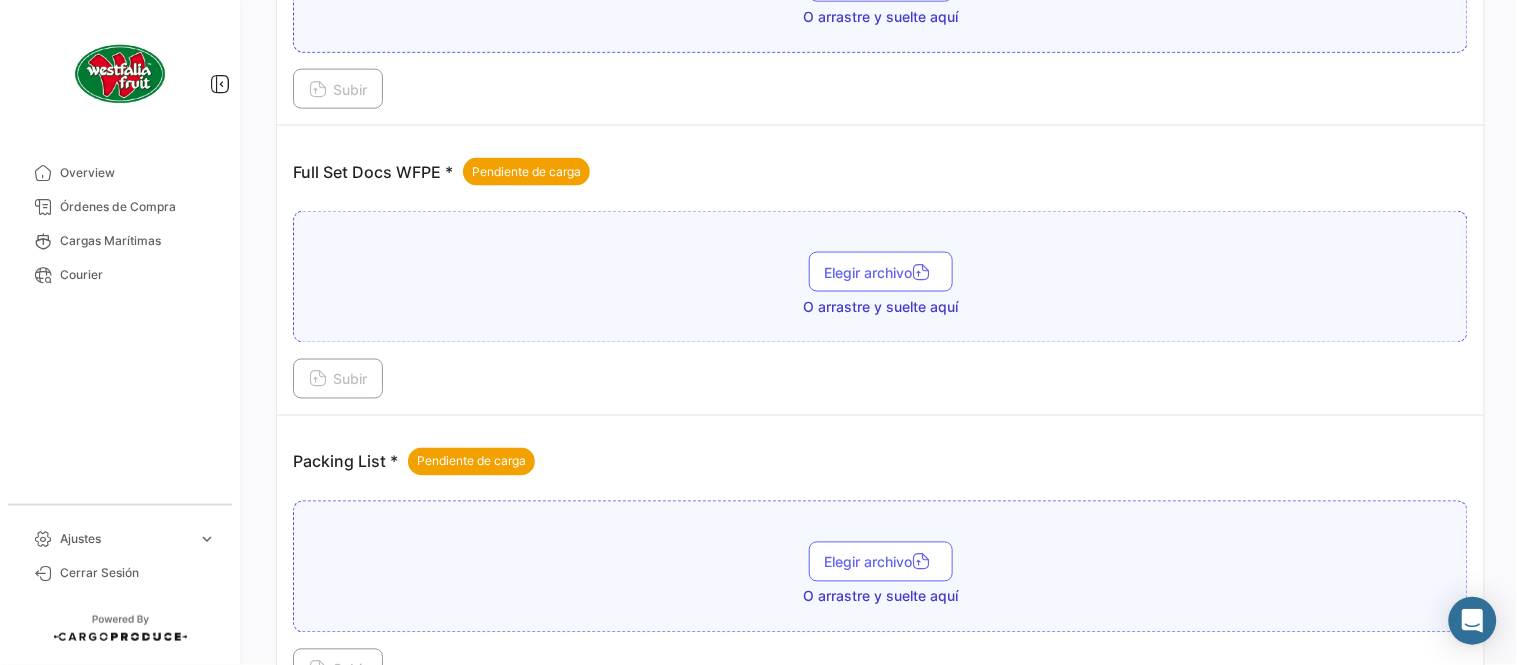 scroll, scrollTop: 806, scrollLeft: 0, axis: vertical 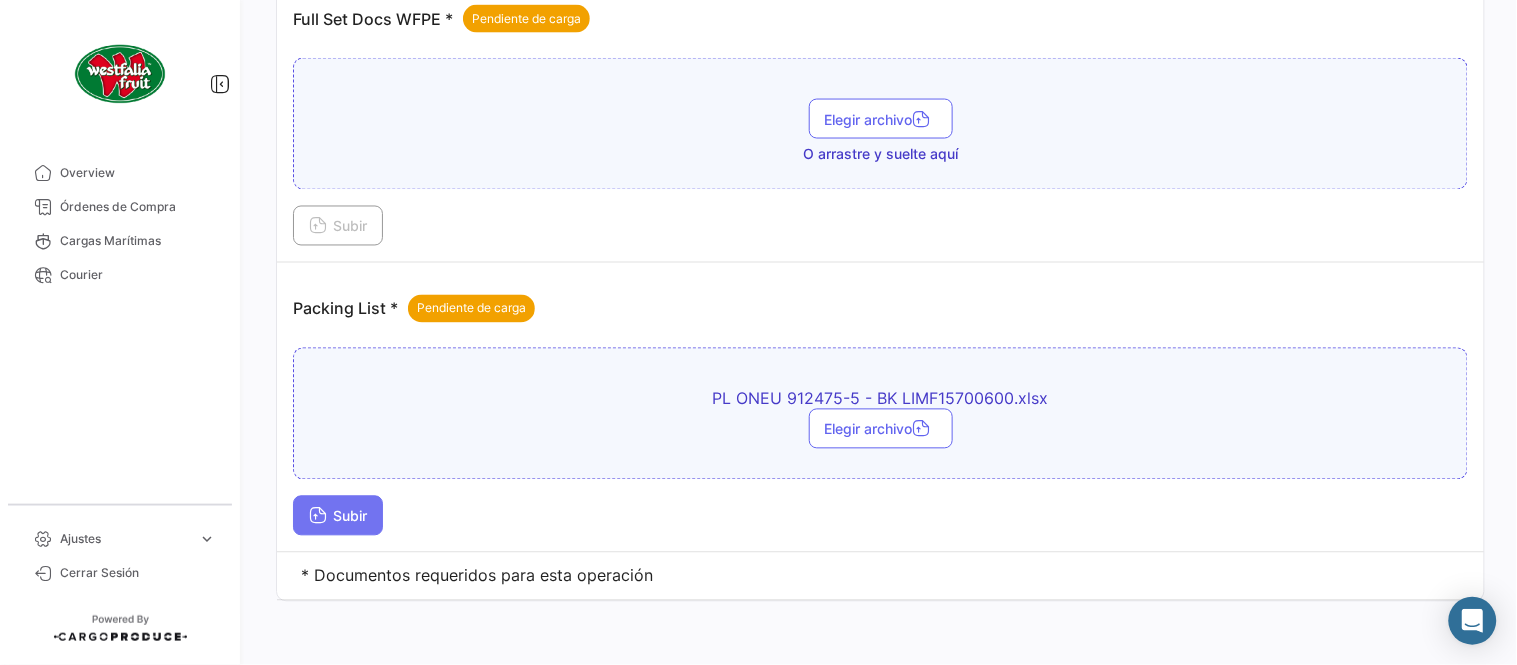 click on "Subir" at bounding box center [338, 516] 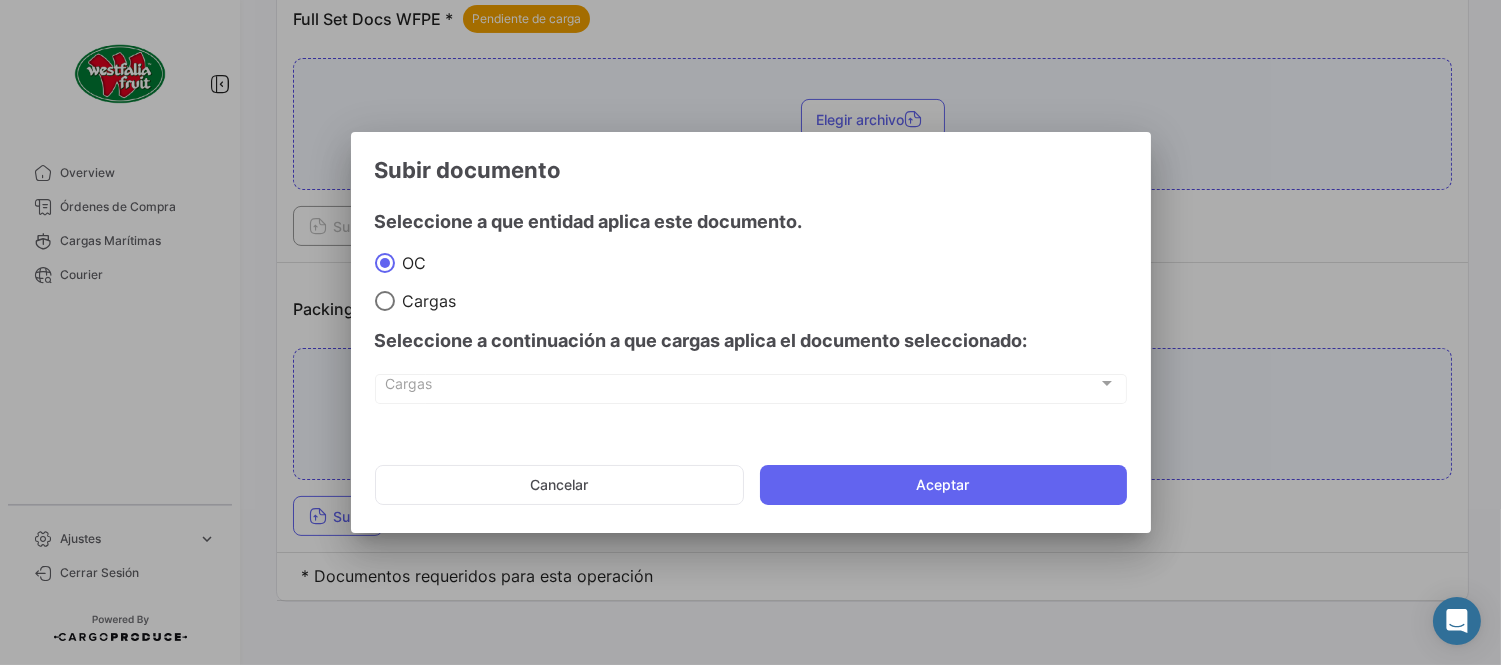 click on "Aceptar" 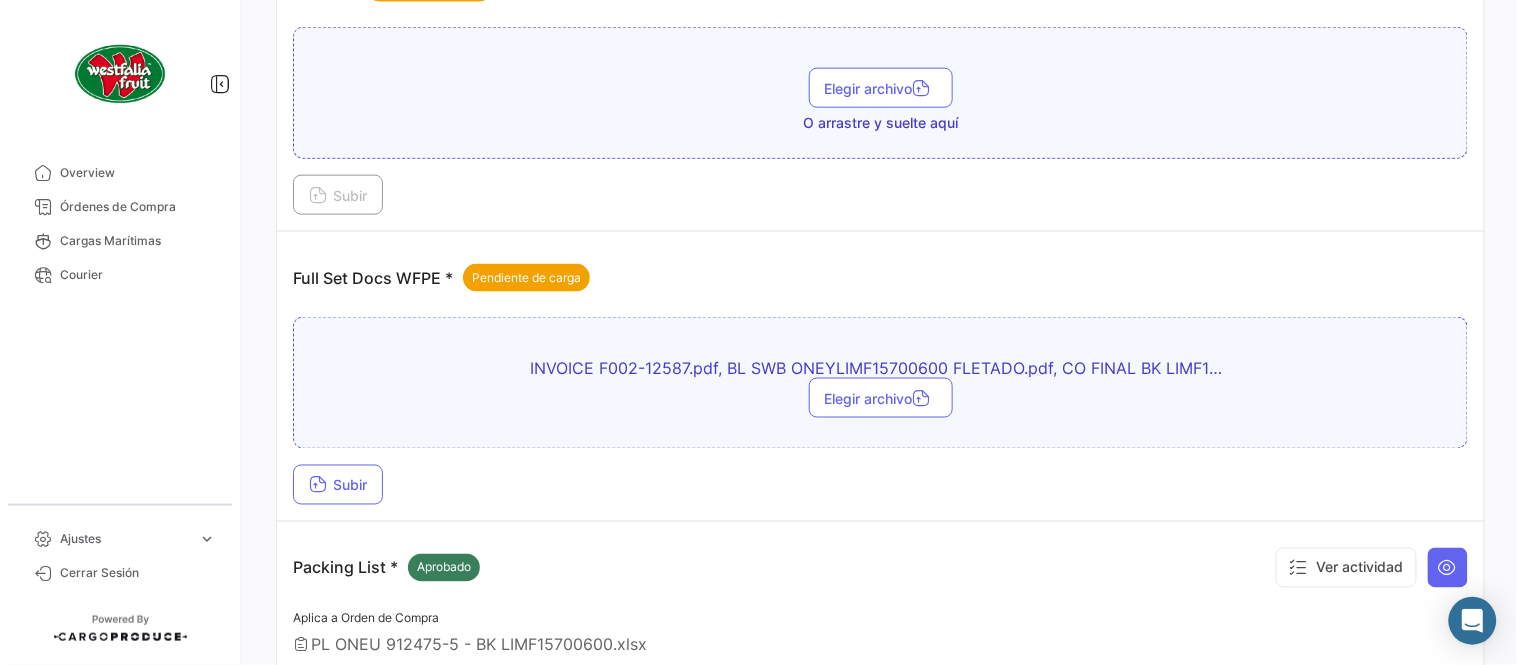 scroll, scrollTop: 584, scrollLeft: 0, axis: vertical 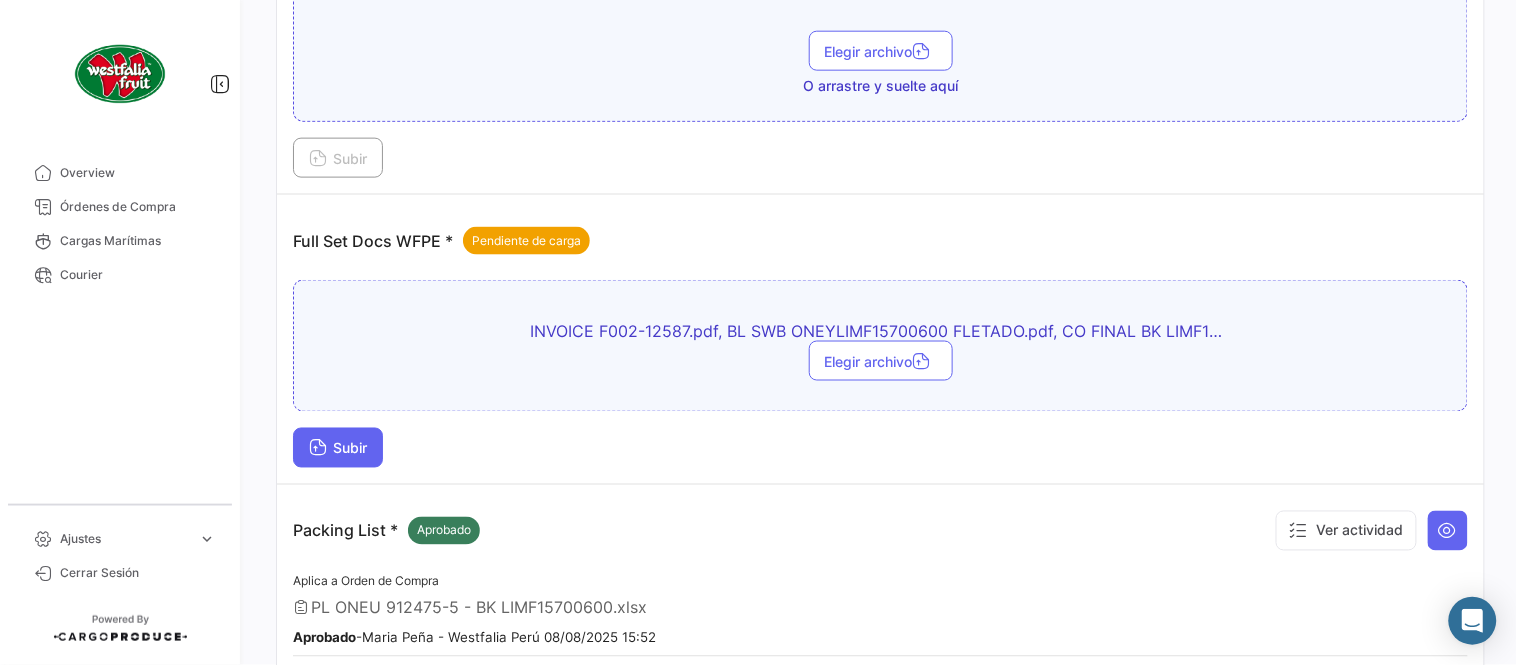 click on "Subir" at bounding box center [338, 448] 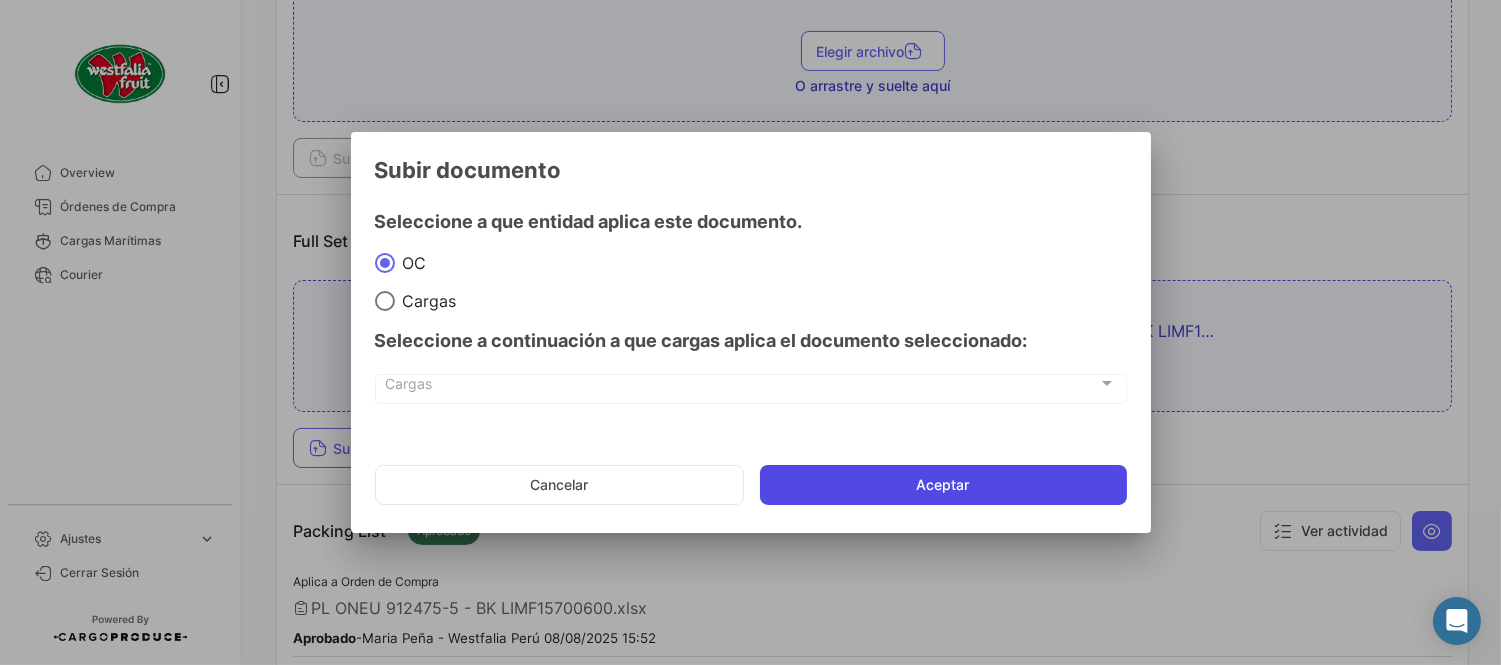 click on "Aceptar" 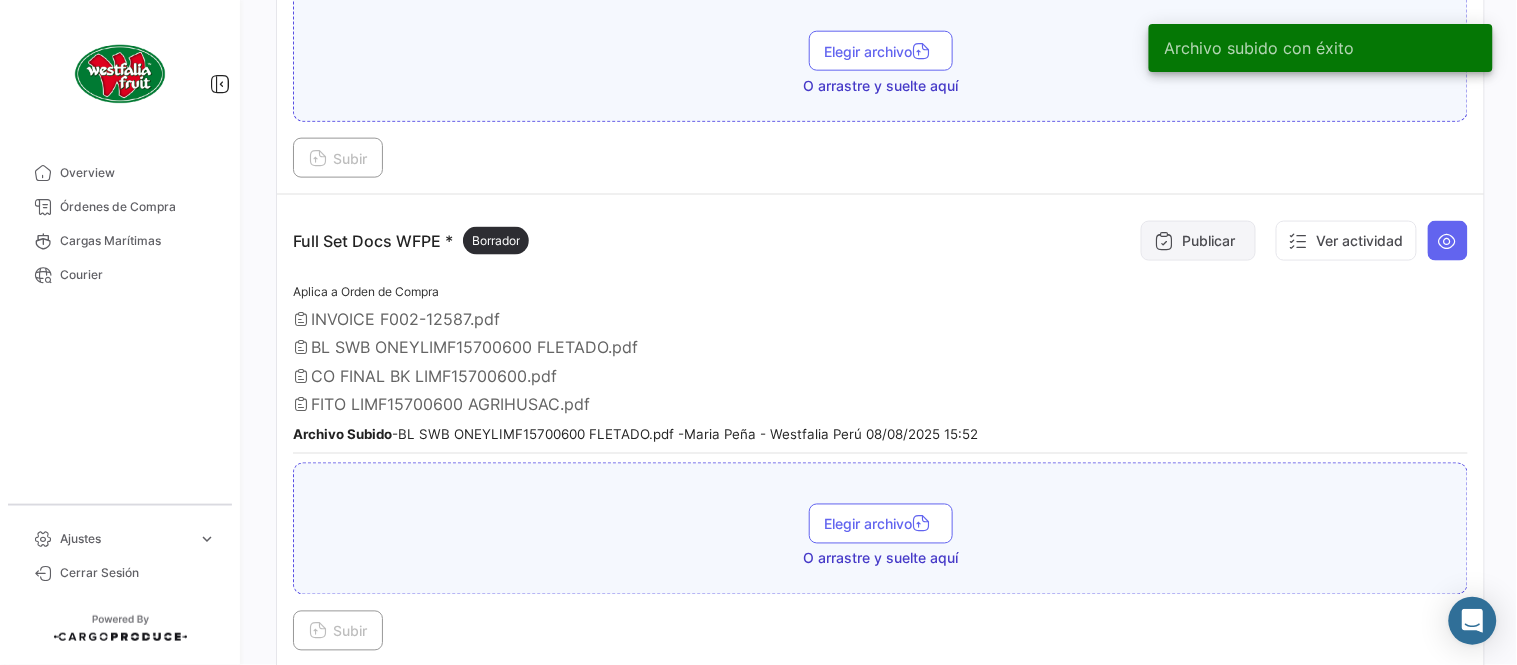 click on "Publicar" at bounding box center (1198, 241) 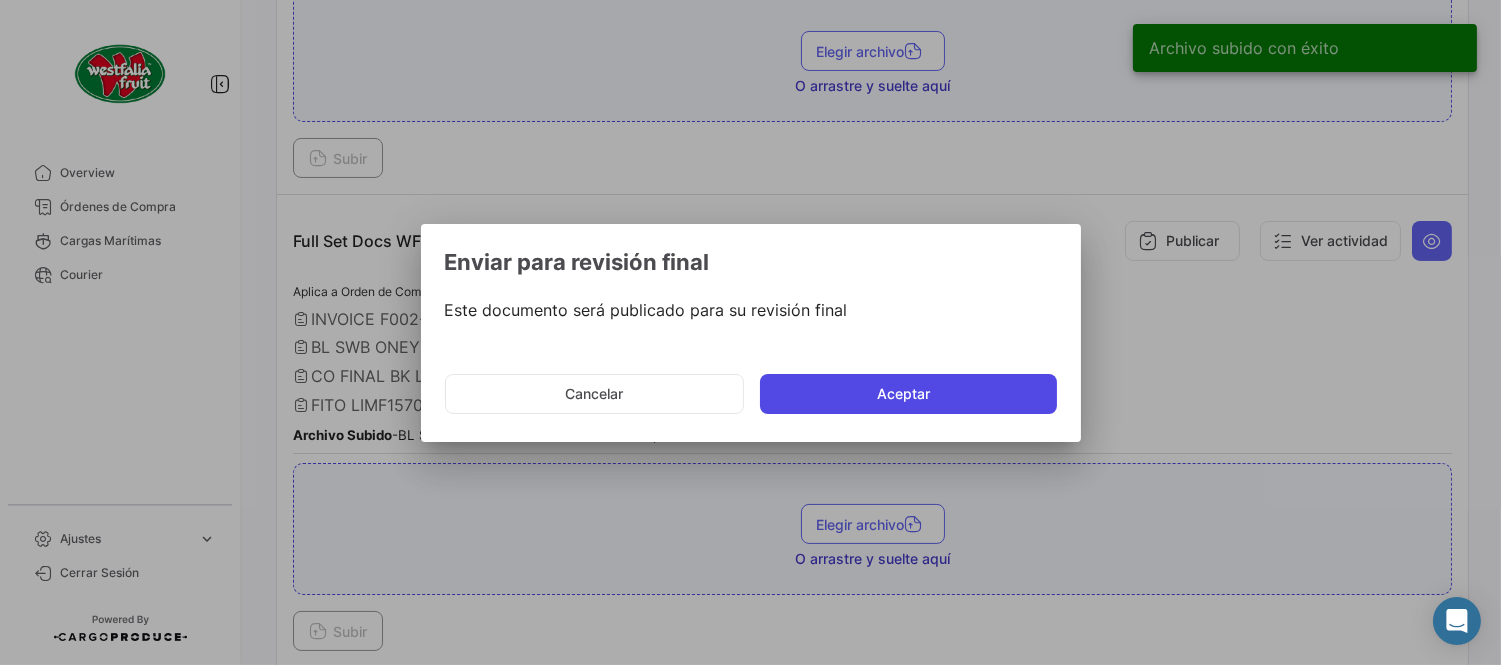 click on "Aceptar" 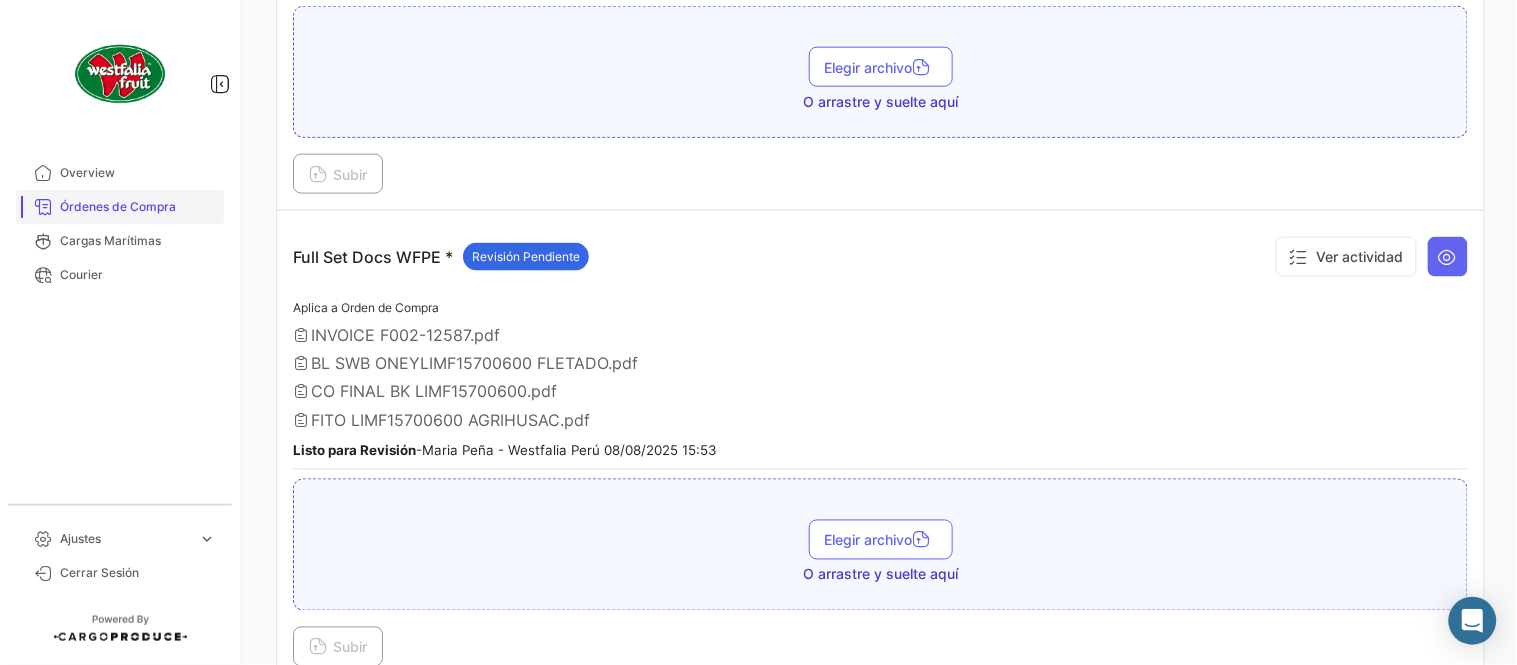 click on "Órdenes de Compra" at bounding box center [120, 207] 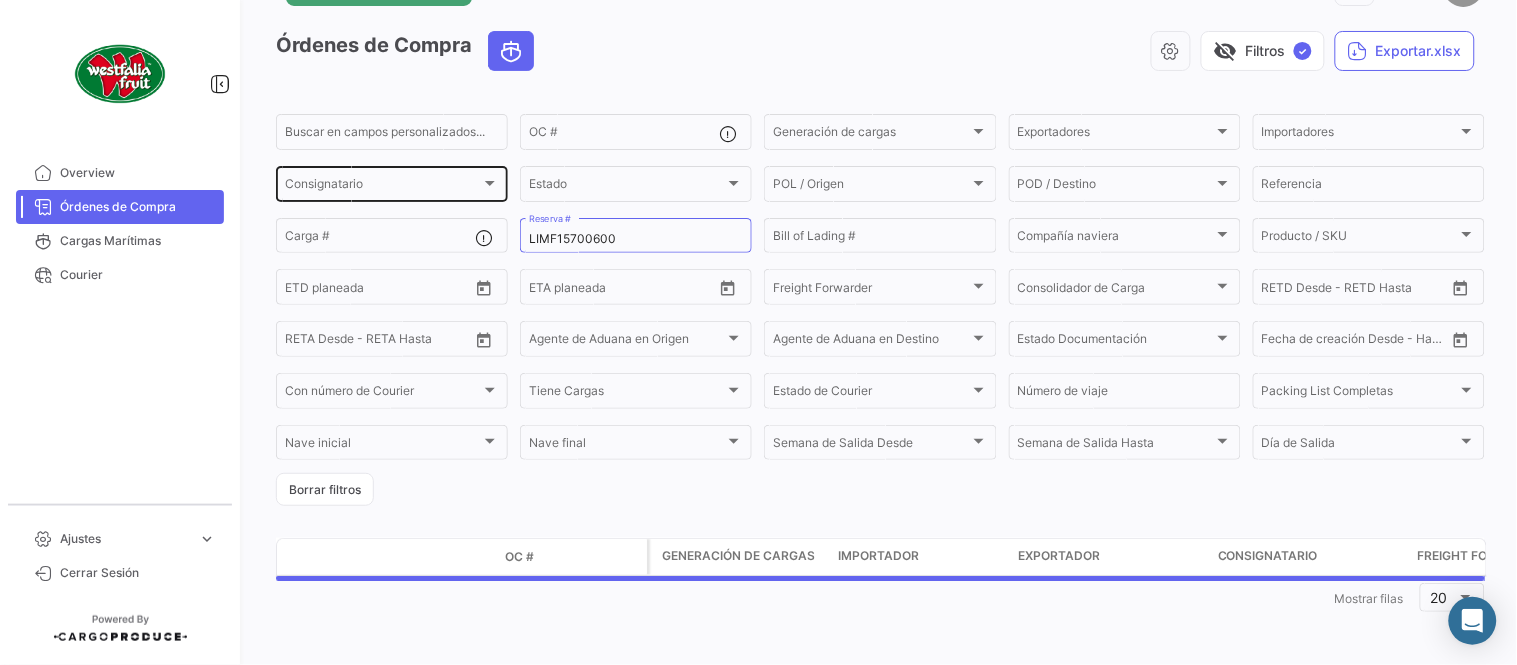 scroll, scrollTop: 0, scrollLeft: 0, axis: both 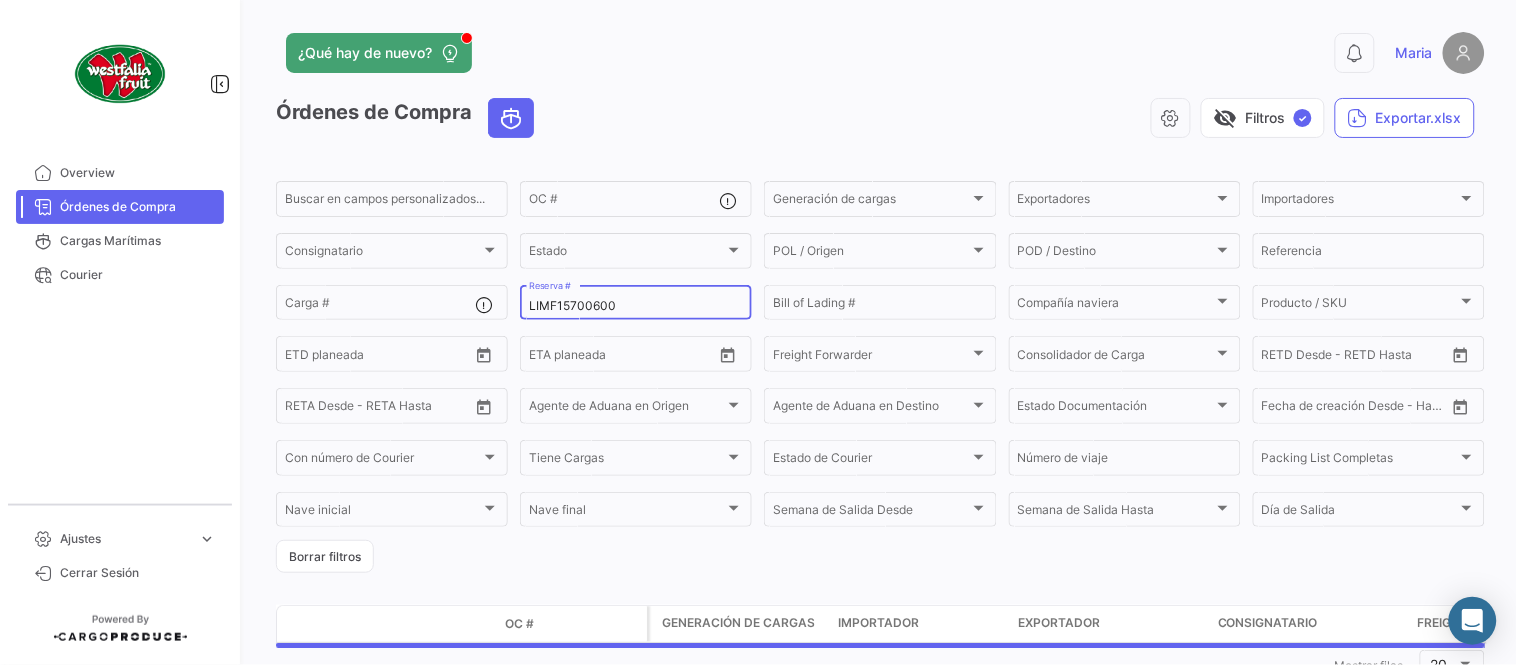 click on "LIMF15700600" at bounding box center [636, 306] 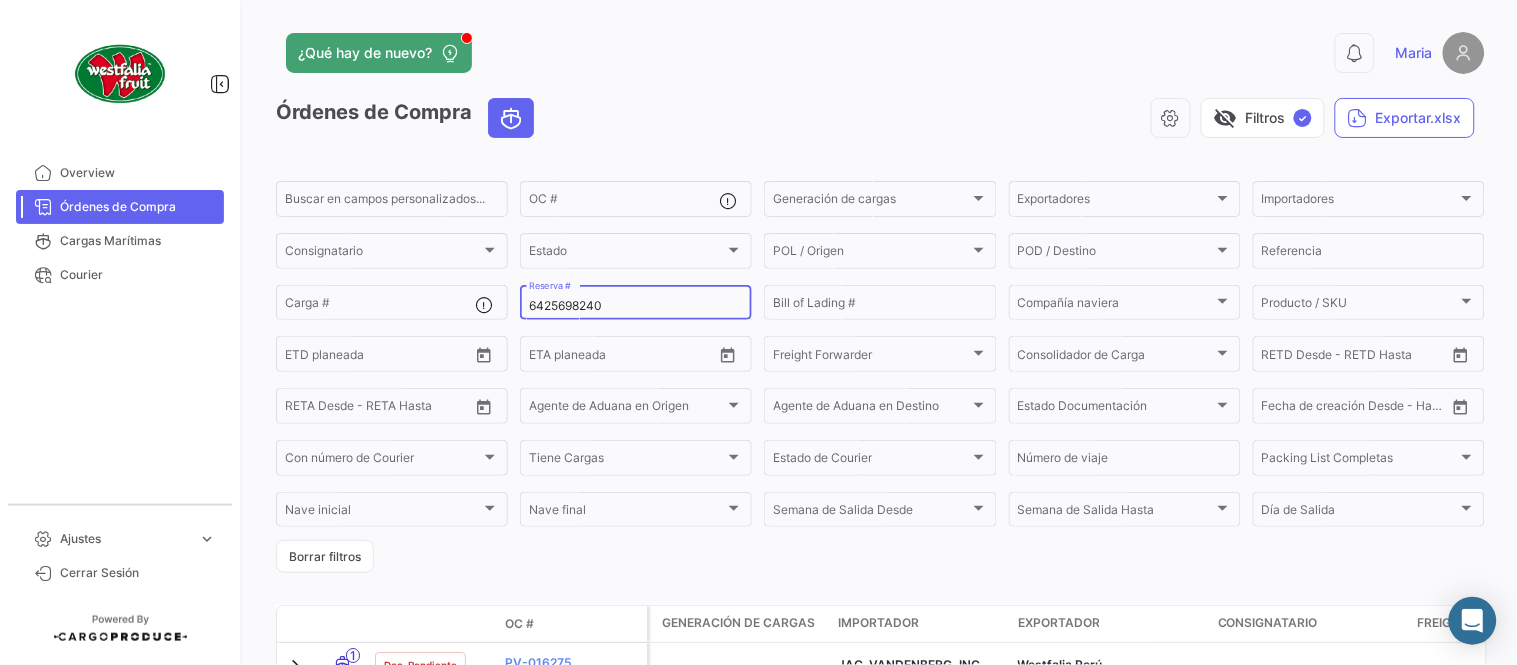 type on "6425698240" 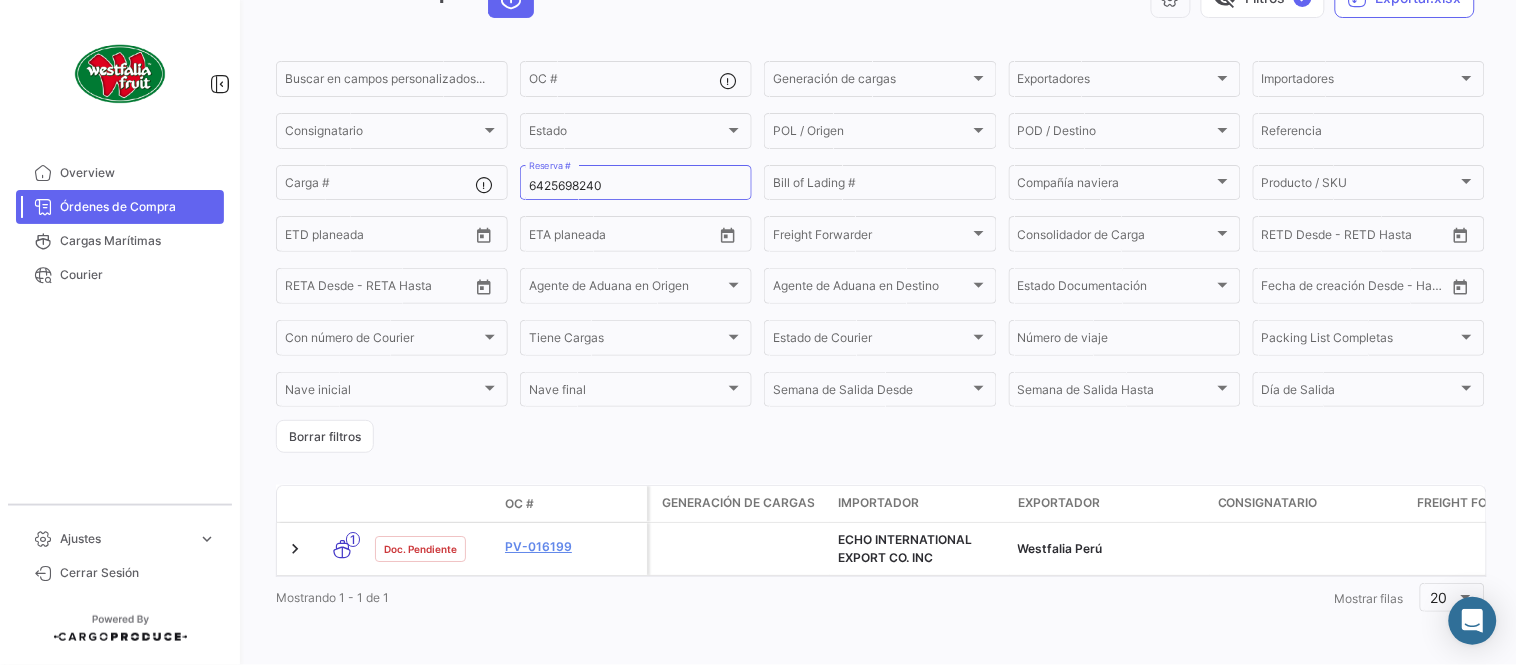scroll, scrollTop: 136, scrollLeft: 0, axis: vertical 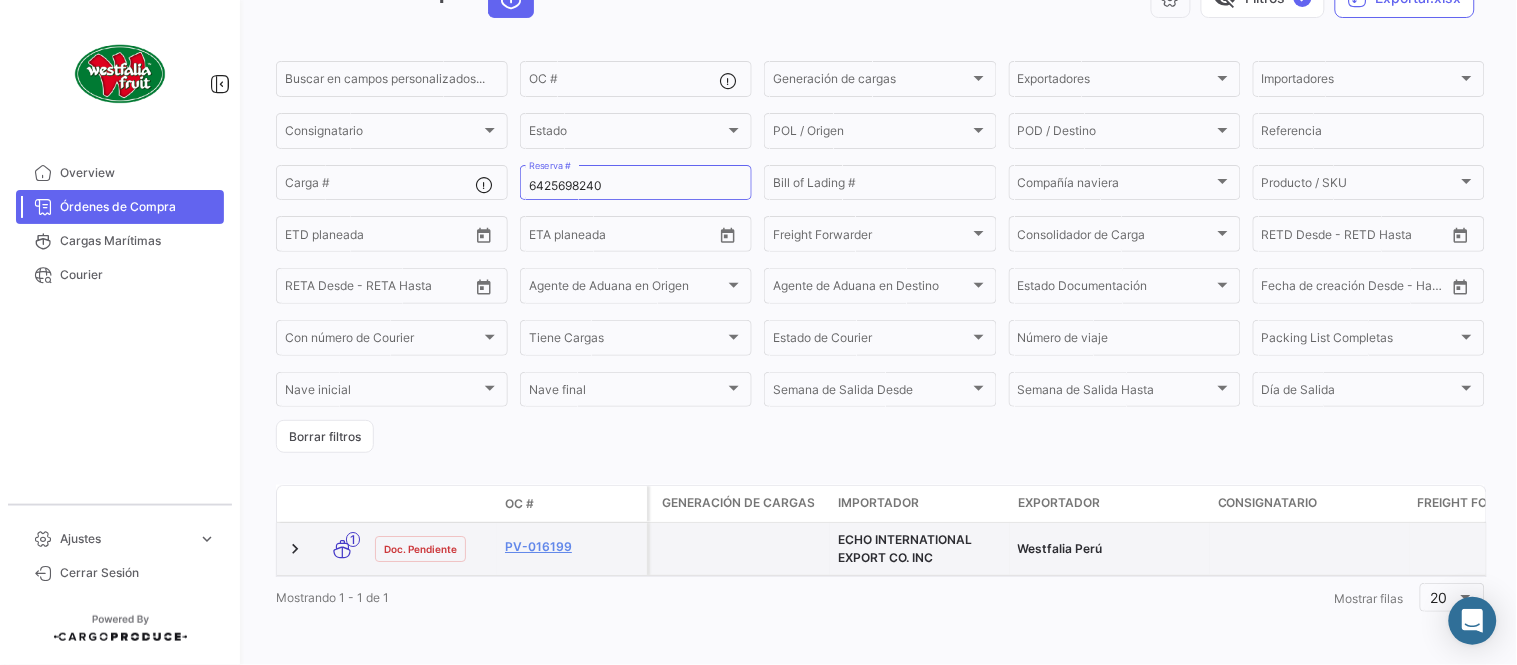 click on "PV-016199" 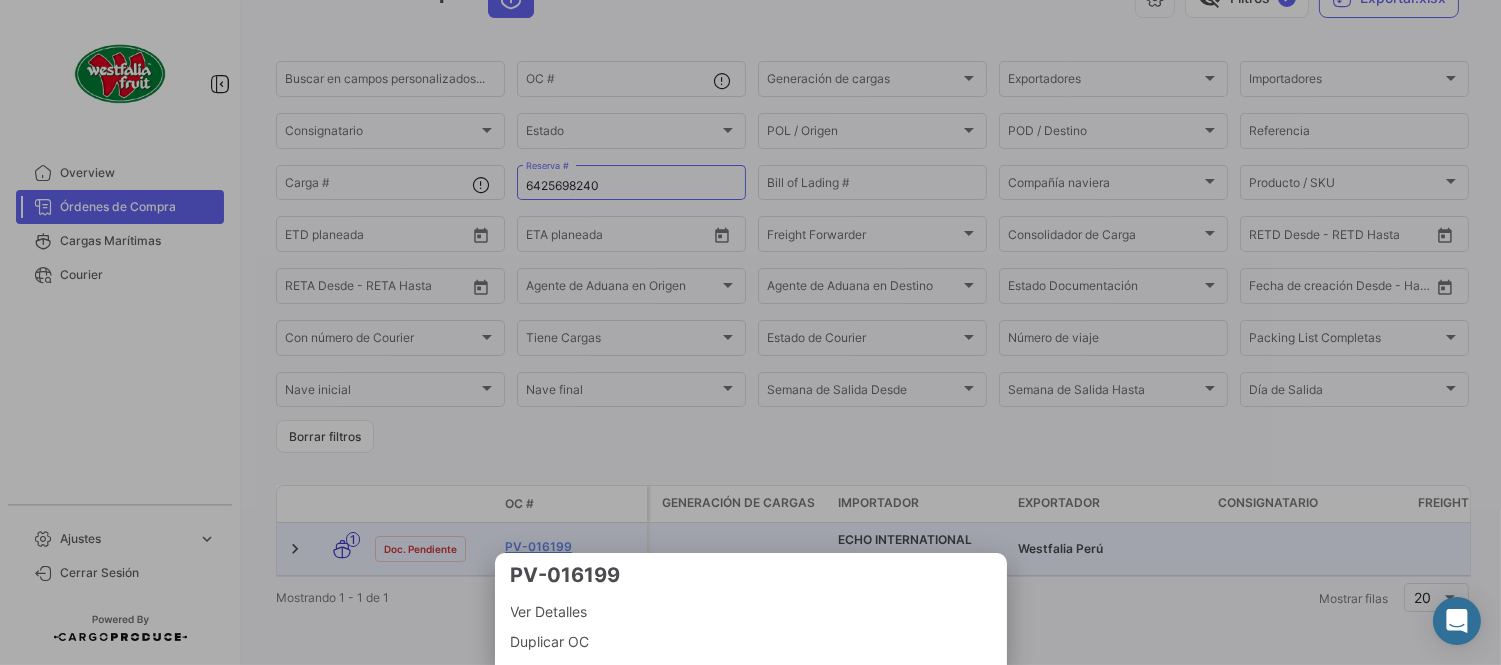 click at bounding box center (750, 332) 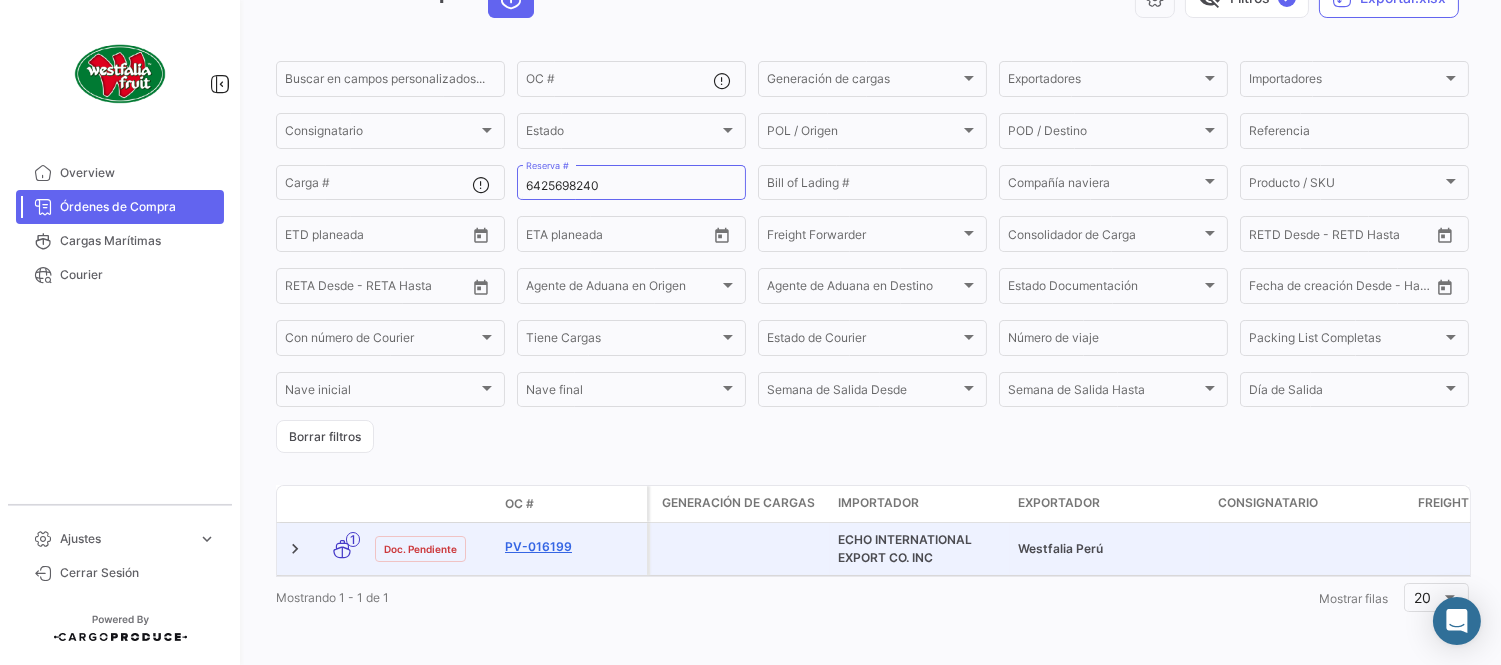 click on "PV-016199" 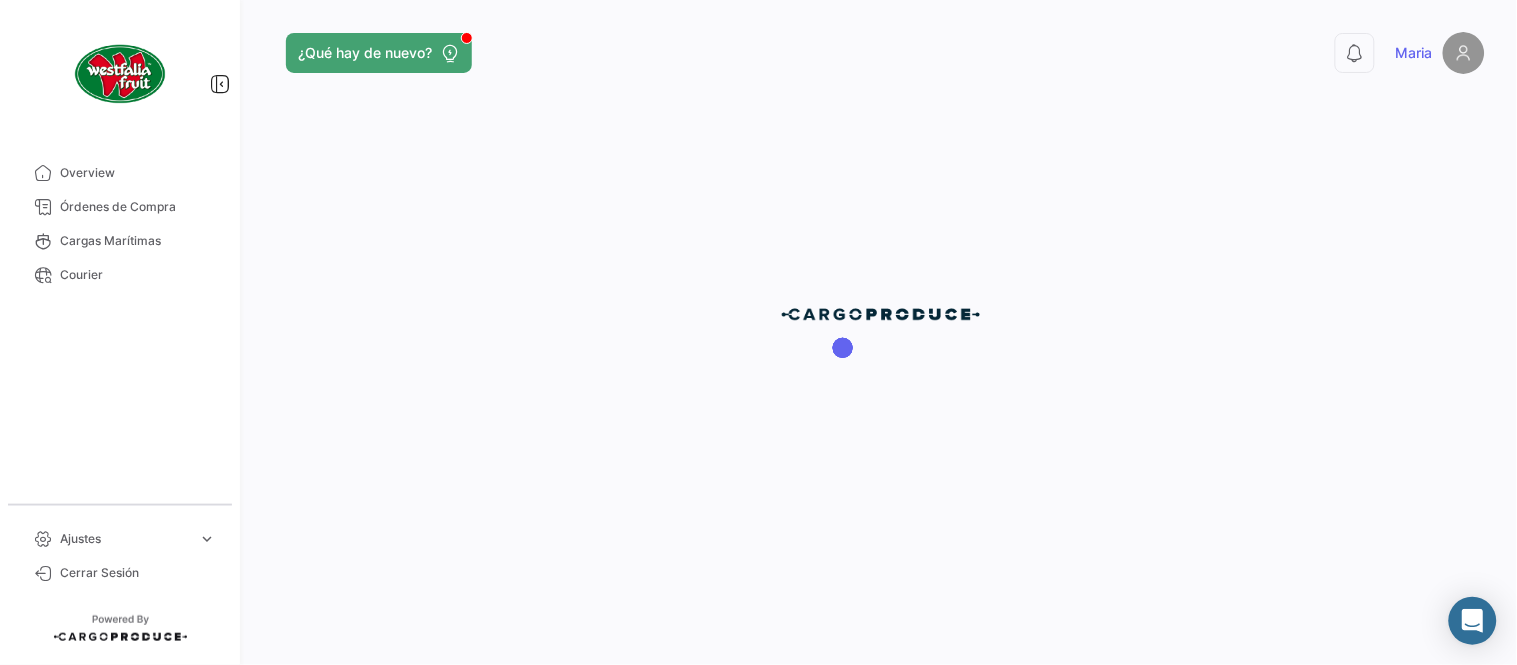 scroll, scrollTop: 0, scrollLeft: 0, axis: both 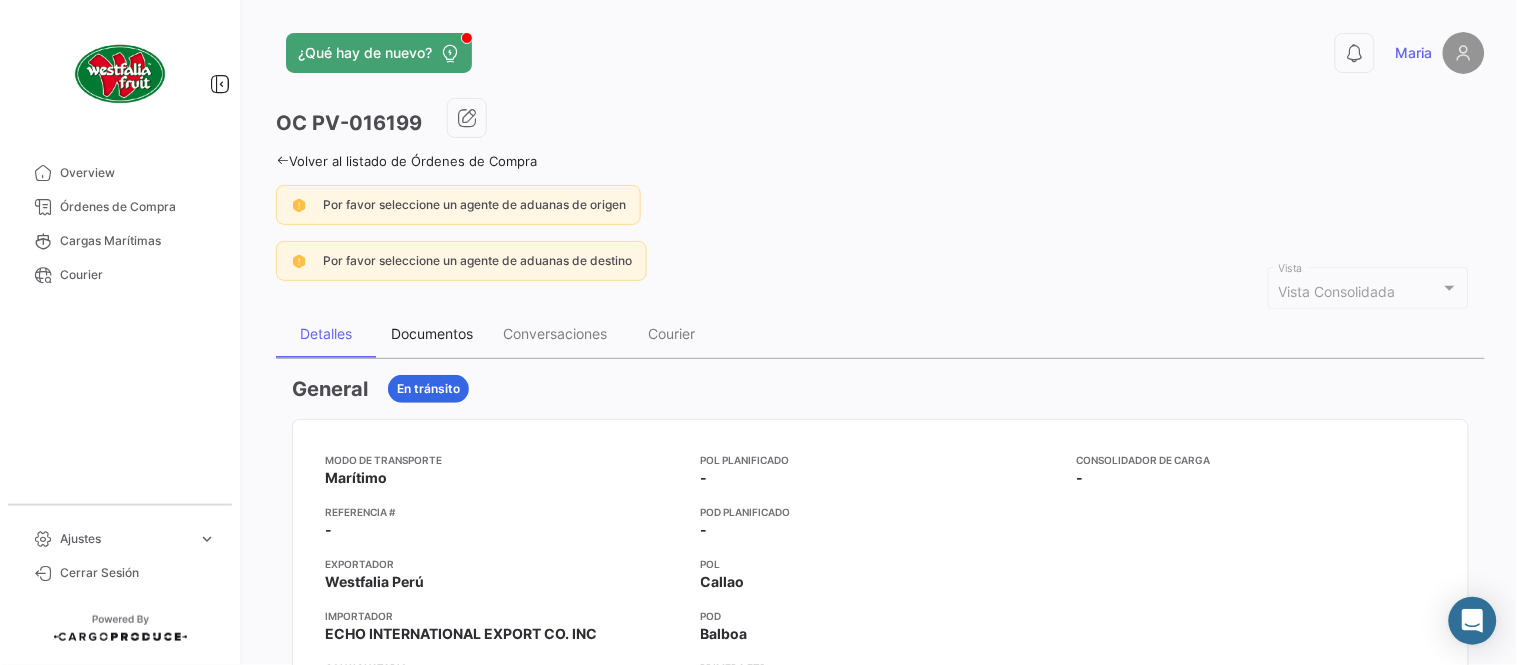 click on "Documentos" at bounding box center (432, 333) 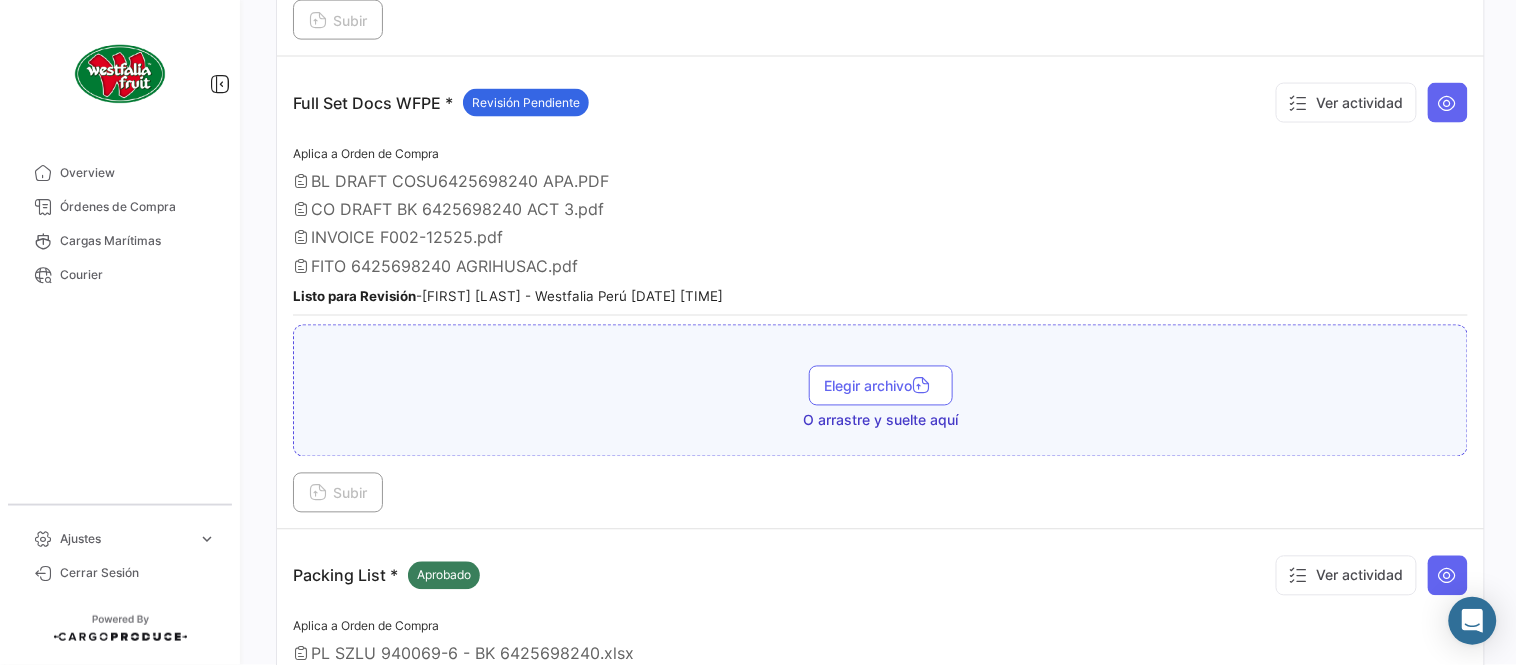 scroll, scrollTop: 776, scrollLeft: 0, axis: vertical 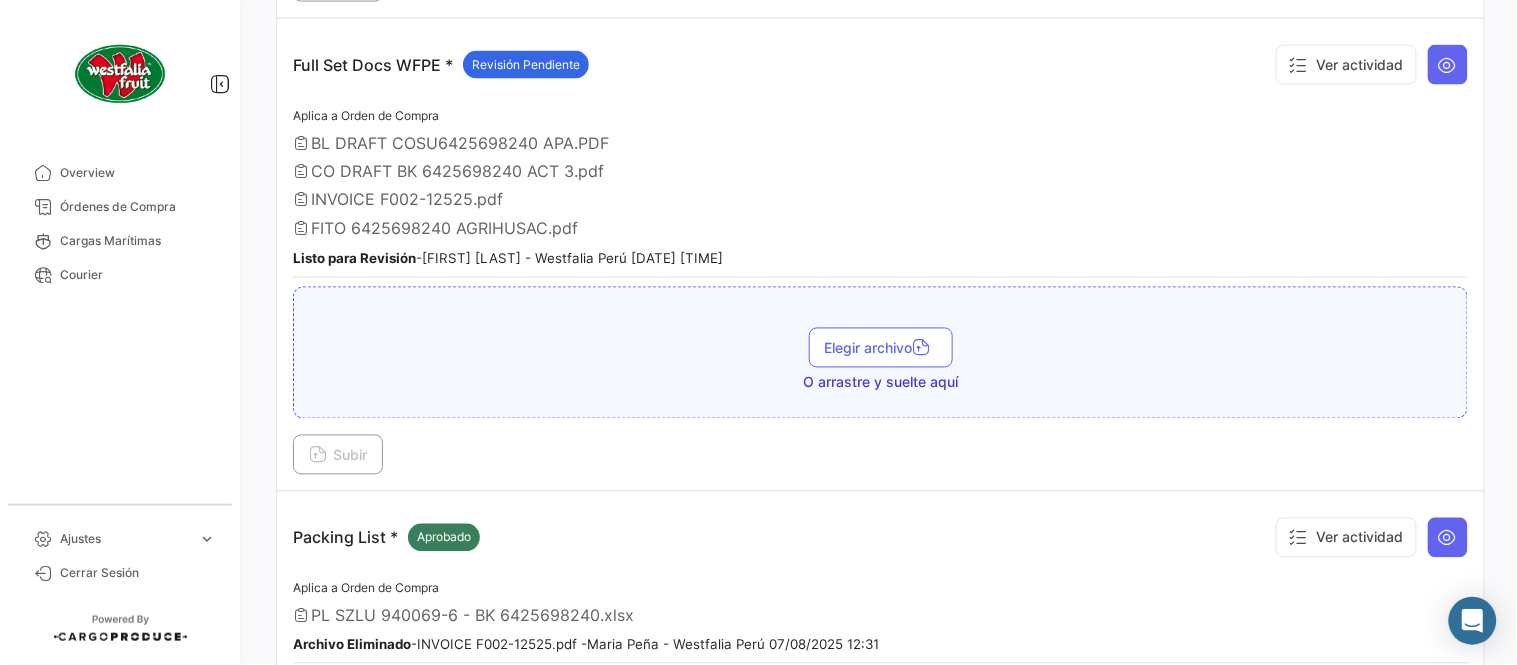 click on "Aplica a Orden de Compra [FILENAME] [FILENAME] [FILENAME] [FILENAME] Listo para Revisión - [FIRST] [LAST] - Westfalia Perú [DATE] [TIME]" at bounding box center (880, 191) 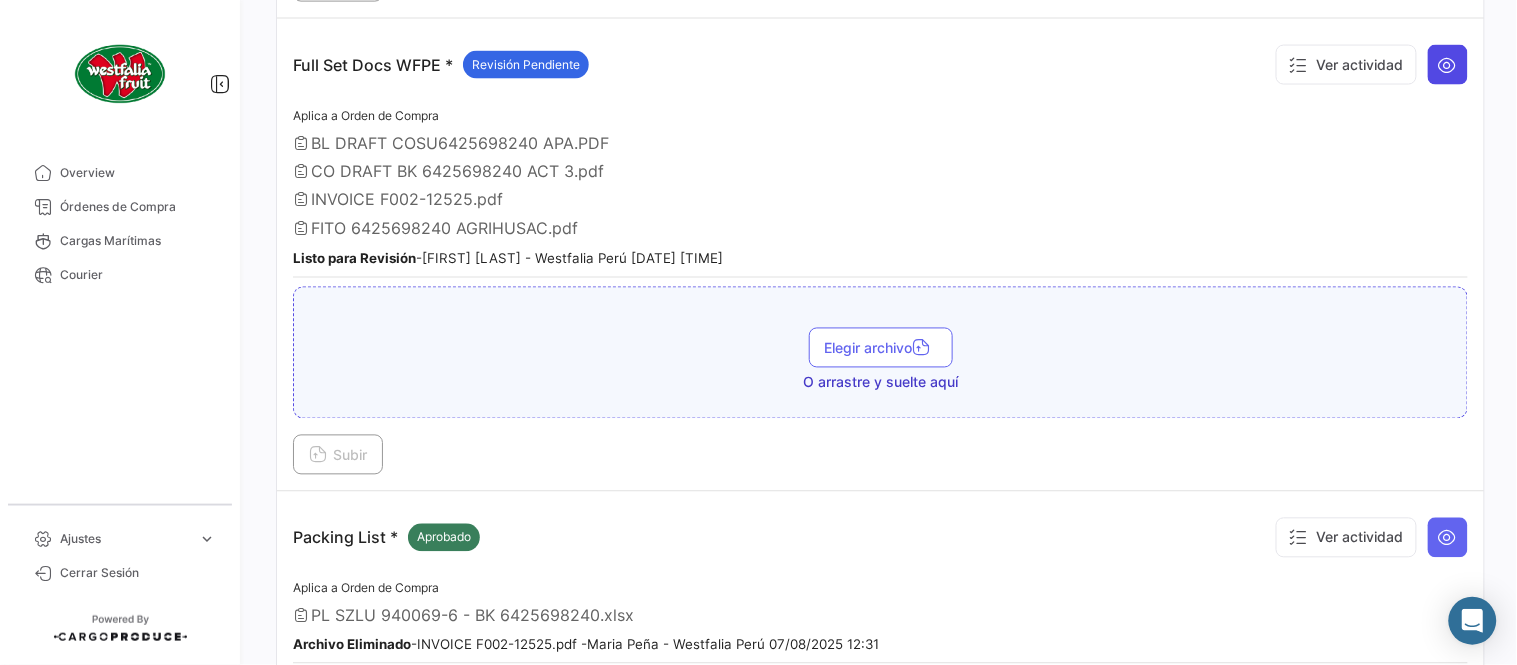 click at bounding box center [1448, 65] 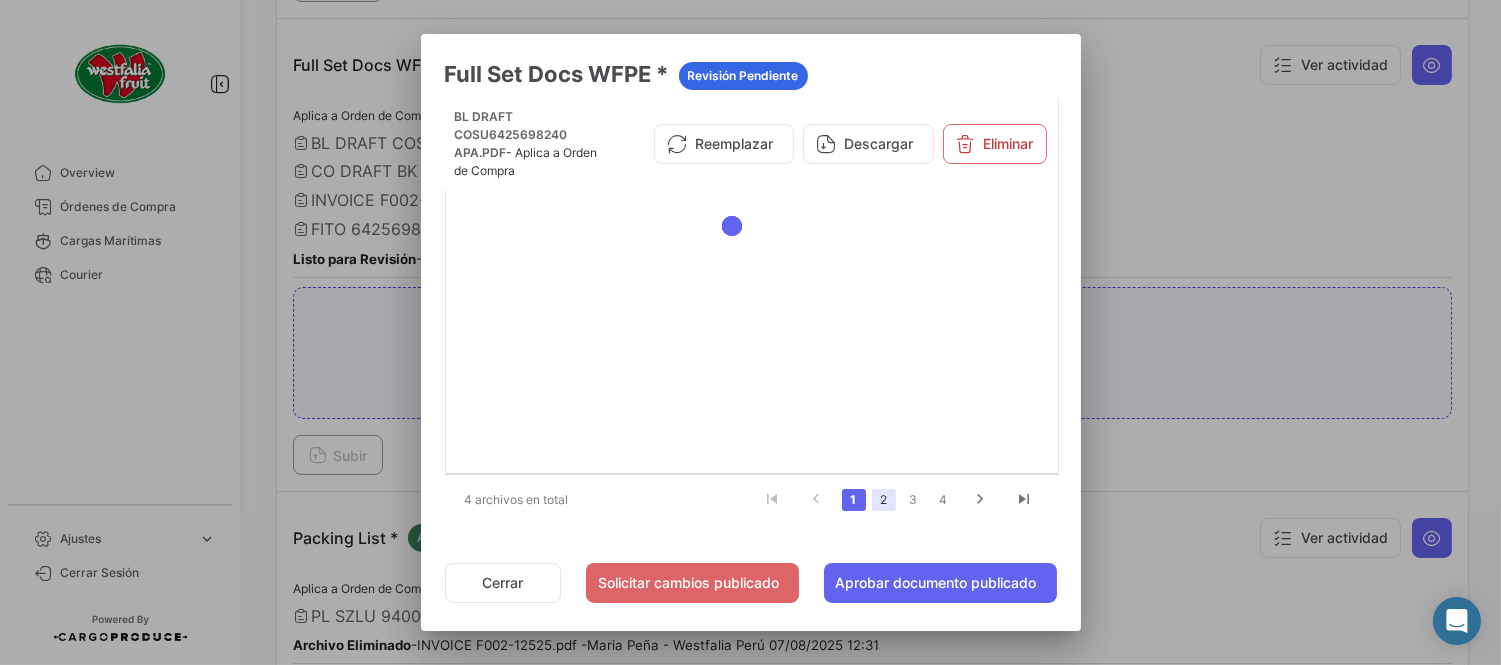 click on "2" 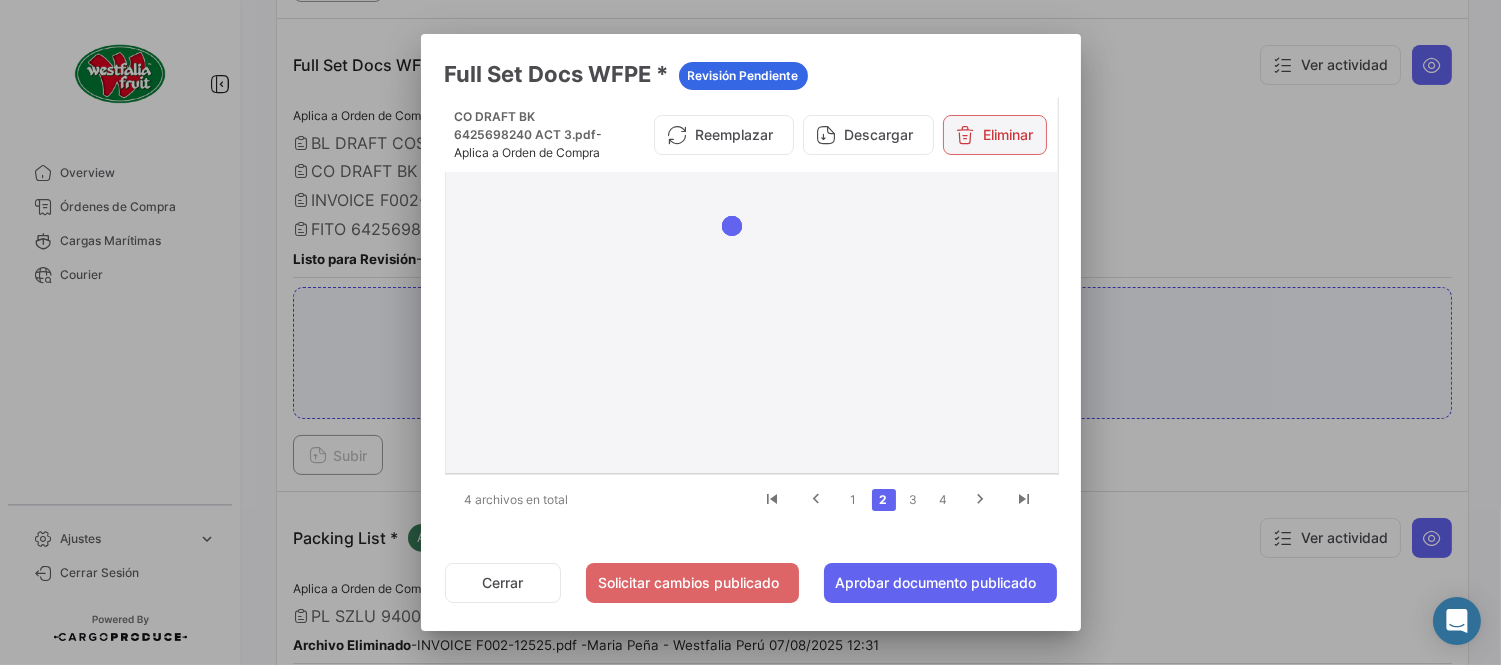 click on "Eliminar" at bounding box center (995, 135) 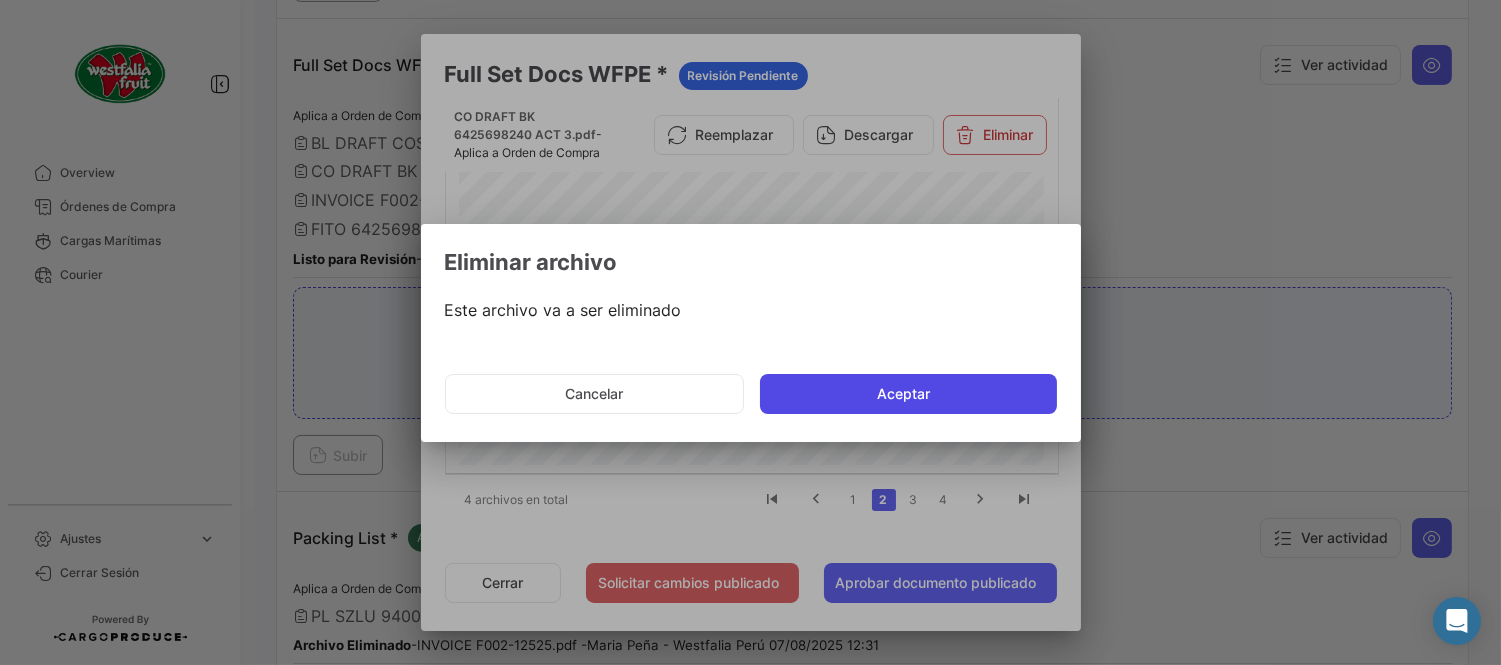 click on "Aceptar" 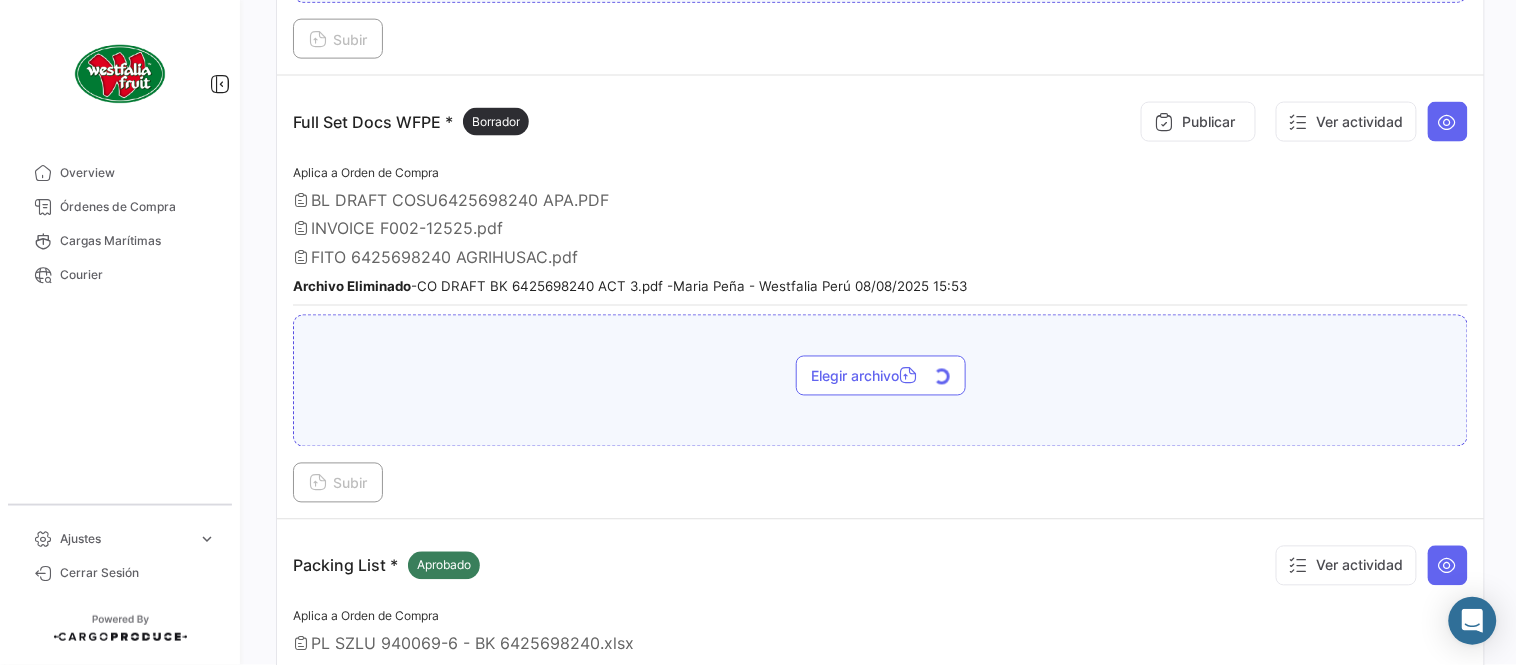 scroll, scrollTop: 665, scrollLeft: 0, axis: vertical 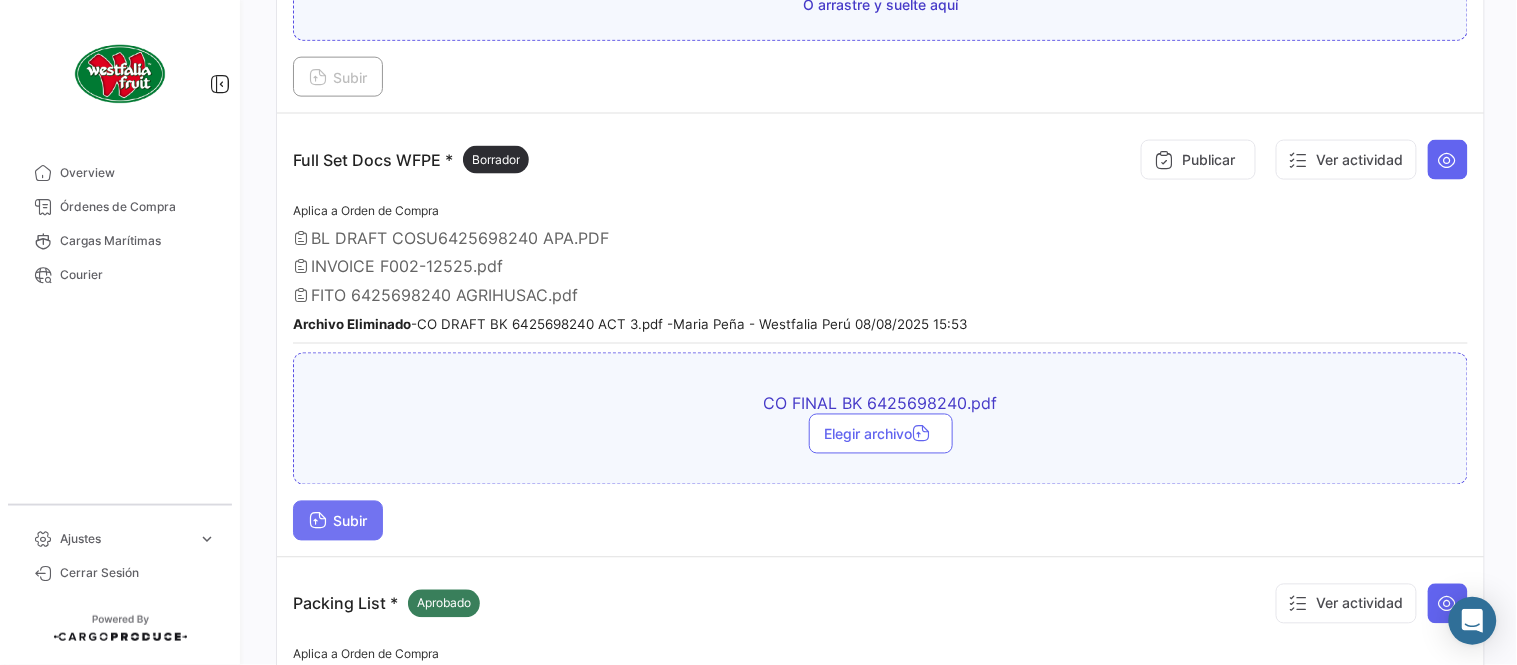click on "Subir" at bounding box center (338, 521) 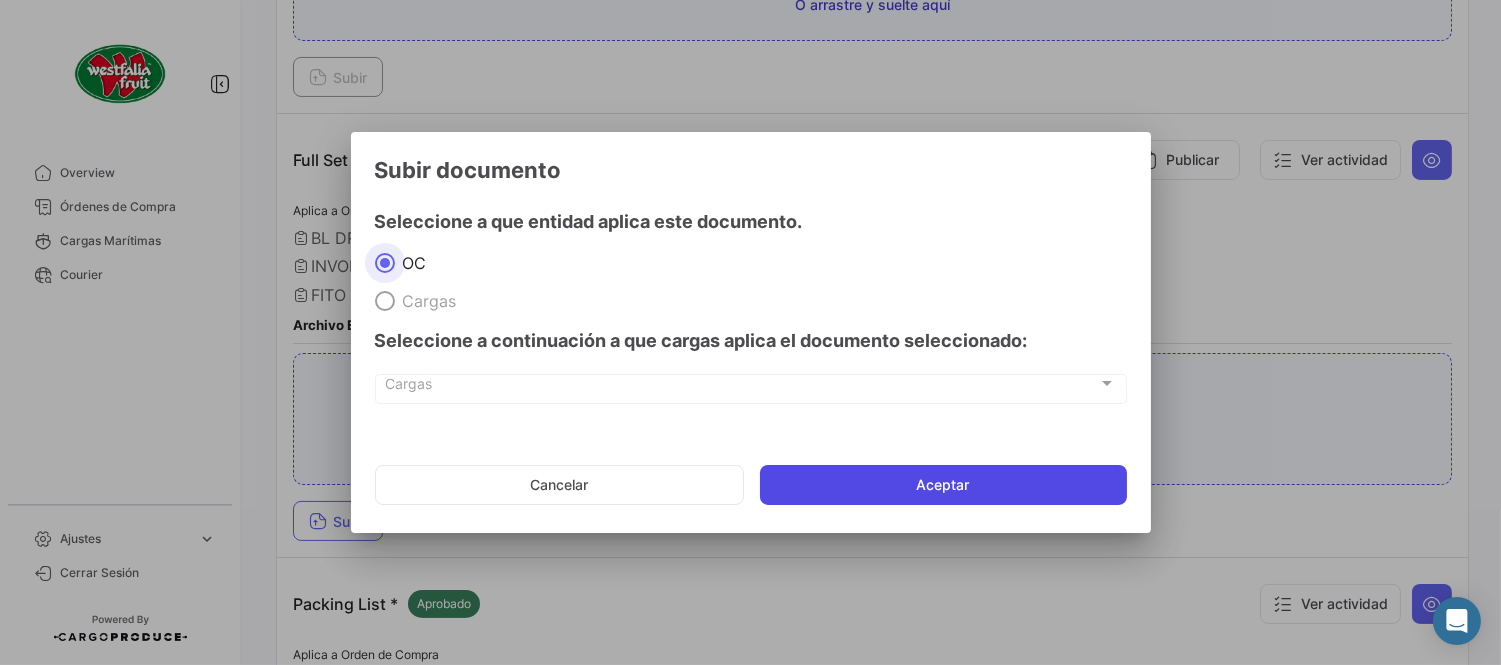 click on "Aceptar" 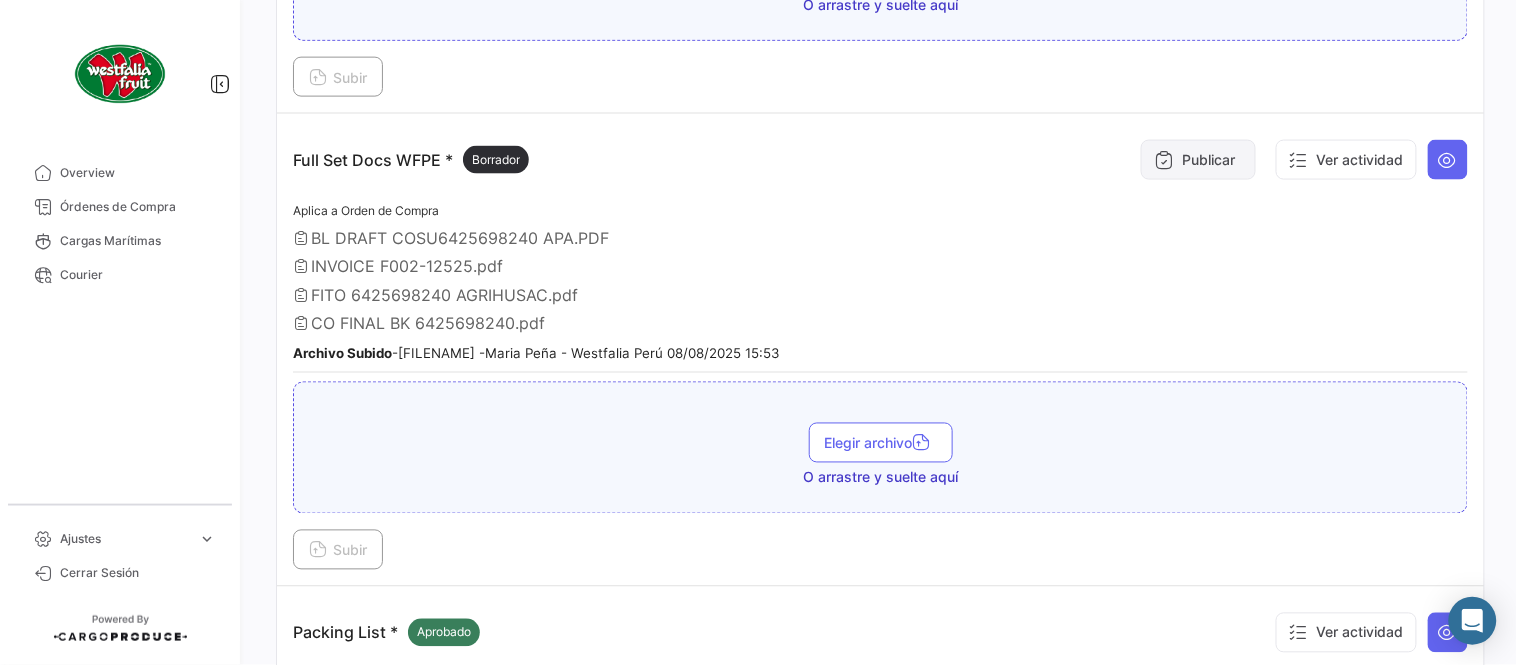click on "Publicar" at bounding box center (1198, 160) 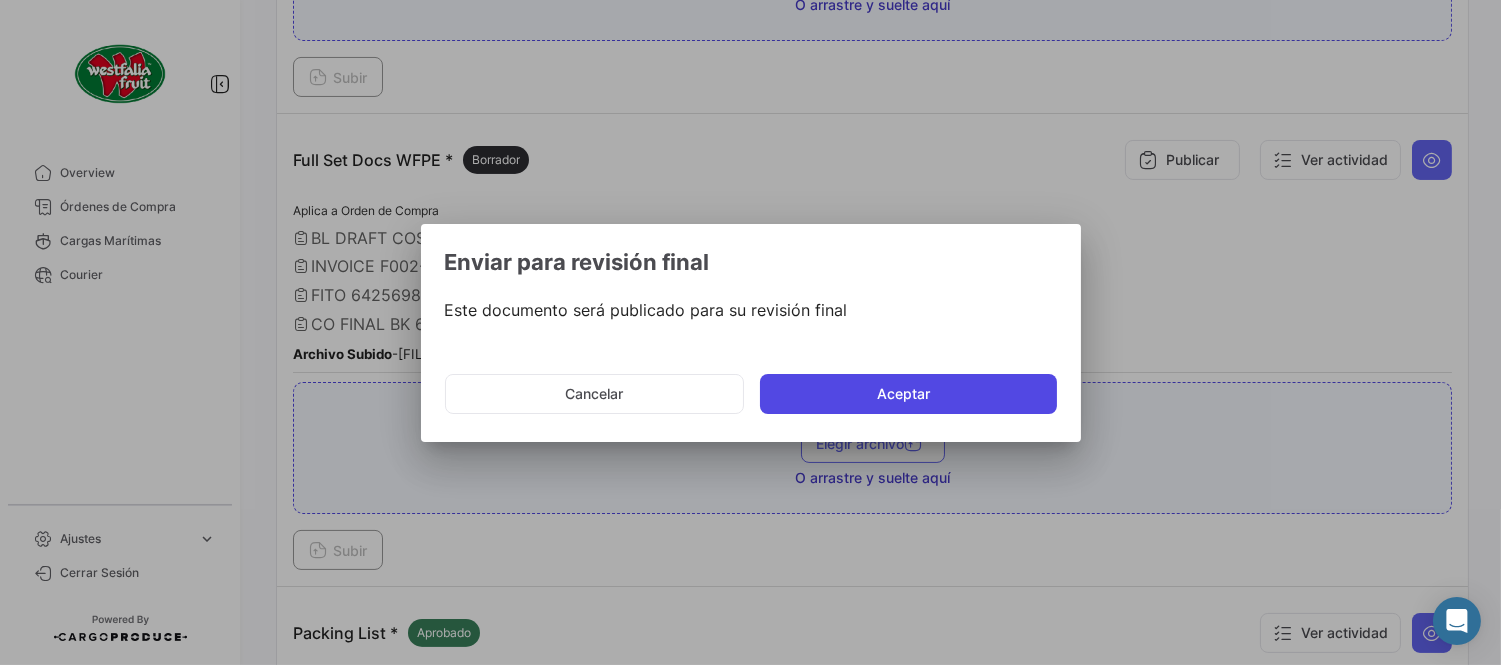 click on "Aceptar" 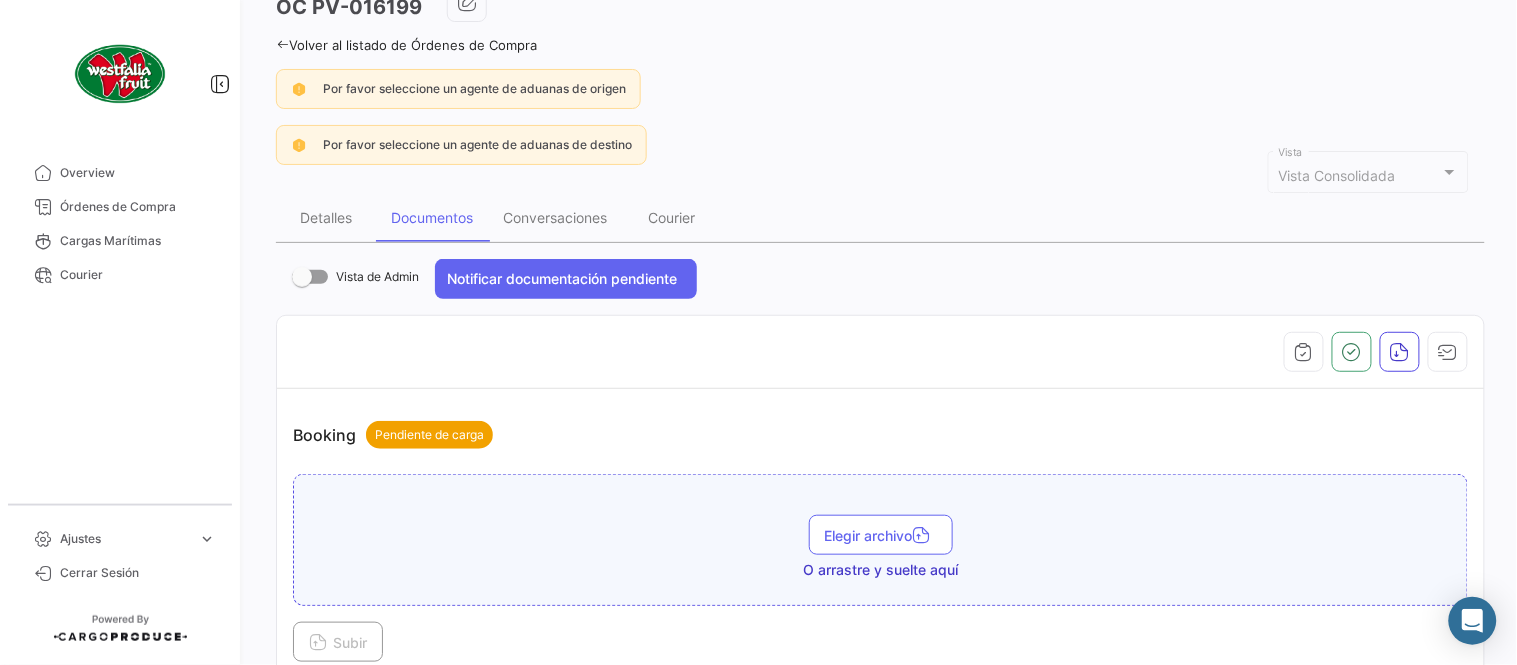 scroll, scrollTop: 0, scrollLeft: 0, axis: both 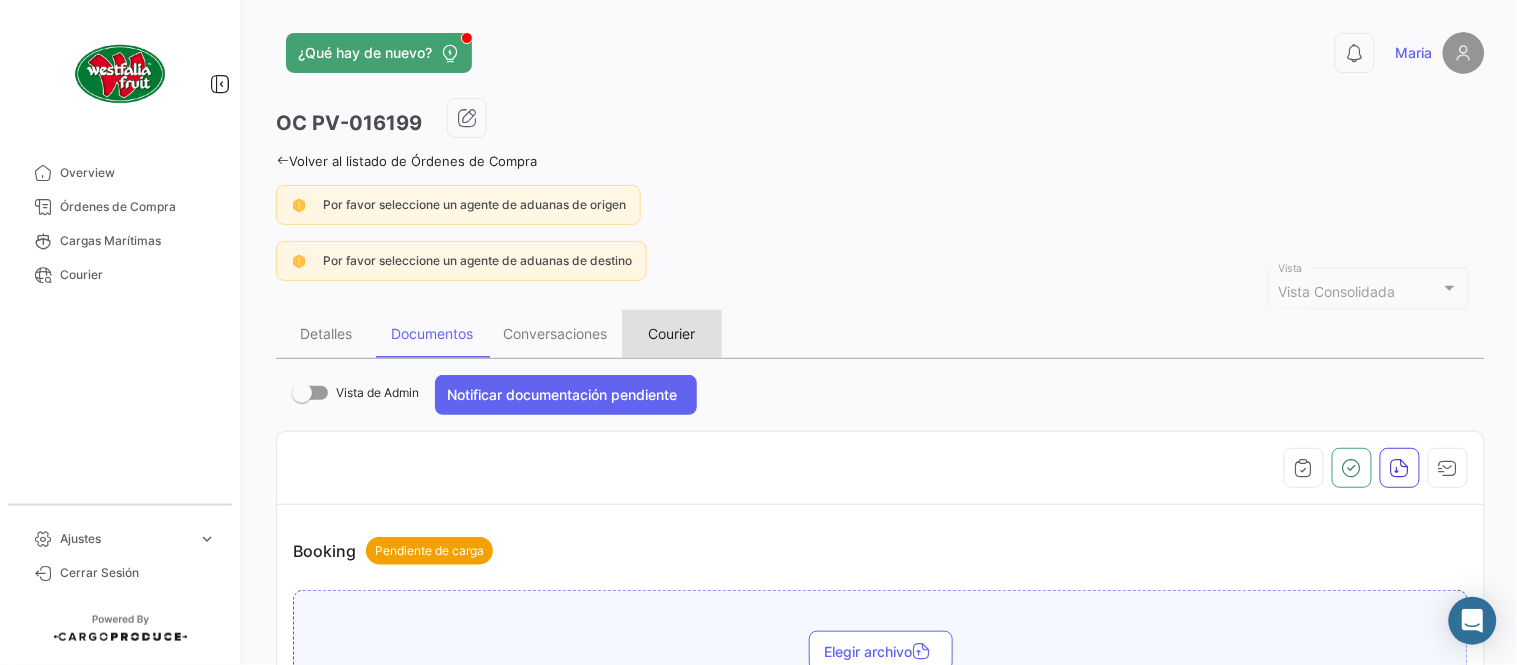 click on "Courier" at bounding box center [672, 333] 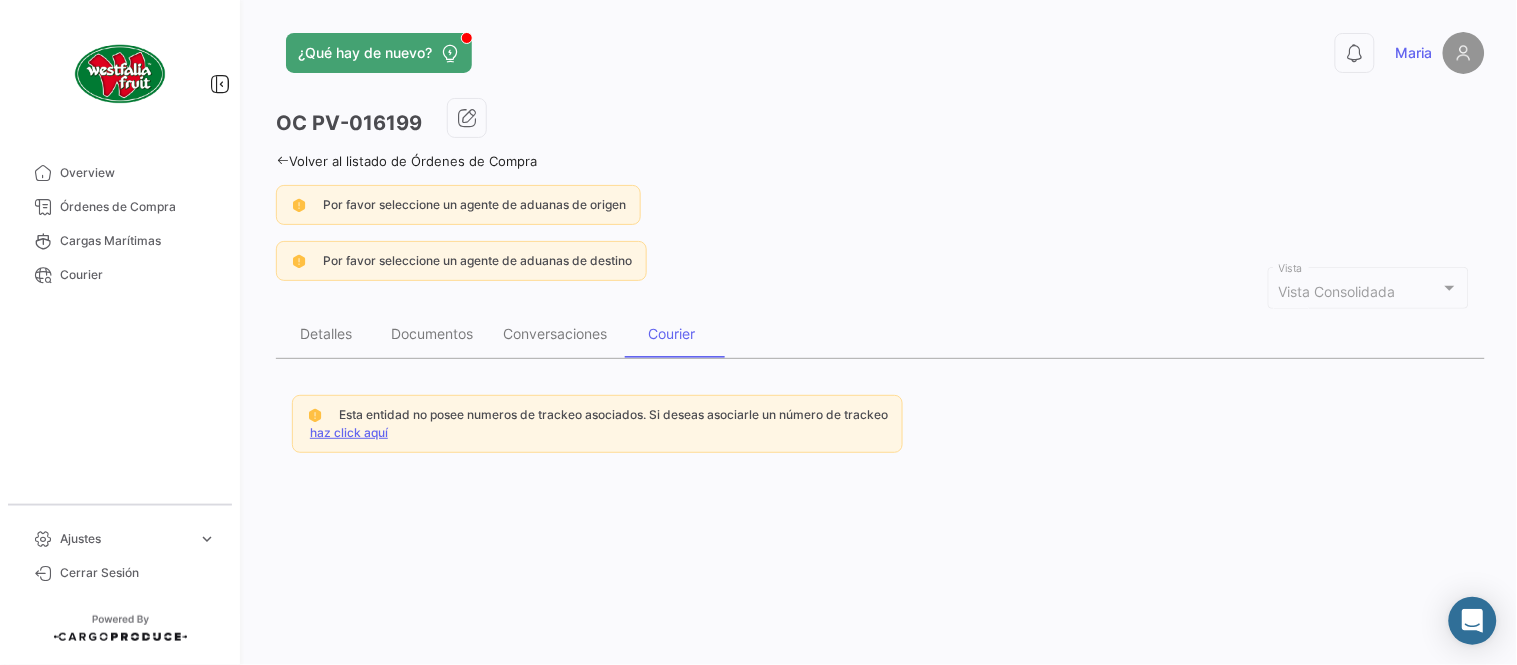 click on "haz click aquí" at bounding box center [349, 432] 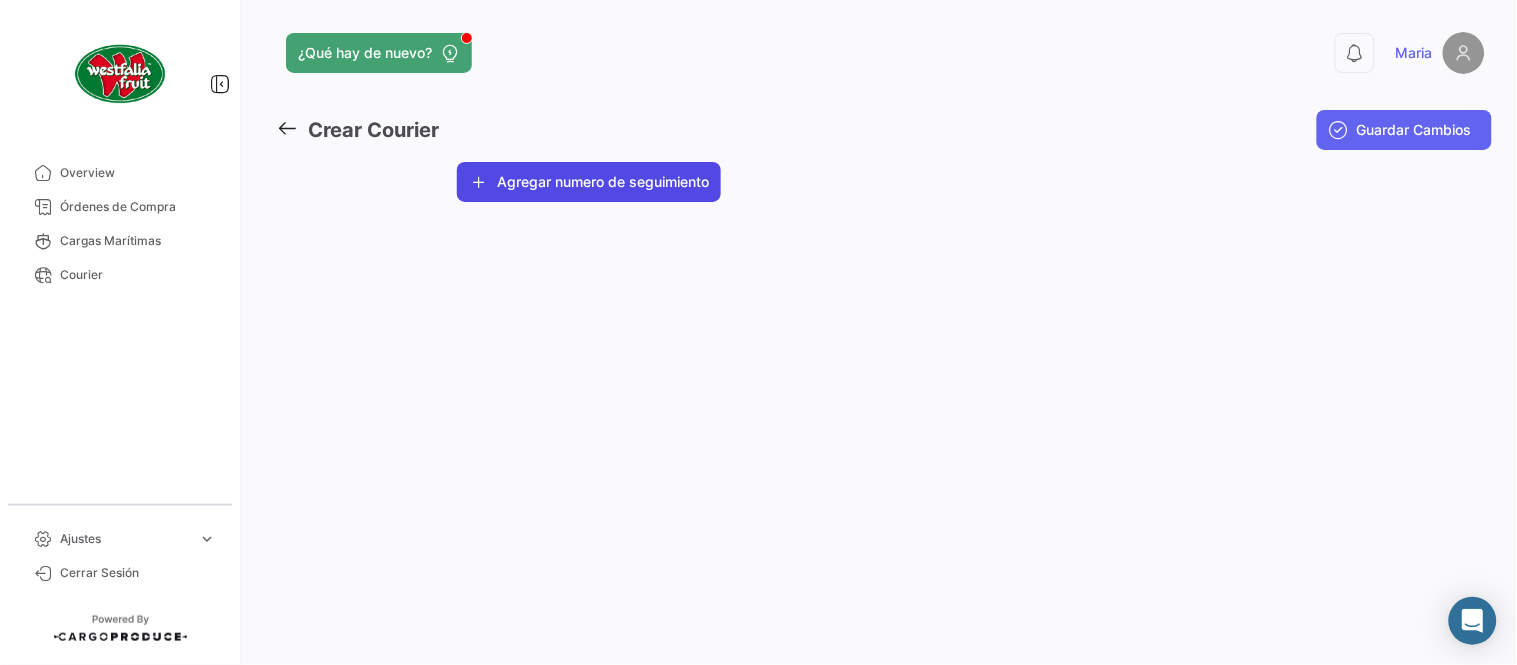 click on "Agregar numero de seguimiento" 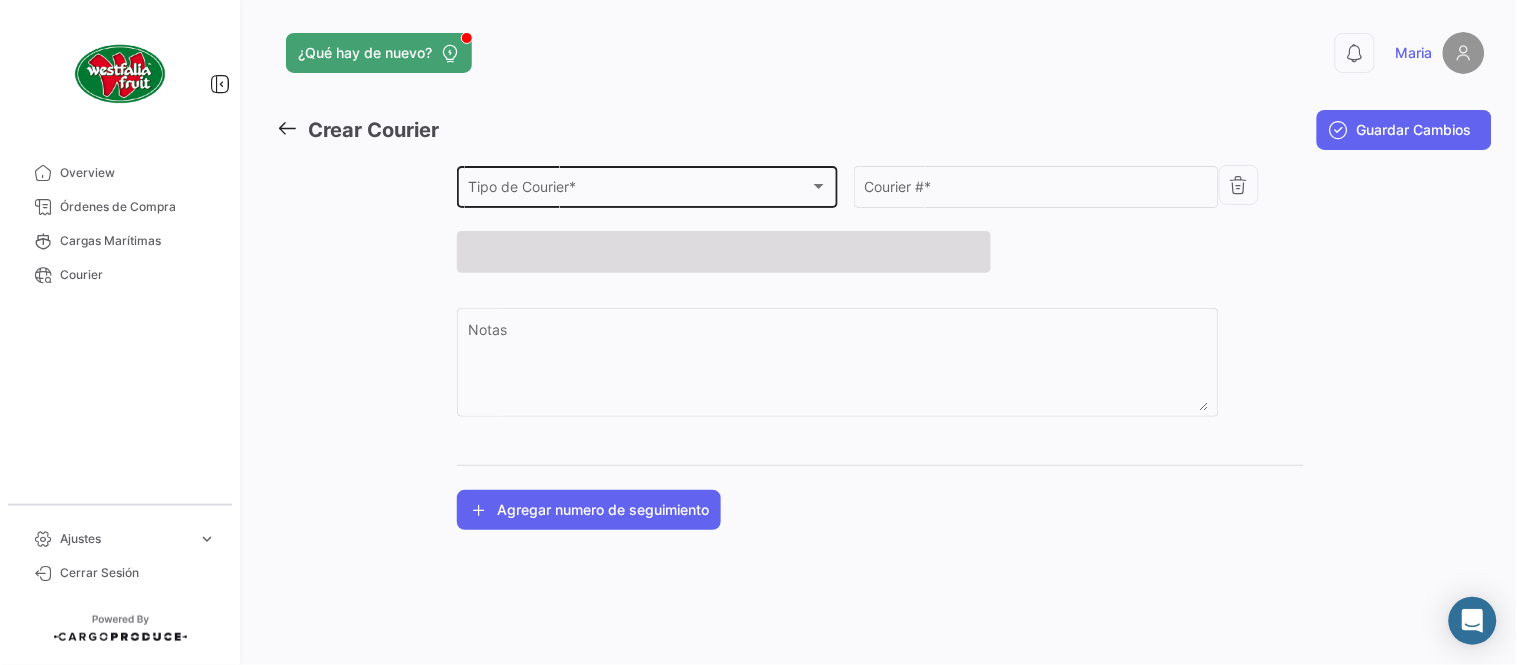 click on "Tipo de Courier * Tipo de Courier  *" 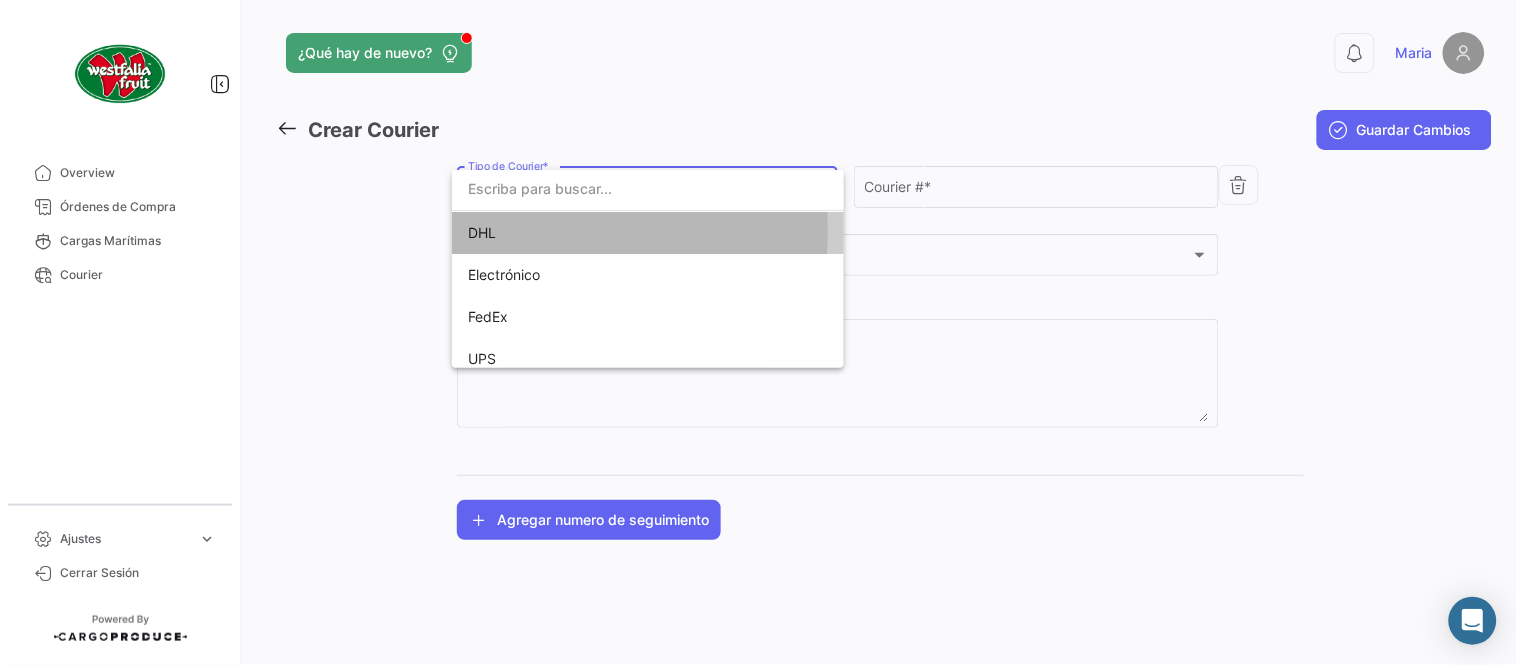 click on "DHL" at bounding box center [608, 233] 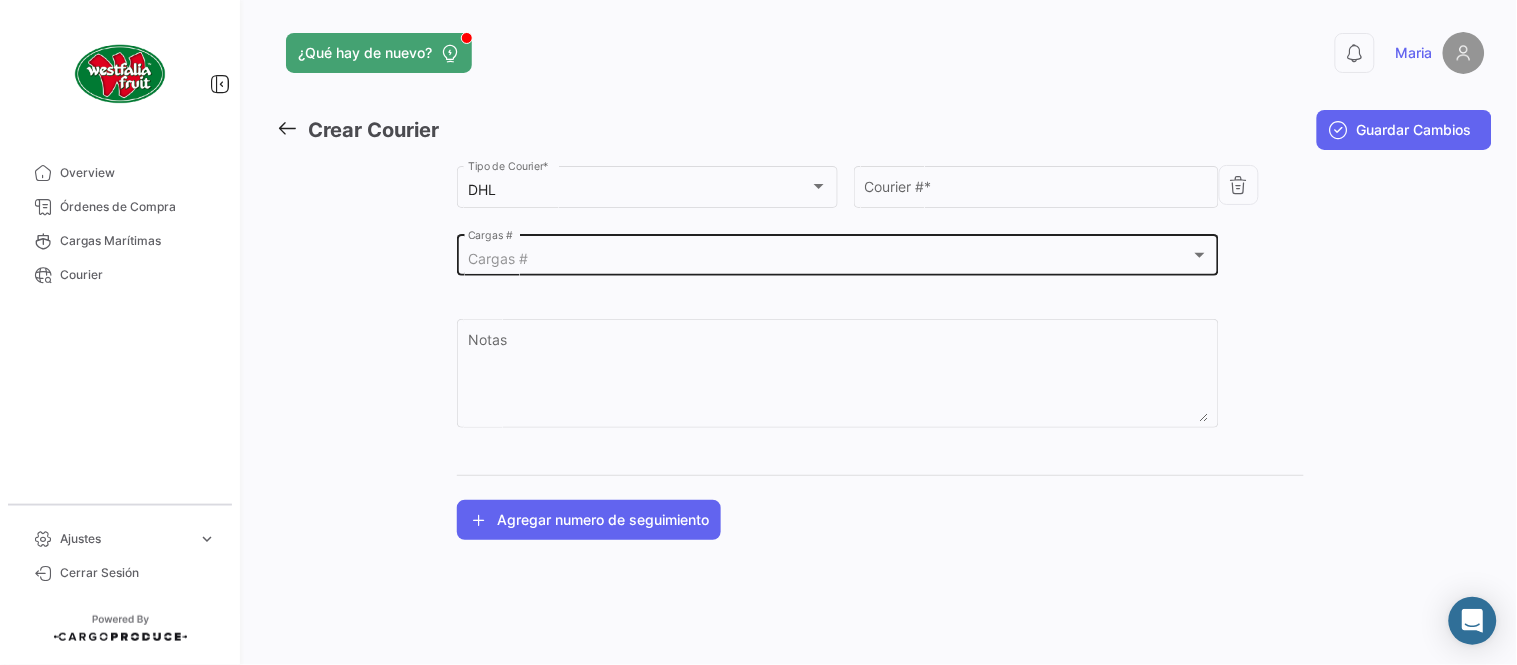 click on "Cargas #  Cargas #" 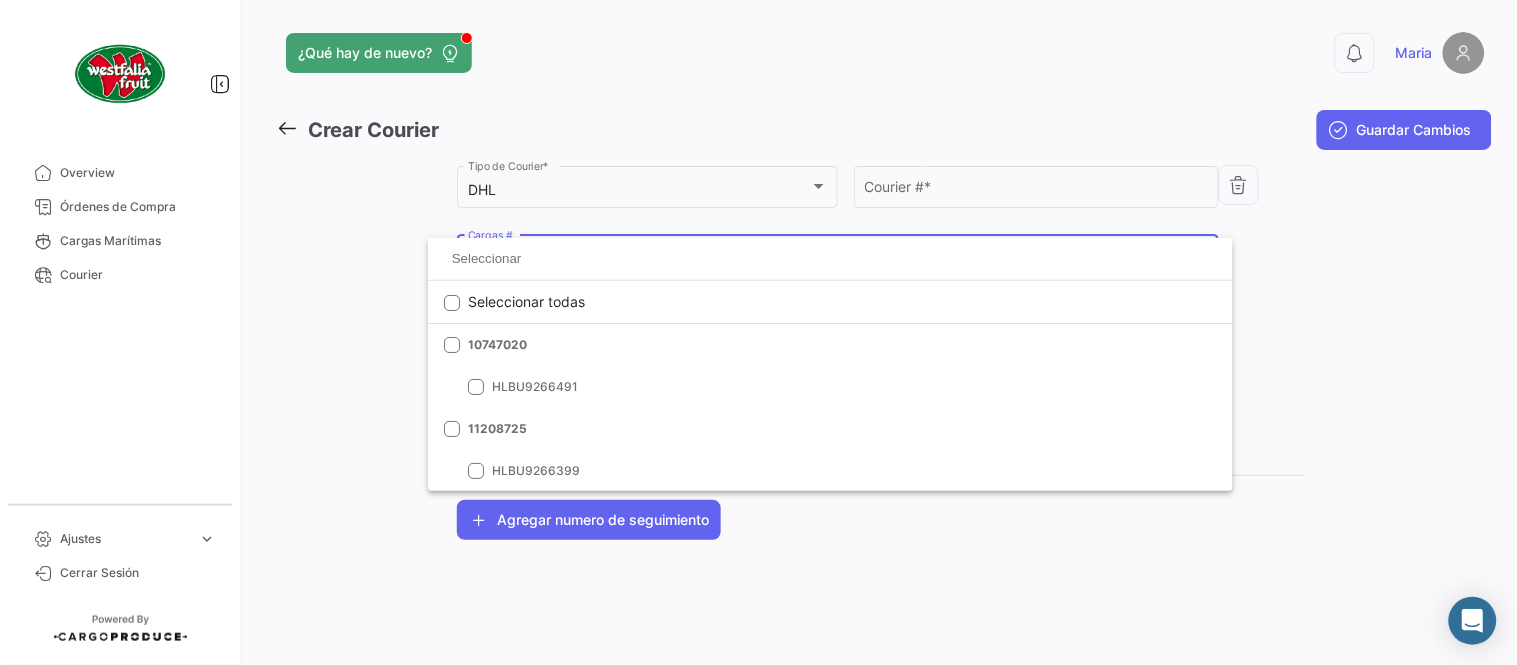 click at bounding box center [830, 259] 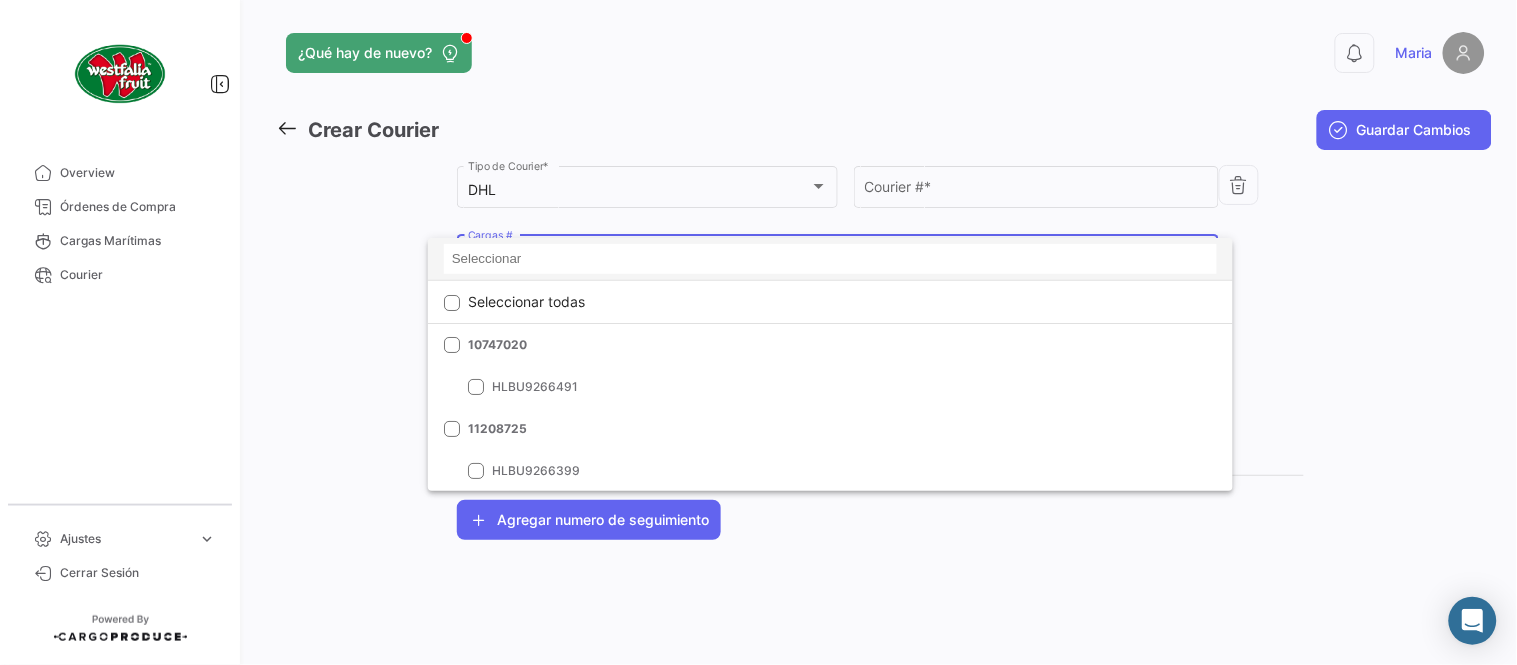 paste on "6425698240" 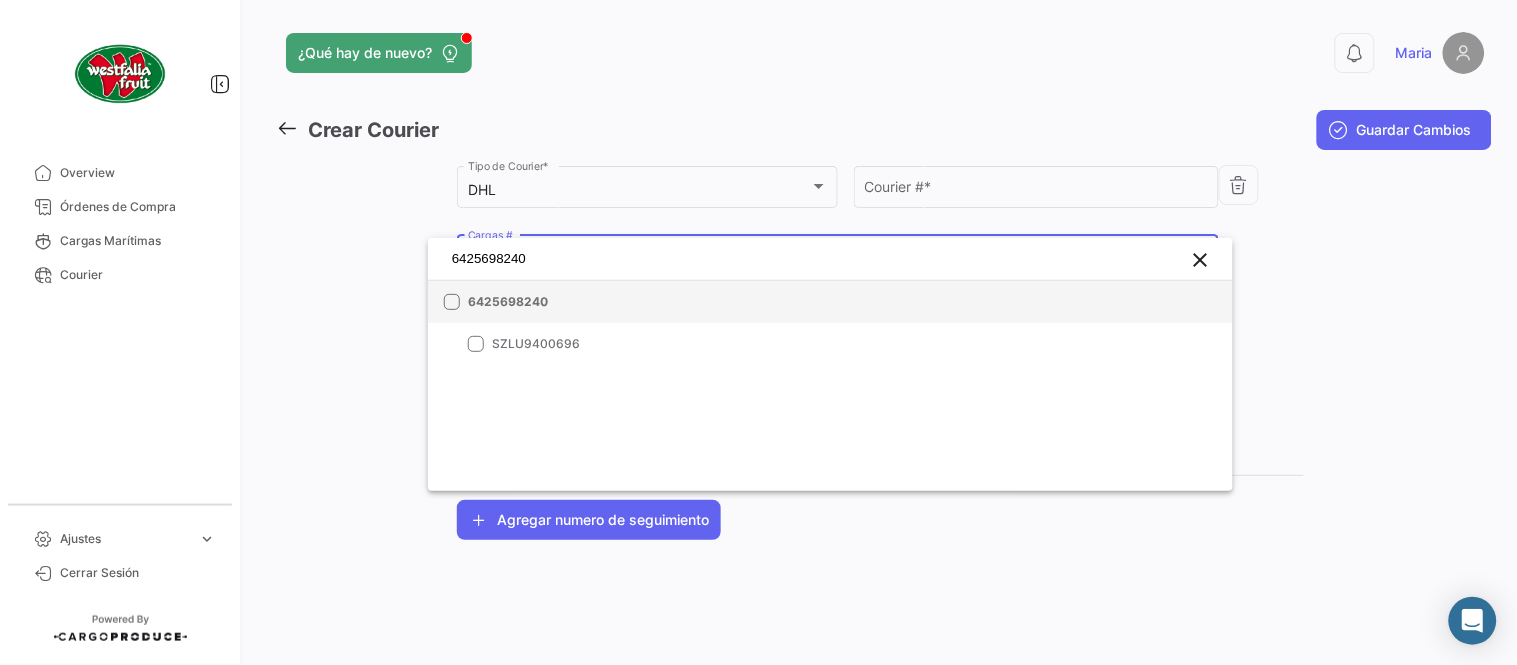 type on "6425698240" 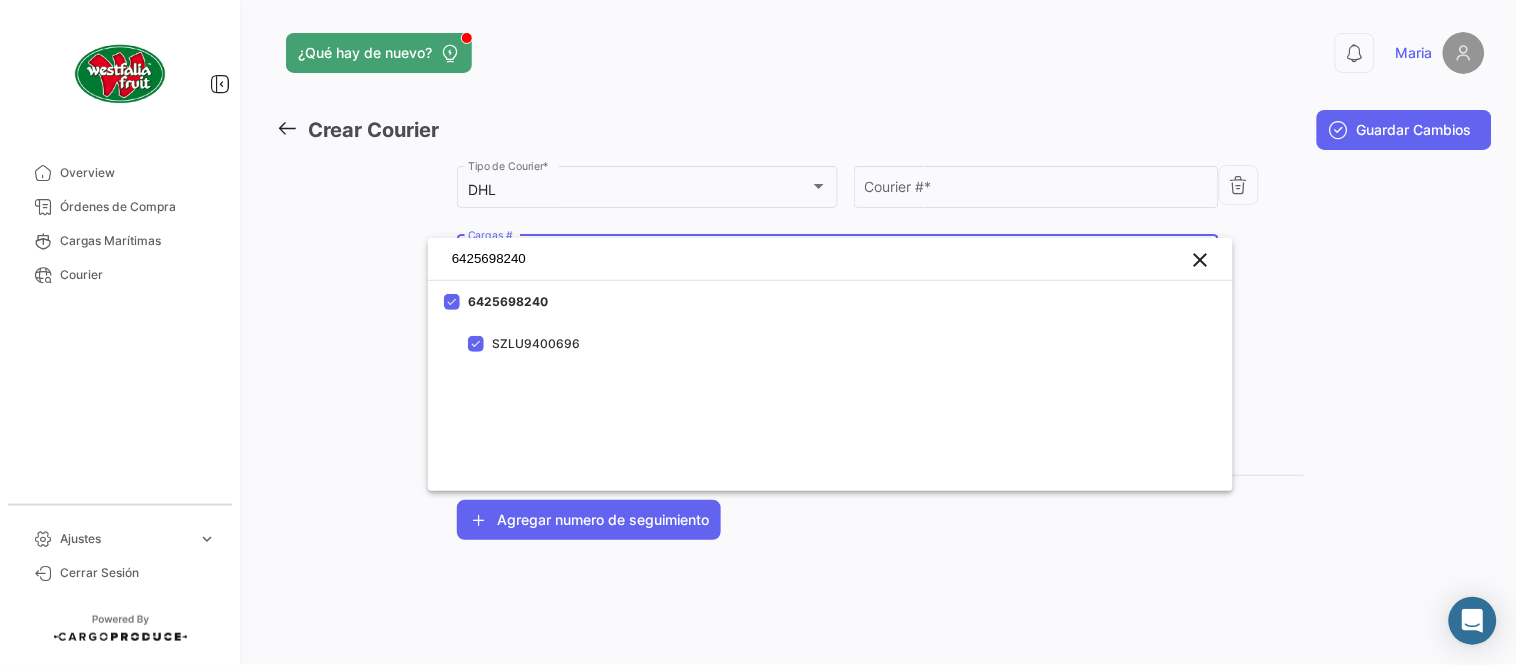 click at bounding box center [758, 332] 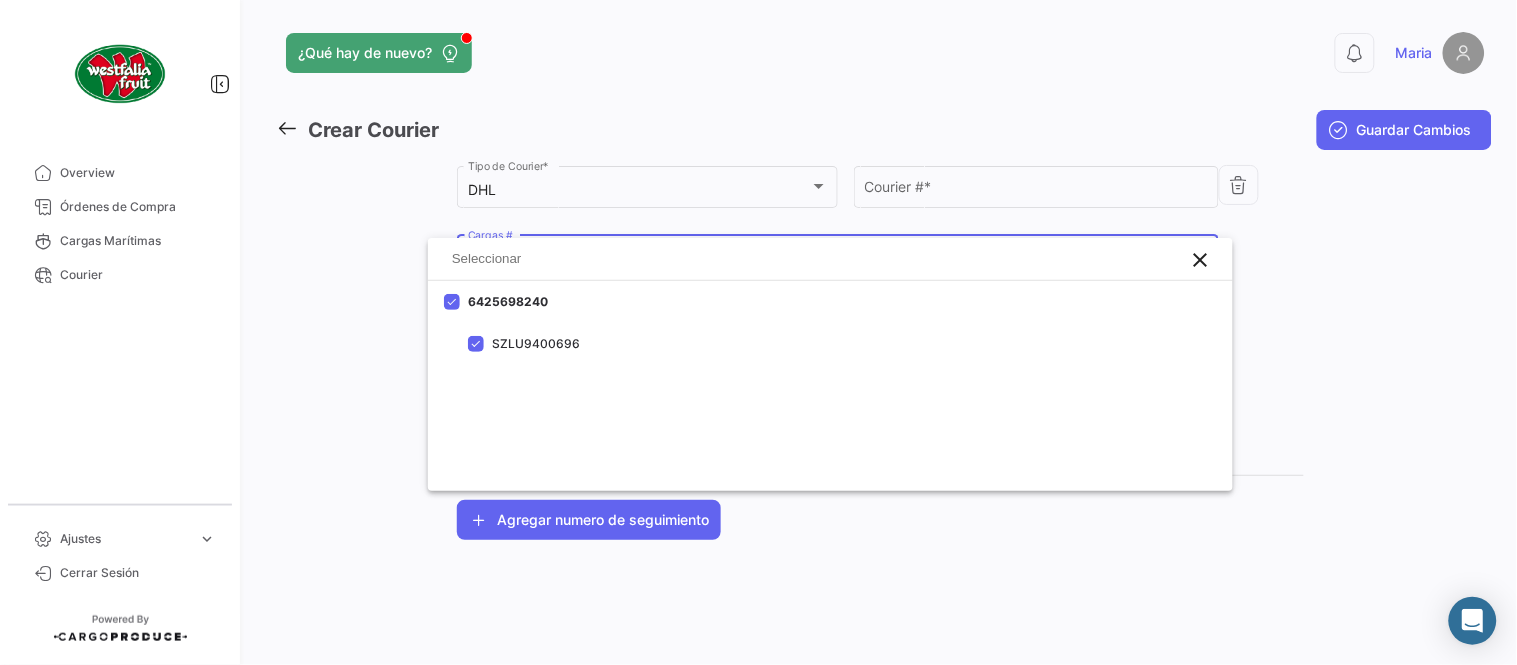 click on "Courier #  *" at bounding box center [1037, 190] 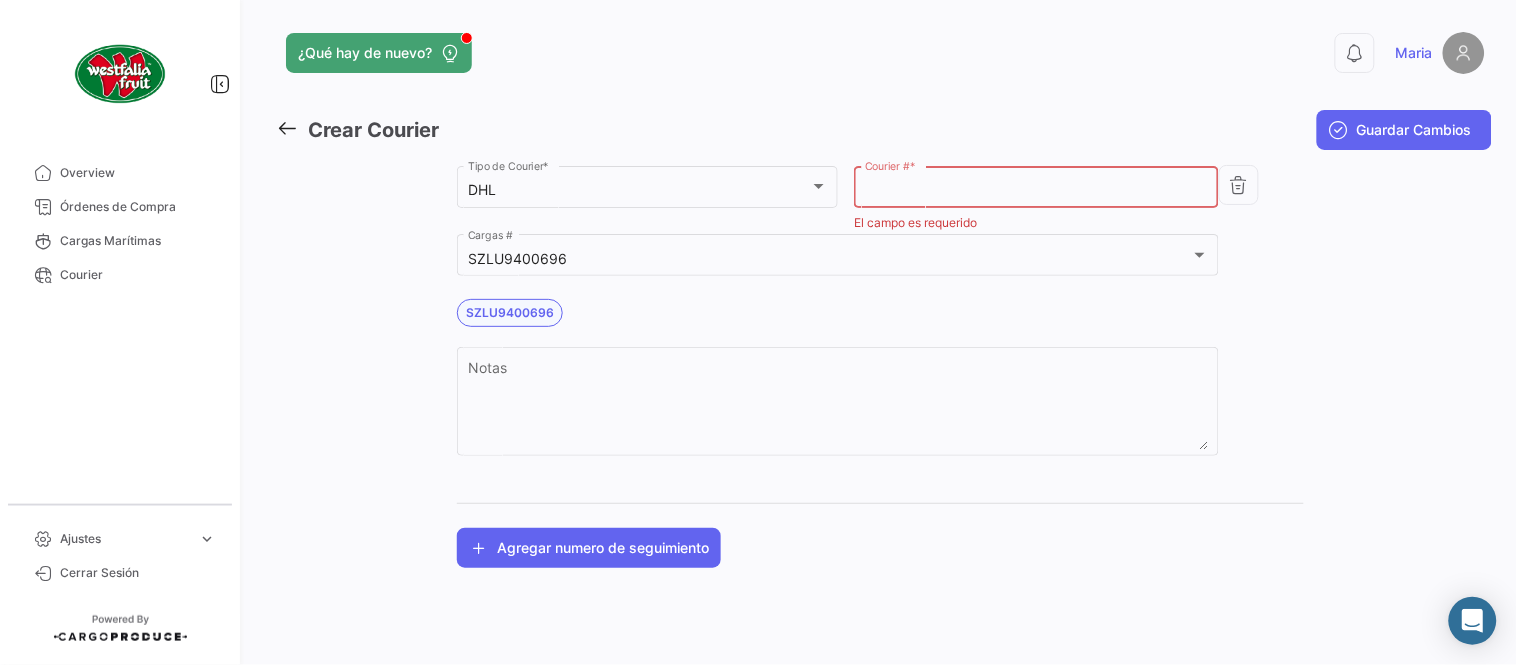 paste on "5838988396" 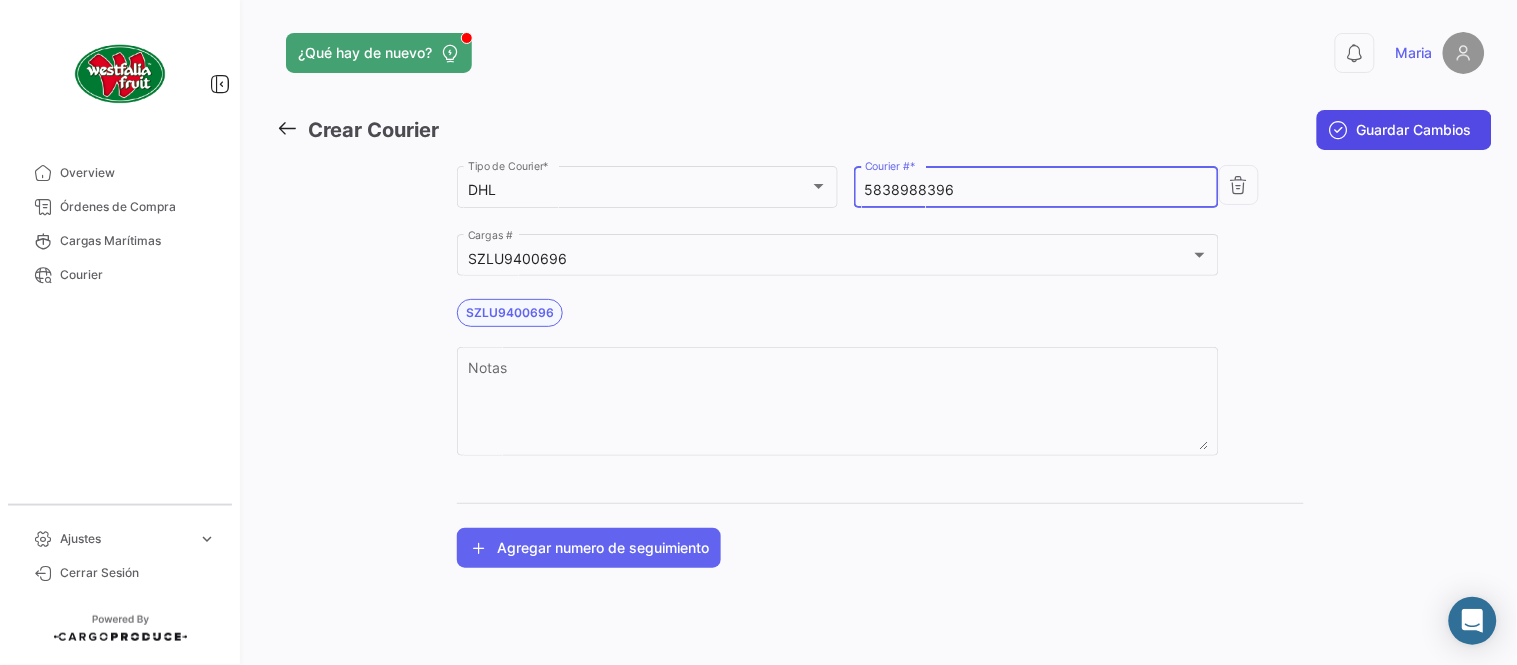 type on "5838988396" 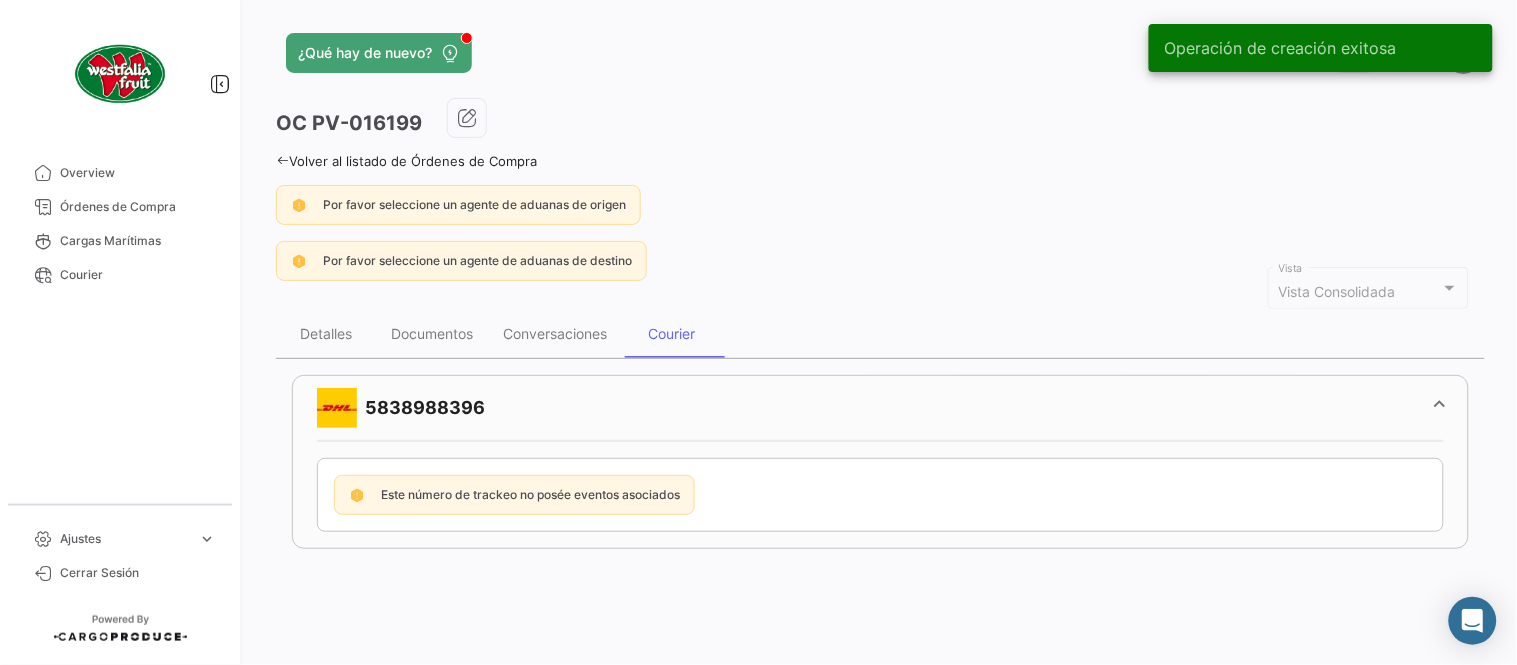 click on "Órdenes de Compra" at bounding box center [138, 207] 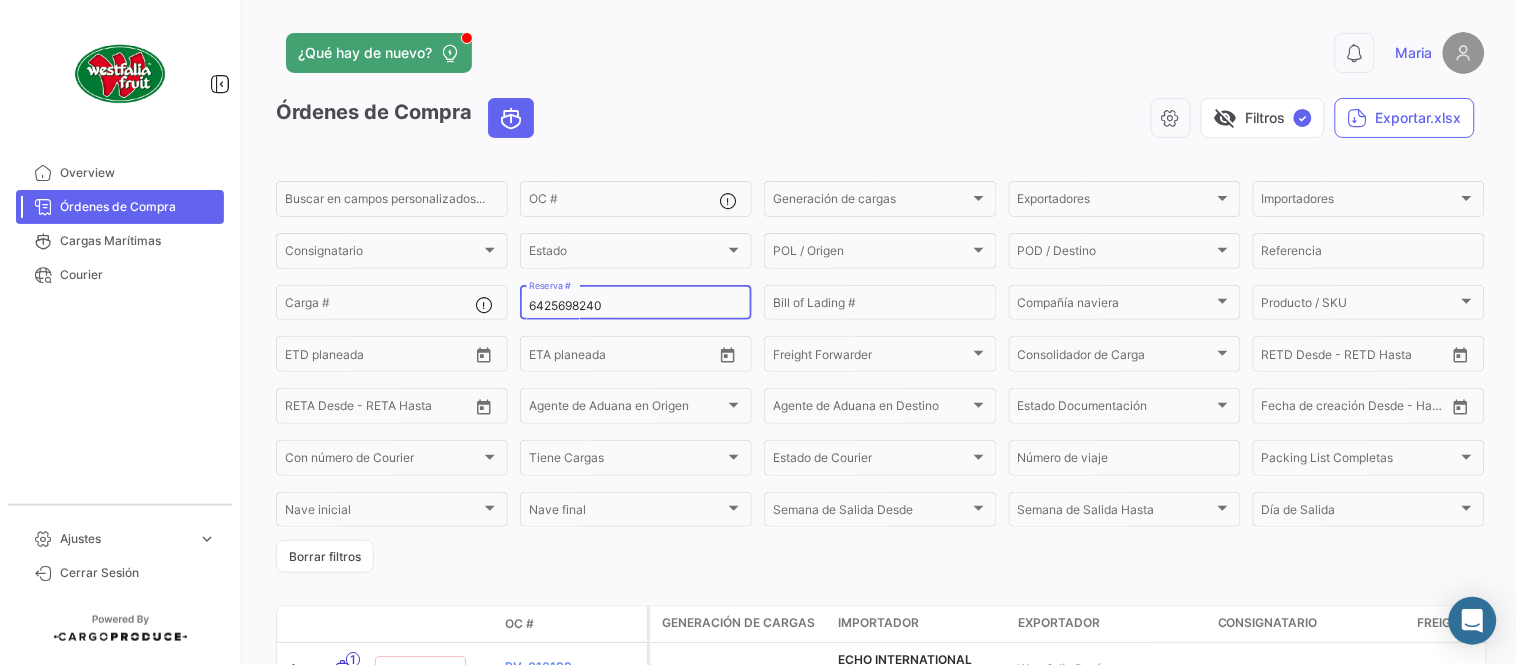 click on "6425698240" at bounding box center [636, 306] 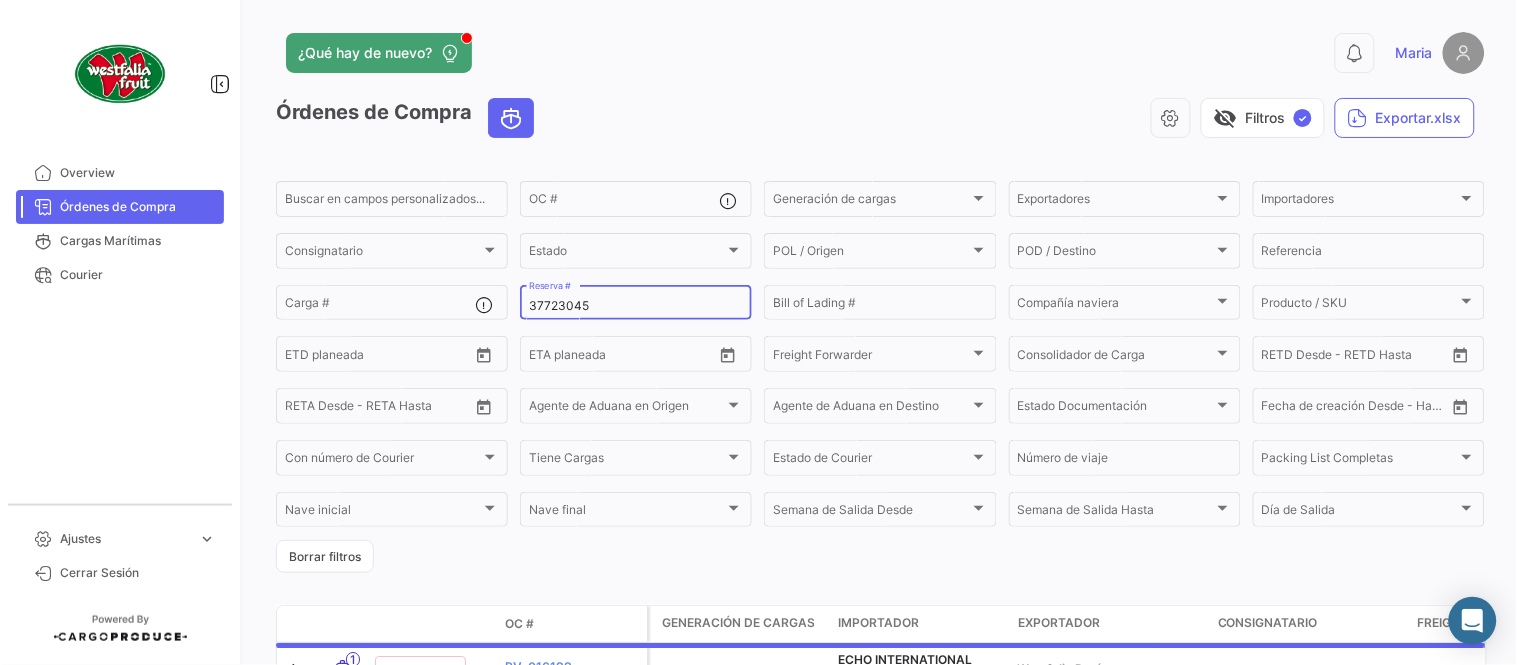 type on "37723045" 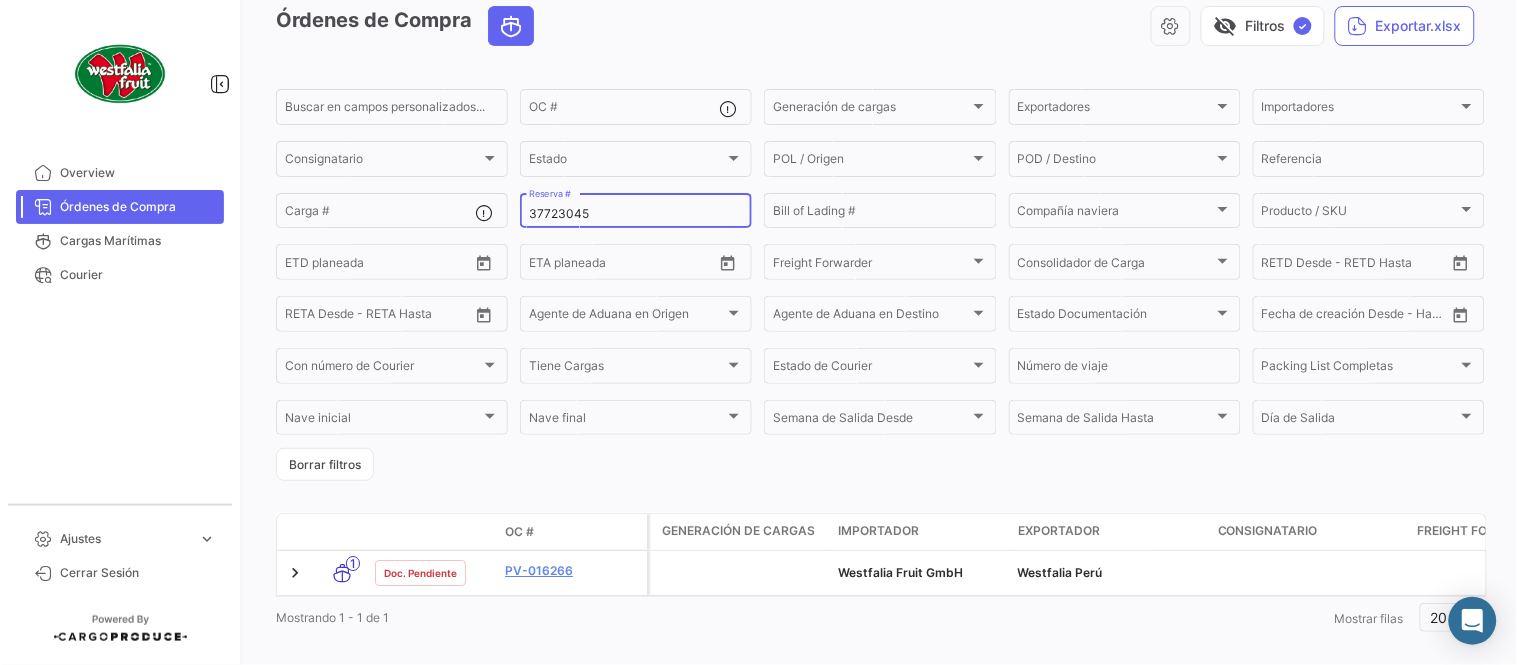 scroll, scrollTop: 128, scrollLeft: 0, axis: vertical 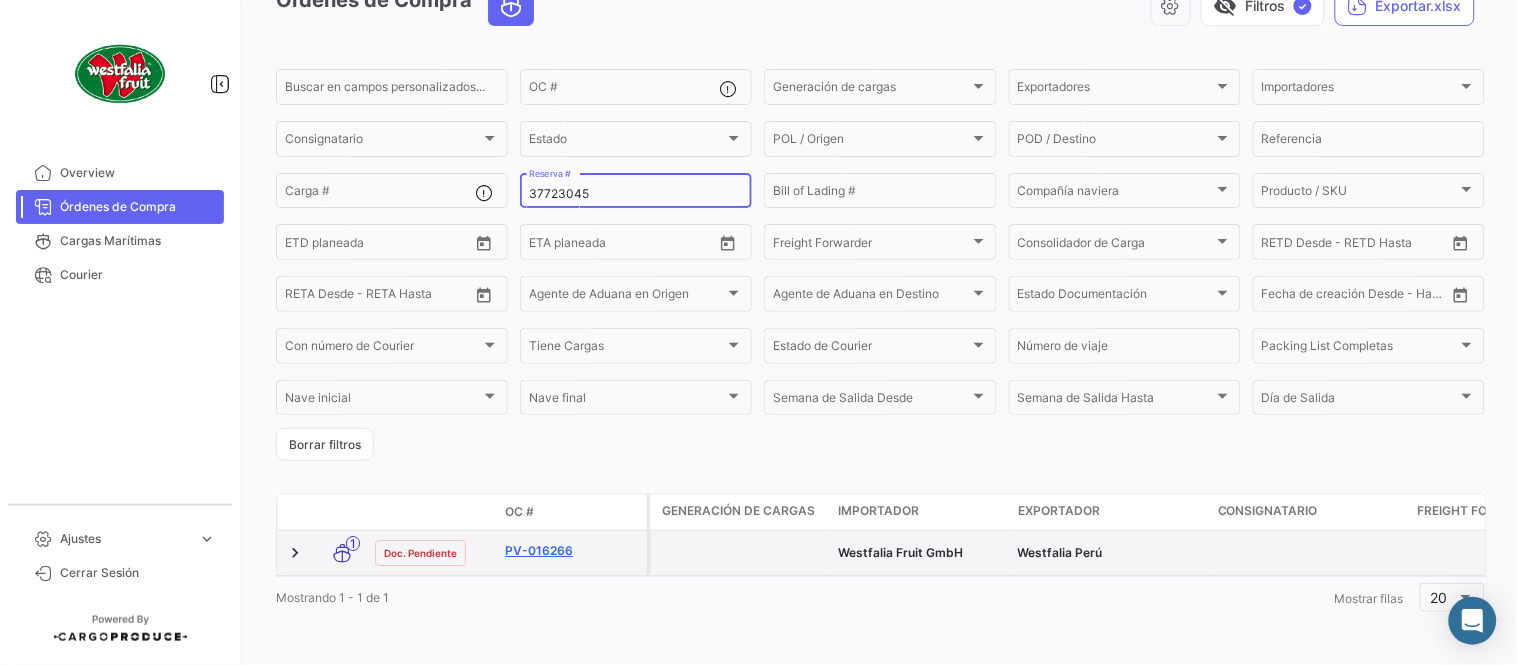 click on "PV-016266" 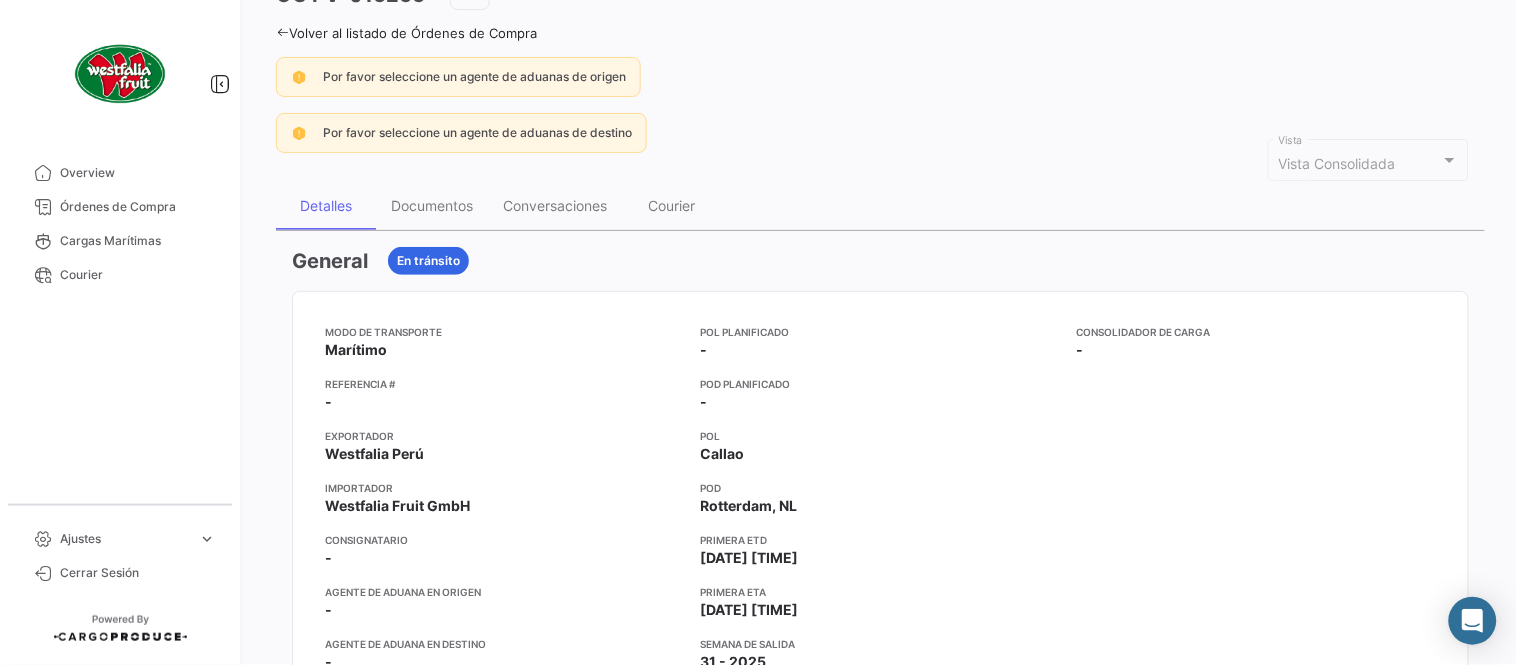 scroll, scrollTop: 0, scrollLeft: 0, axis: both 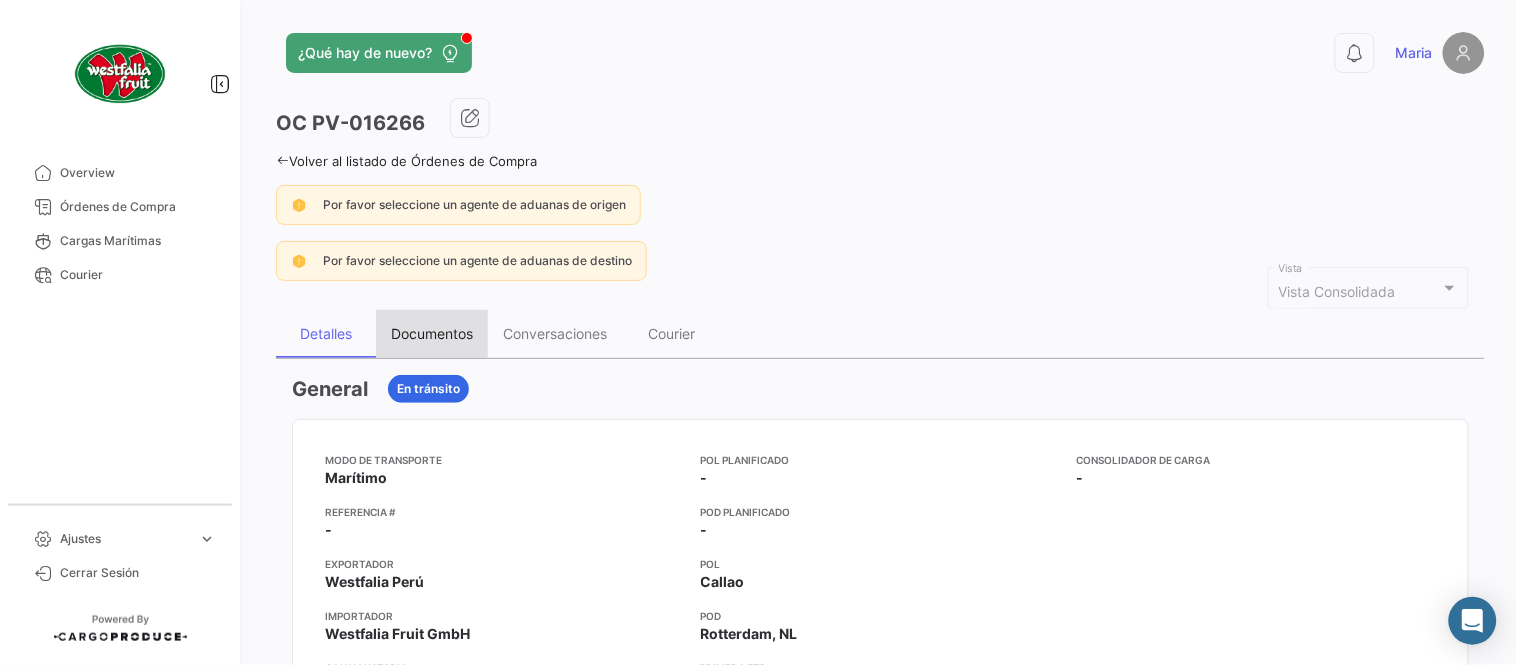 click on "Documentos" at bounding box center [432, 334] 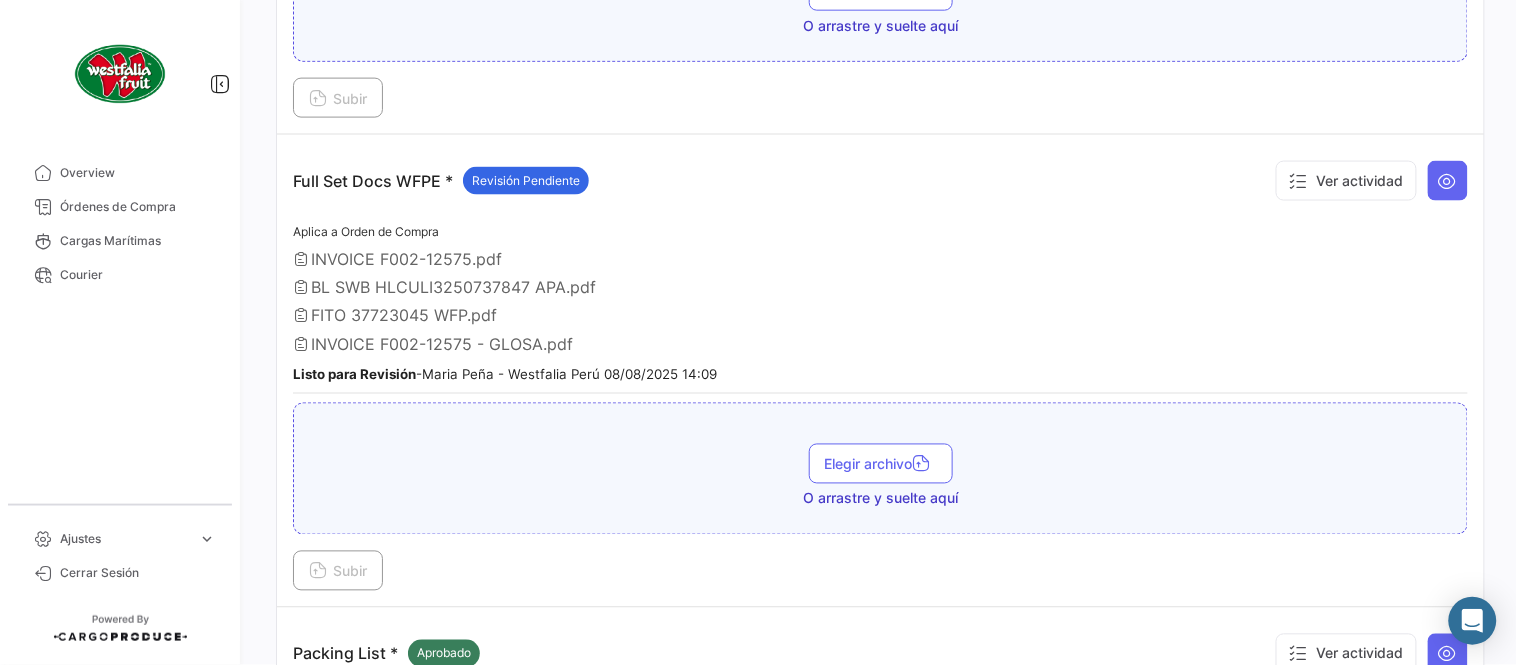 scroll, scrollTop: 665, scrollLeft: 0, axis: vertical 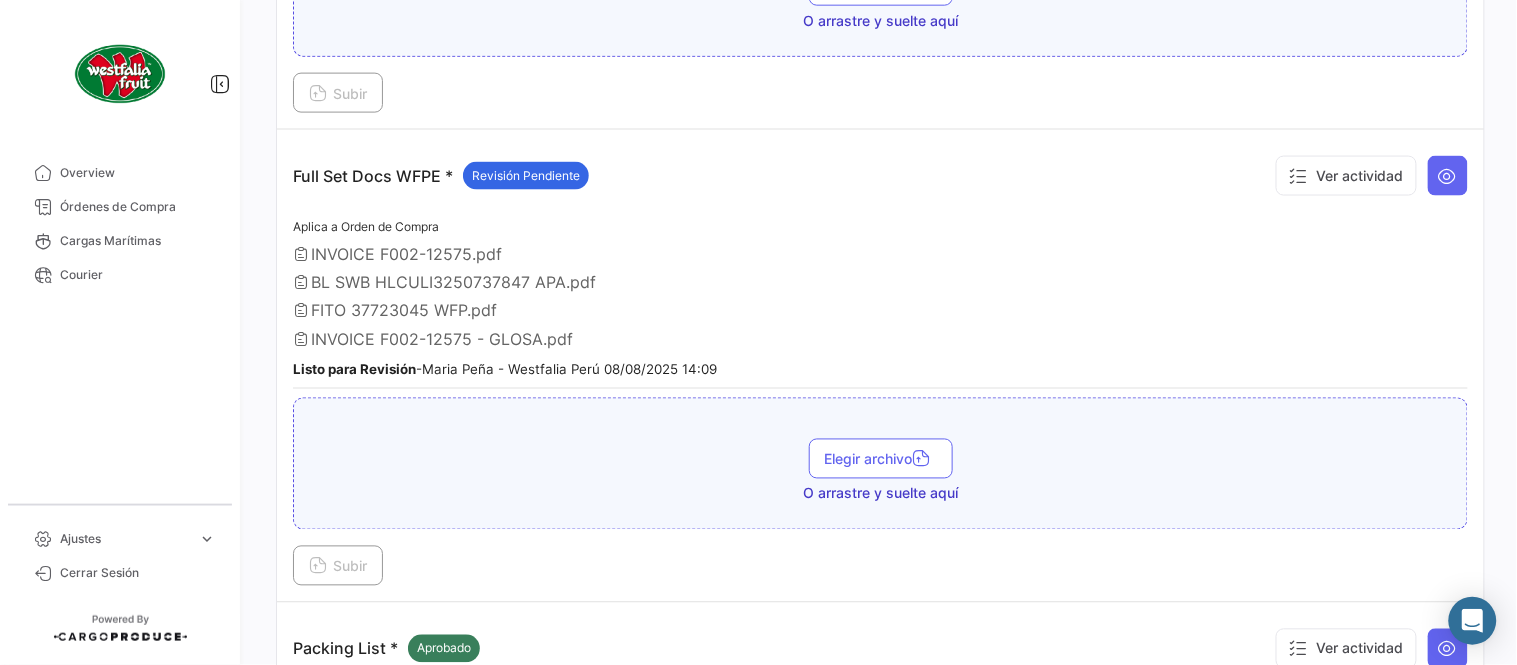 click on "BL SWB HLCULI3250737847 APA.pdf" at bounding box center (880, 282) 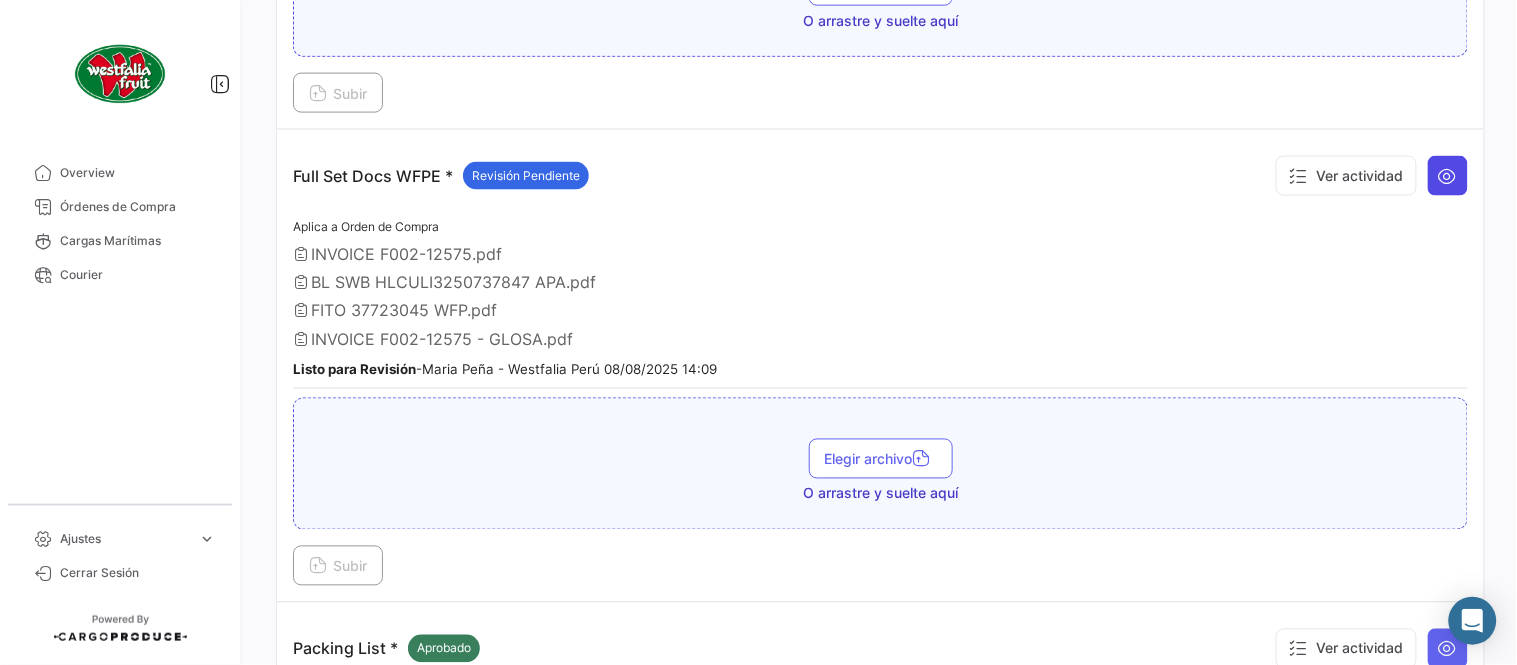 click at bounding box center [1448, 176] 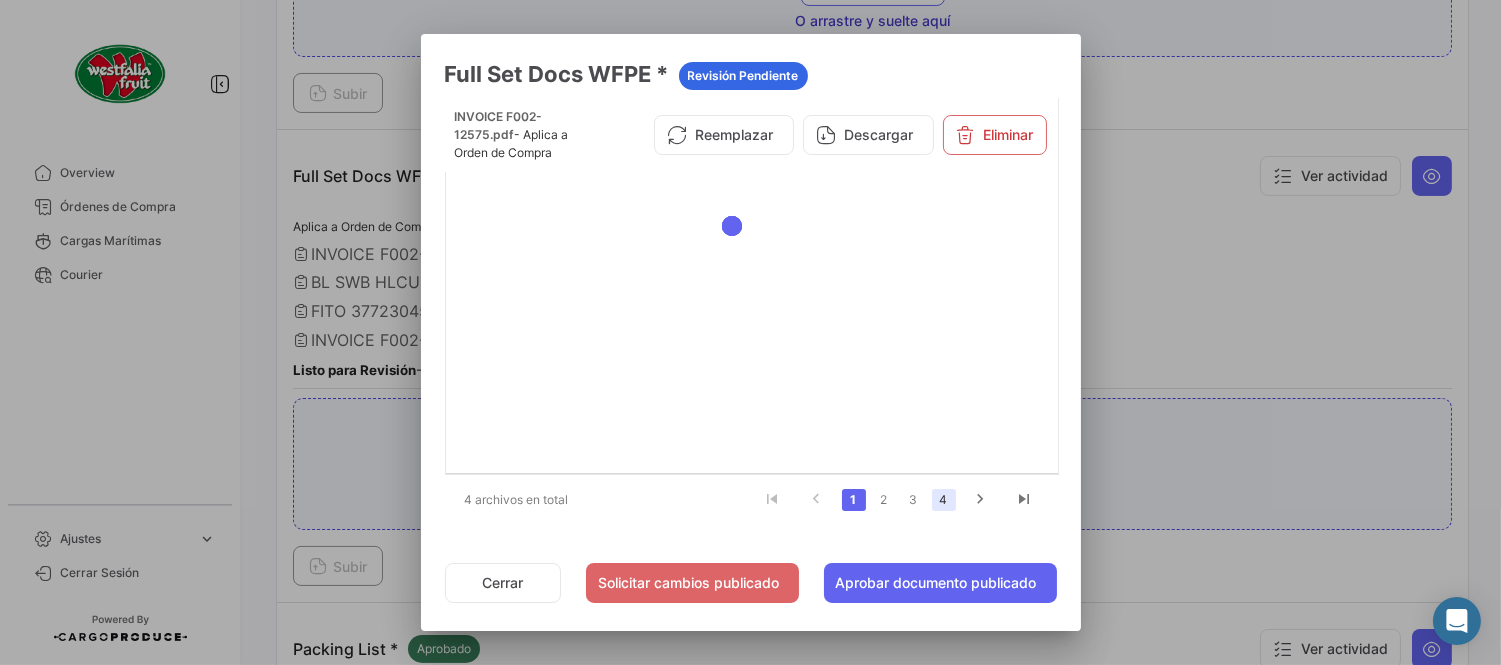 click on "4" 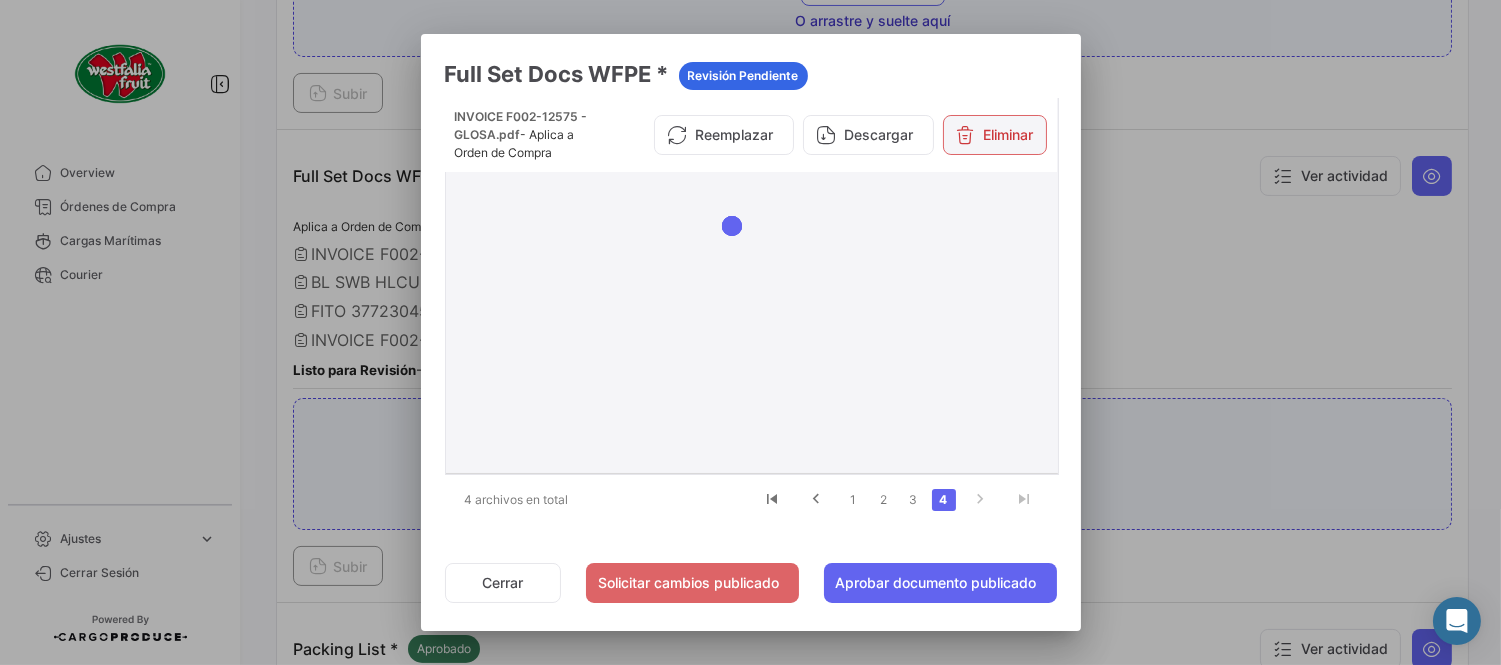 click on "Eliminar" at bounding box center [995, 135] 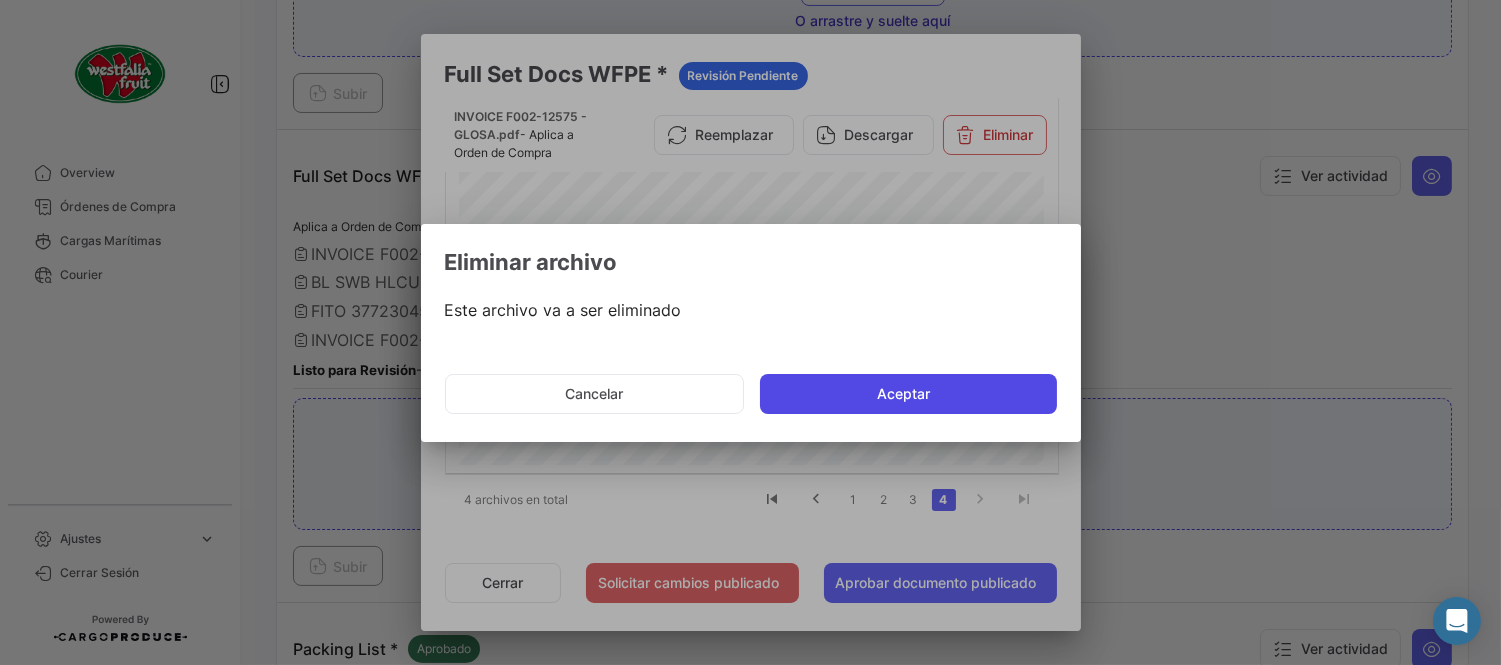 click on "Aceptar" 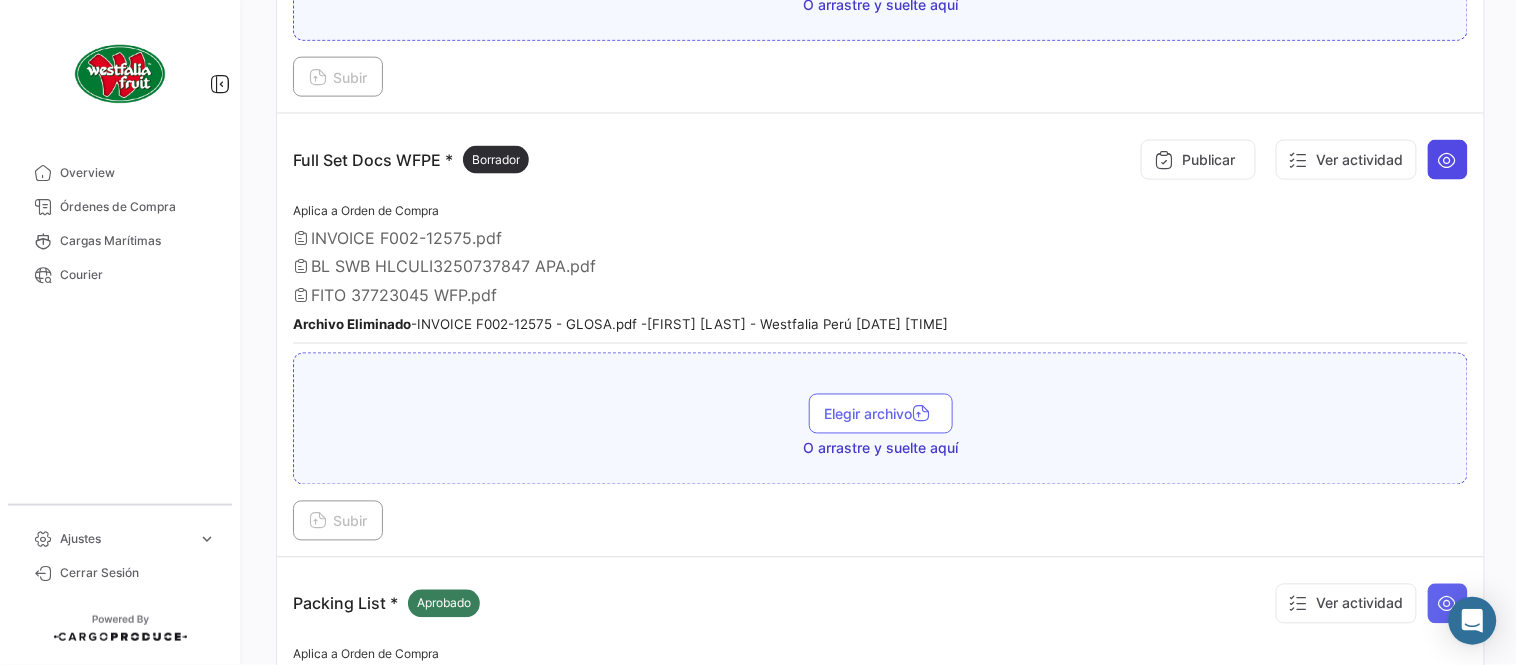 drag, startPoint x: 1416, startPoint y: 181, endPoint x: 1422, endPoint y: 171, distance: 11.661903 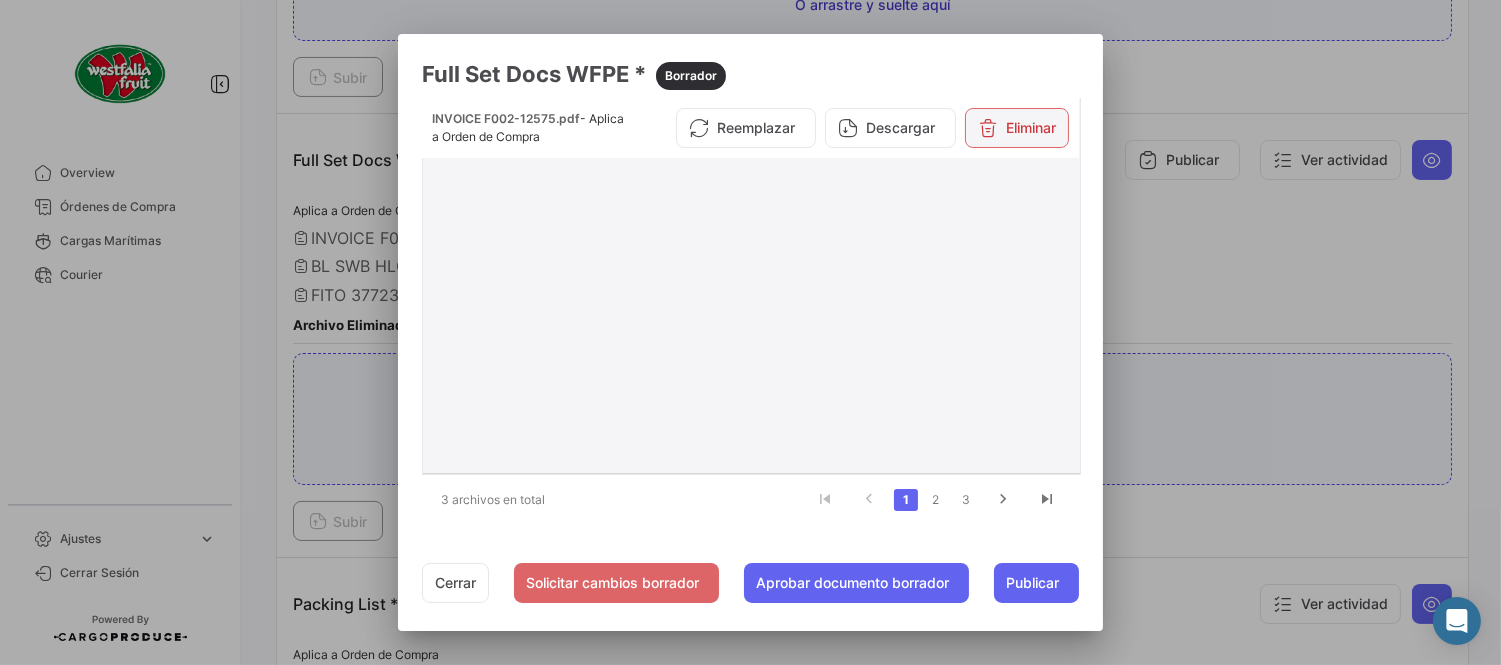 click on "Eliminar" at bounding box center [1017, 128] 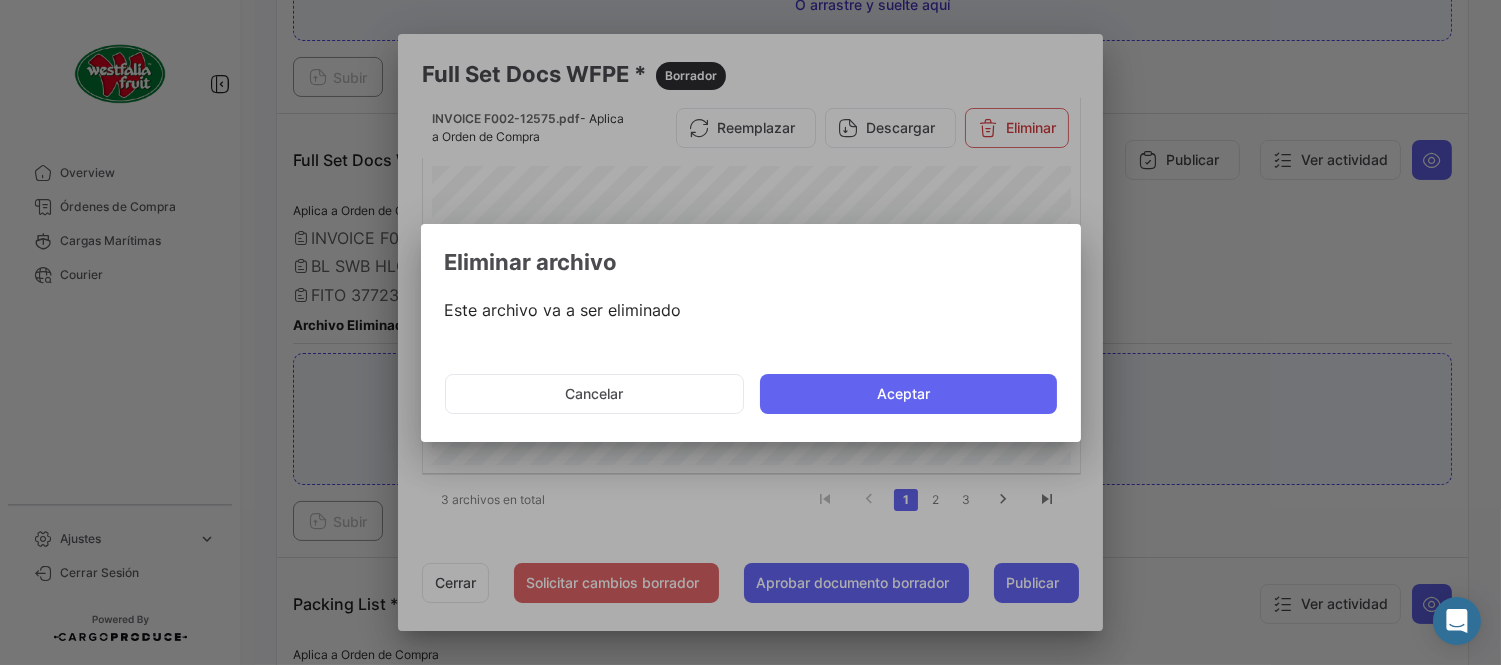 click on "Aceptar" 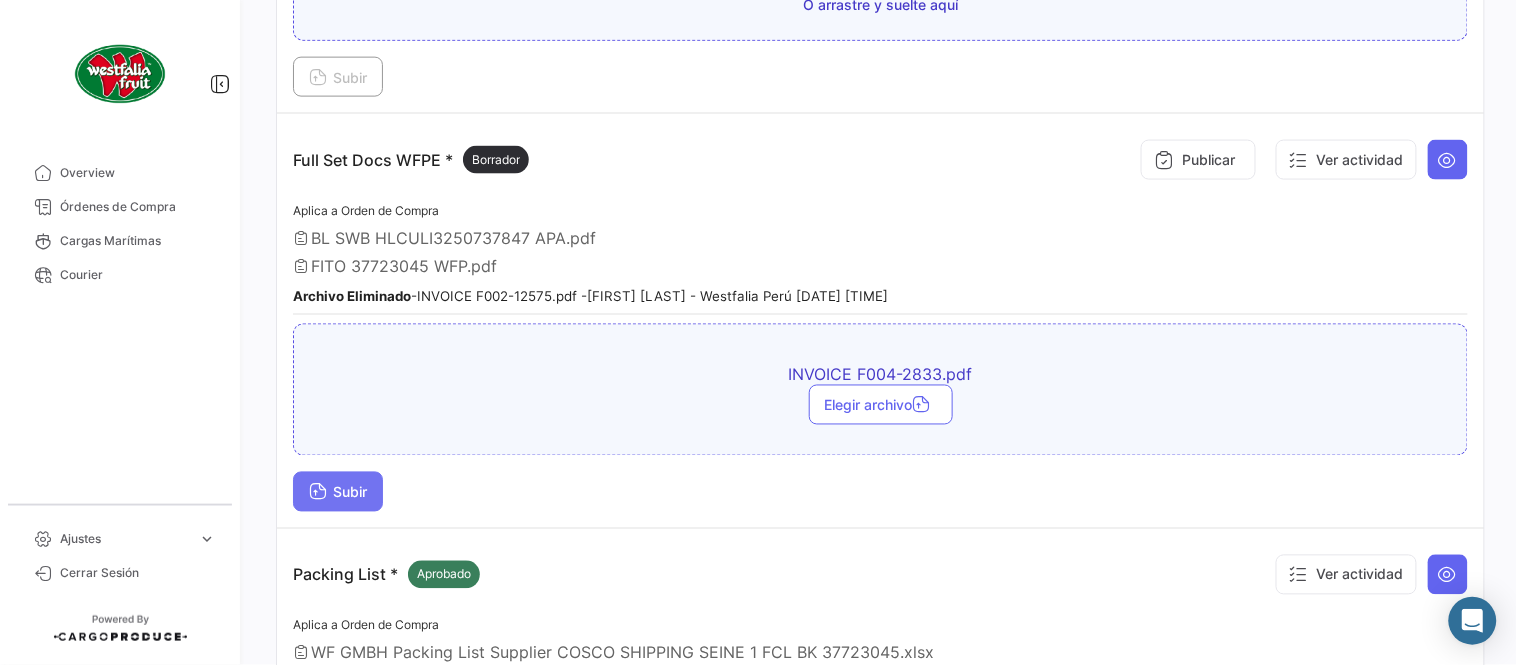 click on "Subir" at bounding box center (338, 492) 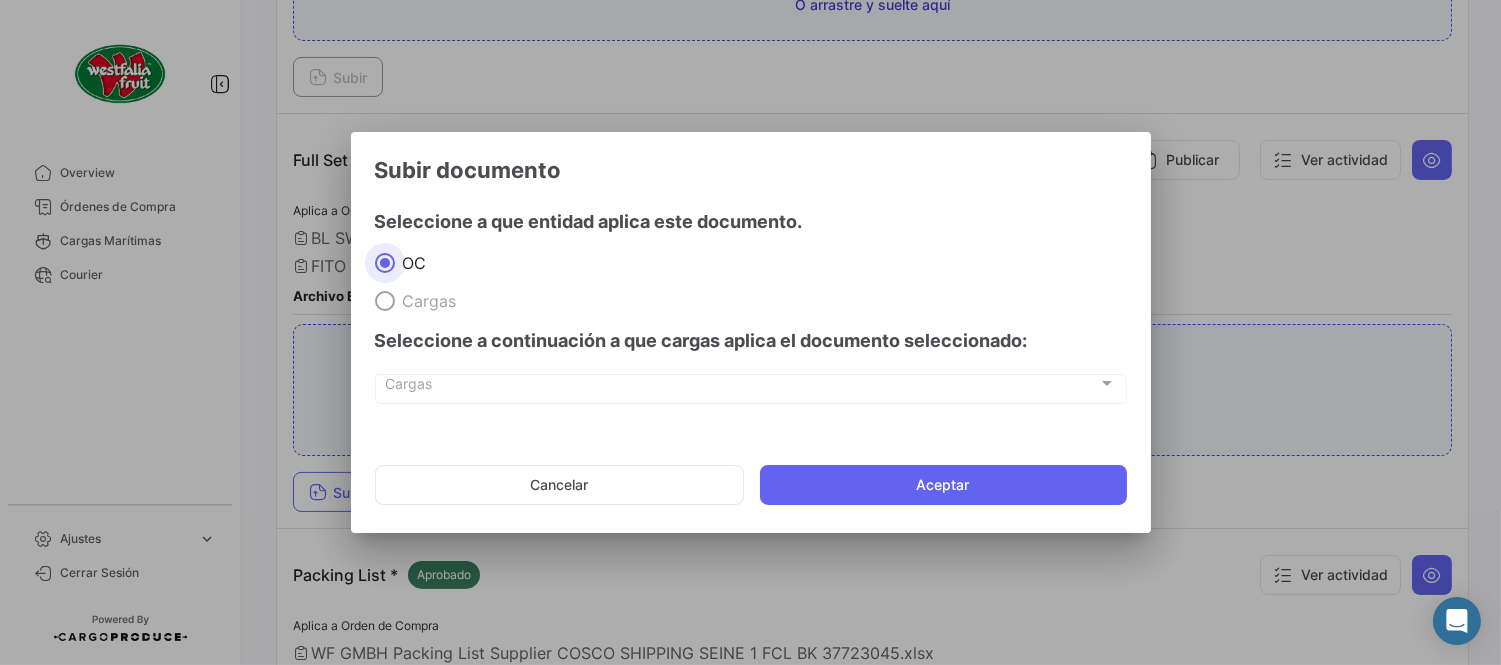 click on "Cancelar   Aceptar" 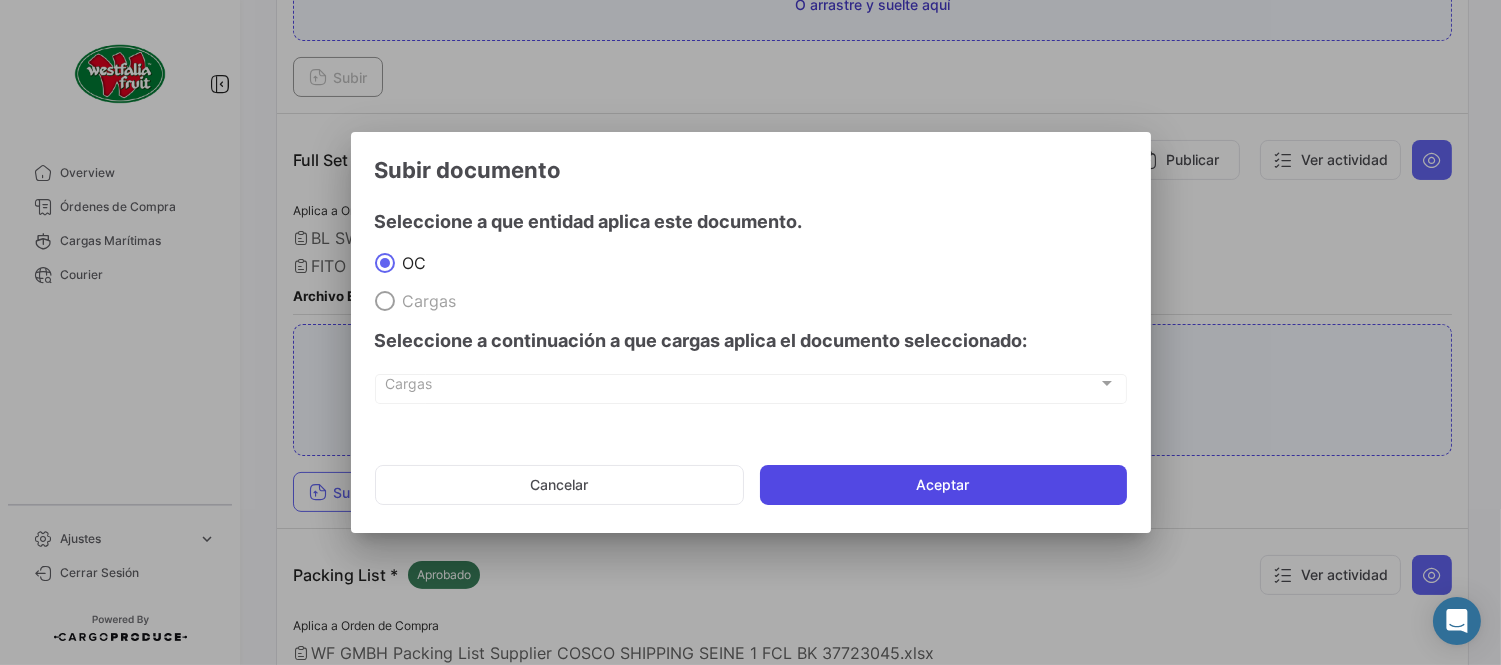click on "Aceptar" 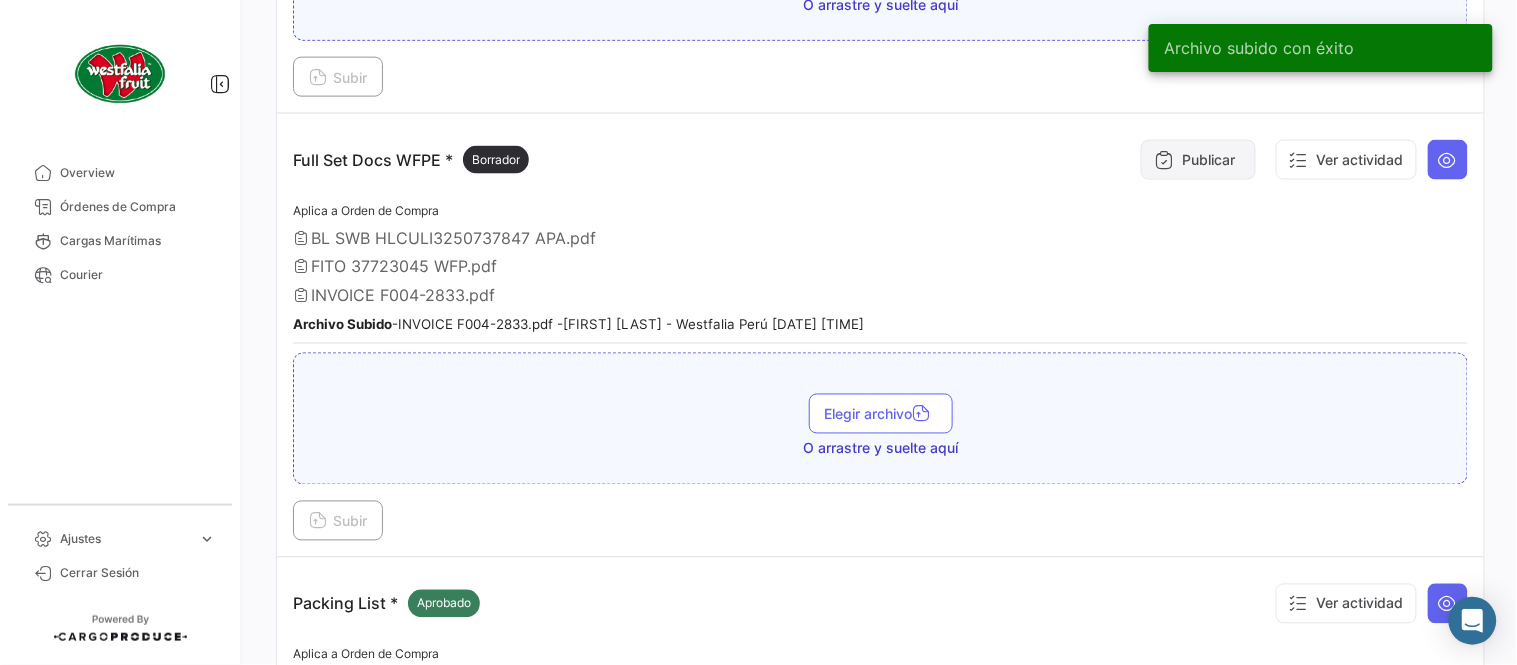 click on "Publicar" at bounding box center [1198, 160] 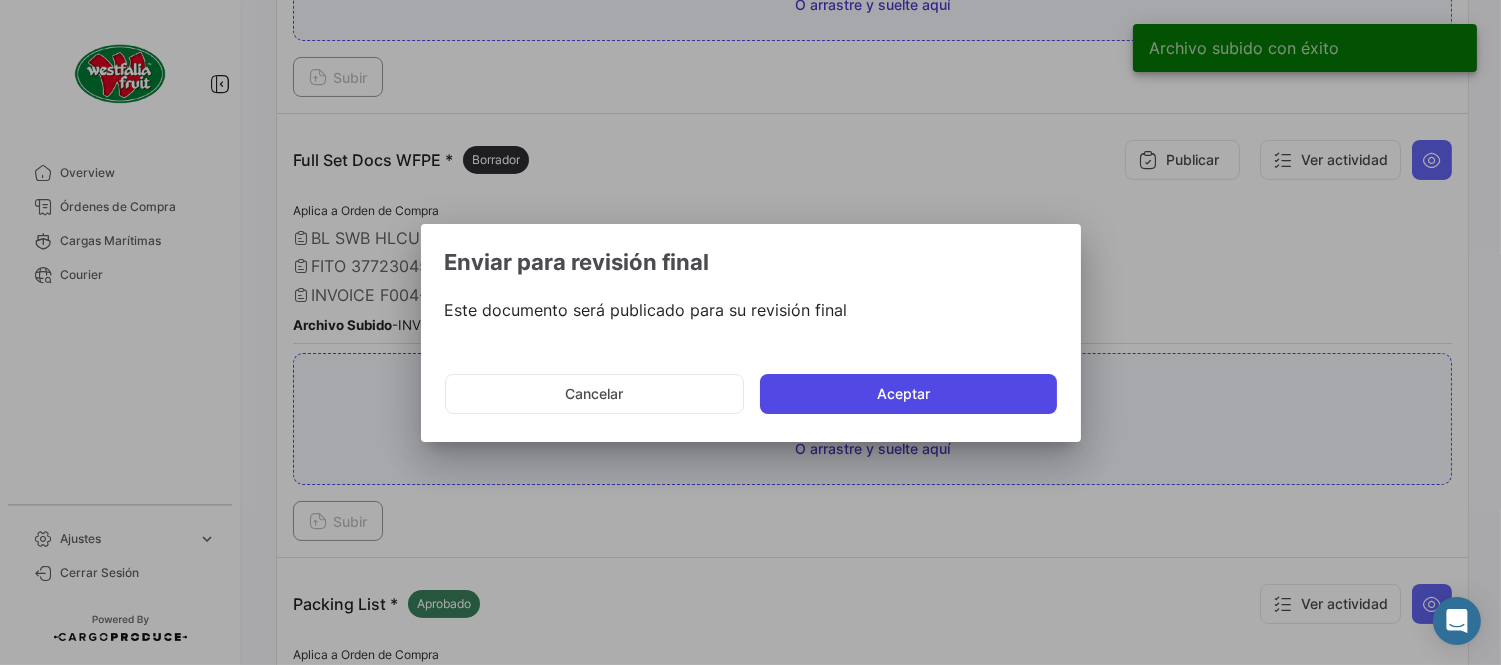 click on "Aceptar" 